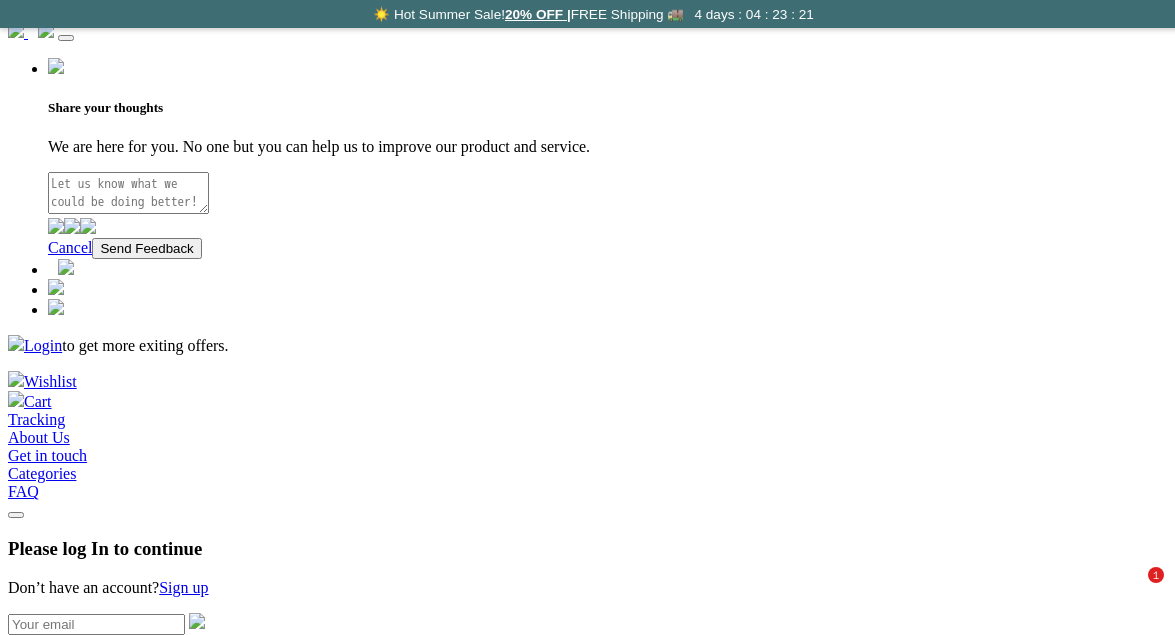 scroll, scrollTop: 750, scrollLeft: 0, axis: vertical 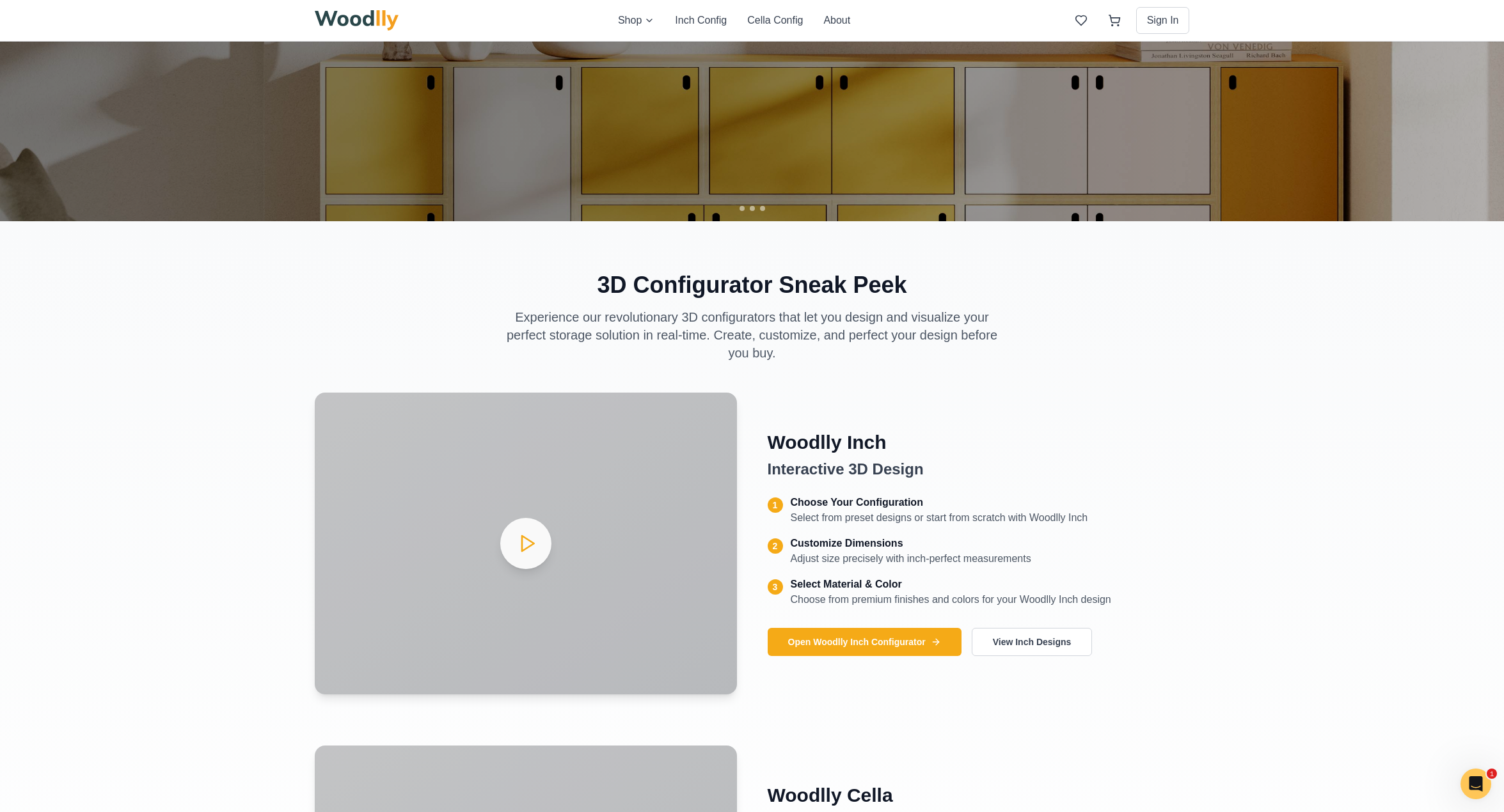 click on "3D Configurator Sneak Peek Experience our revolutionary 3D configurators that let you design and visualize your perfect storage solution in real-time. Create, customize, and perfect your design before you buy. Your browser does not support the video tag. Woodlly Inch Interactive 3D Design 1 Choose Your Configuration Select from preset designs or start from scratch with Woodlly Inch 2 Customize Dimensions Adjust size precisely with inch-perfect measurements 3 Select Material & Color Choose from premium finishes and colors for your Woodlly Inch design Open Woodlly Inch Configurator View Inch Designs Woodlly Cella Interactive 3D Design 1 Choose Your Configuration Build with modular Cella units for flexible storage solutions 2 Customize Dimensions Stack and arrange Cella modules to fit any space 3 Select Material & Color Choose from premium finishes and colors for your Woodlly Cella system Open Woodlly Cella Configurator View Cella Designs Your browser does not support the video tag." at bounding box center (752, 660) 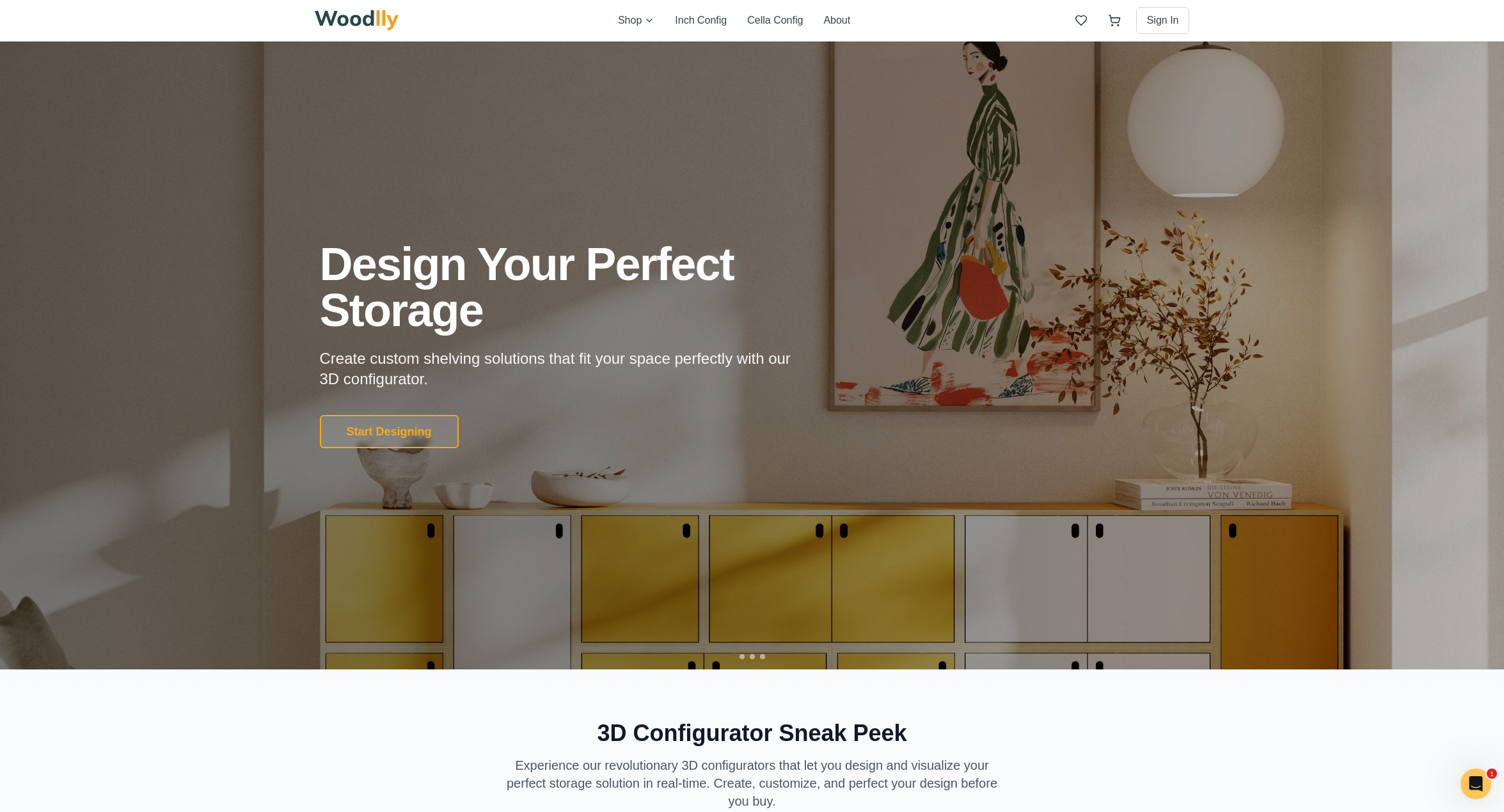 scroll, scrollTop: 0, scrollLeft: 0, axis: both 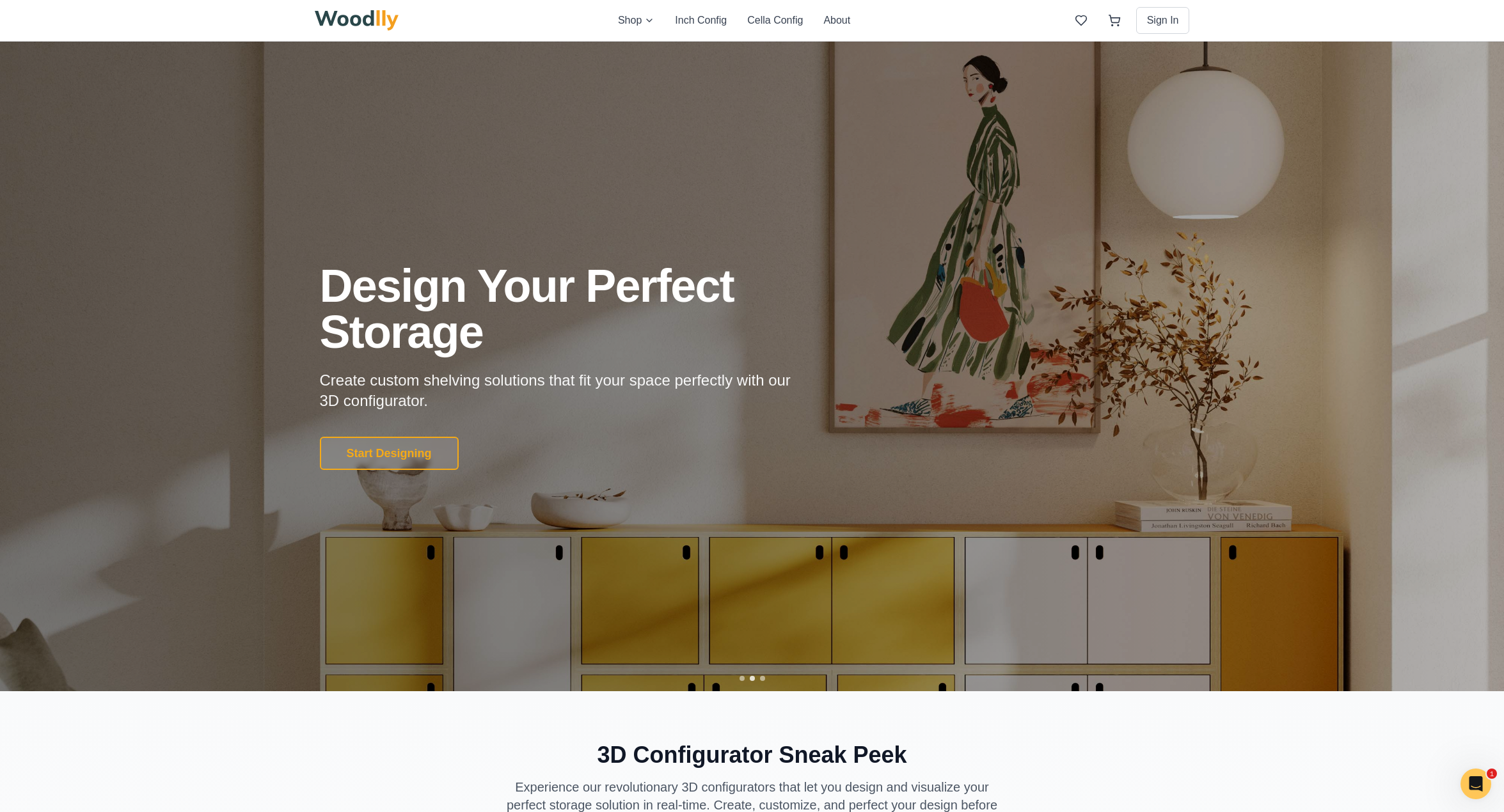 click at bounding box center (752, 678) 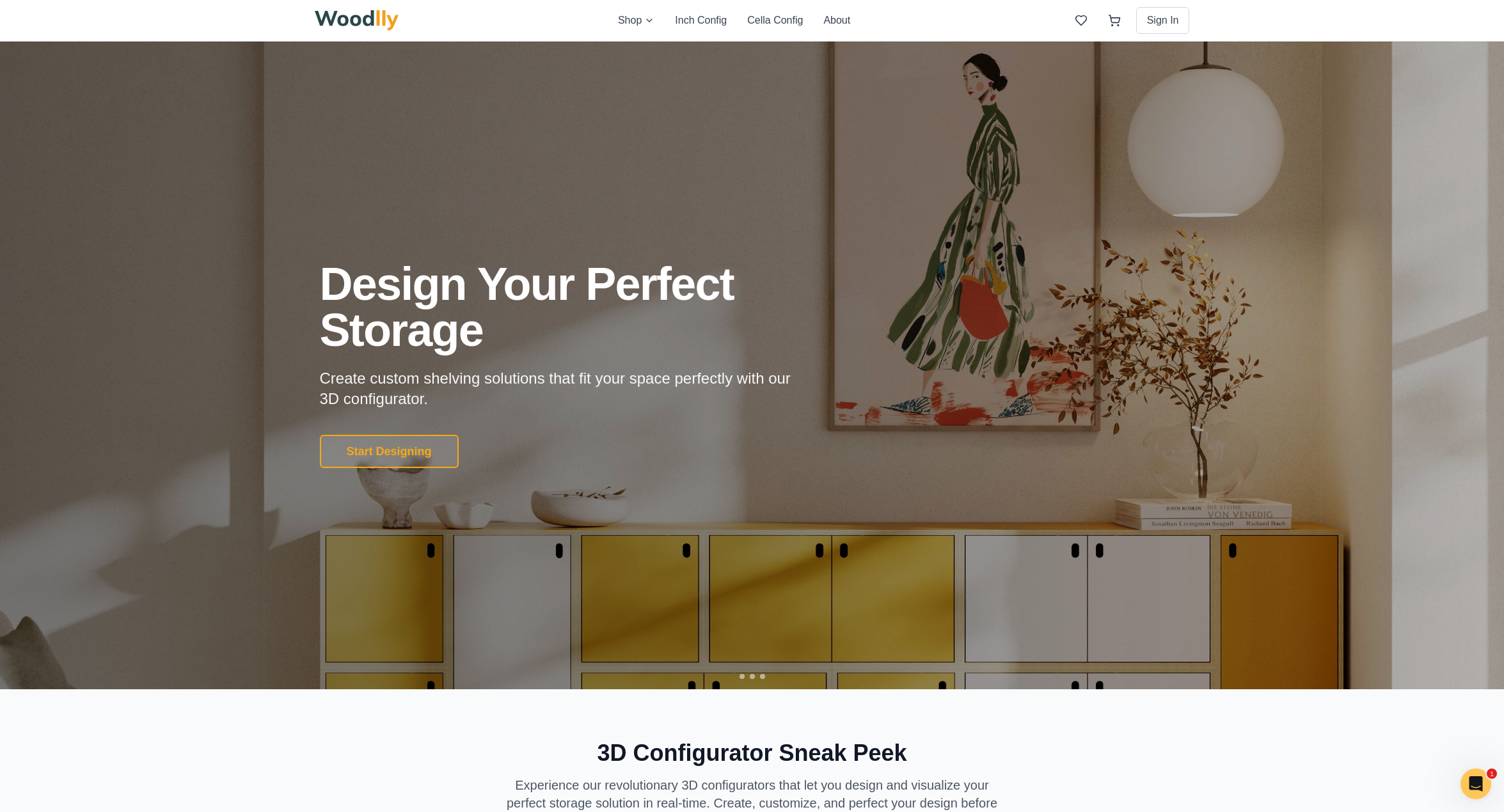 scroll, scrollTop: 0, scrollLeft: 0, axis: both 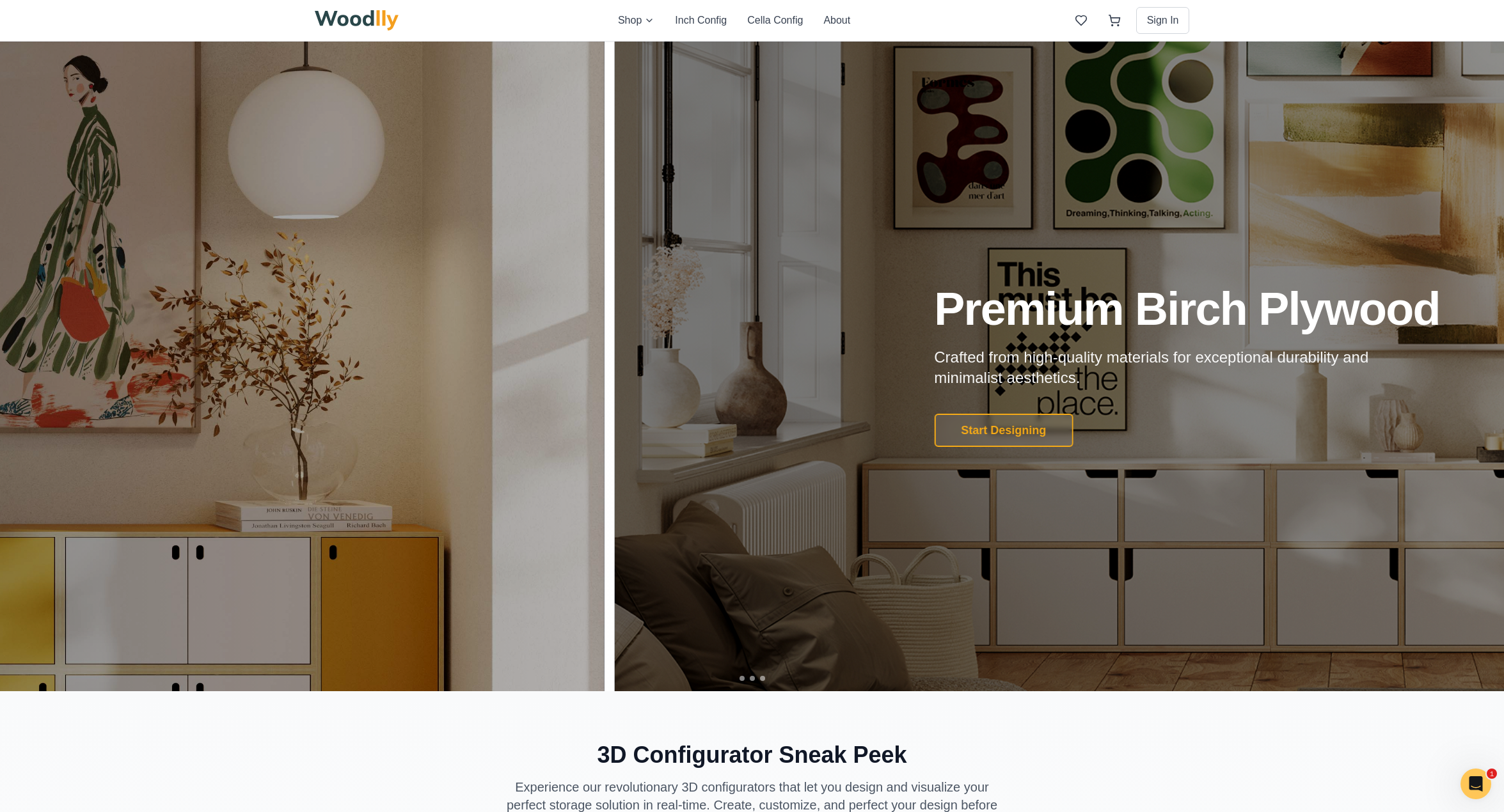 drag, startPoint x: 1389, startPoint y: 503, endPoint x: 107, endPoint y: 423, distance: 1284.4937 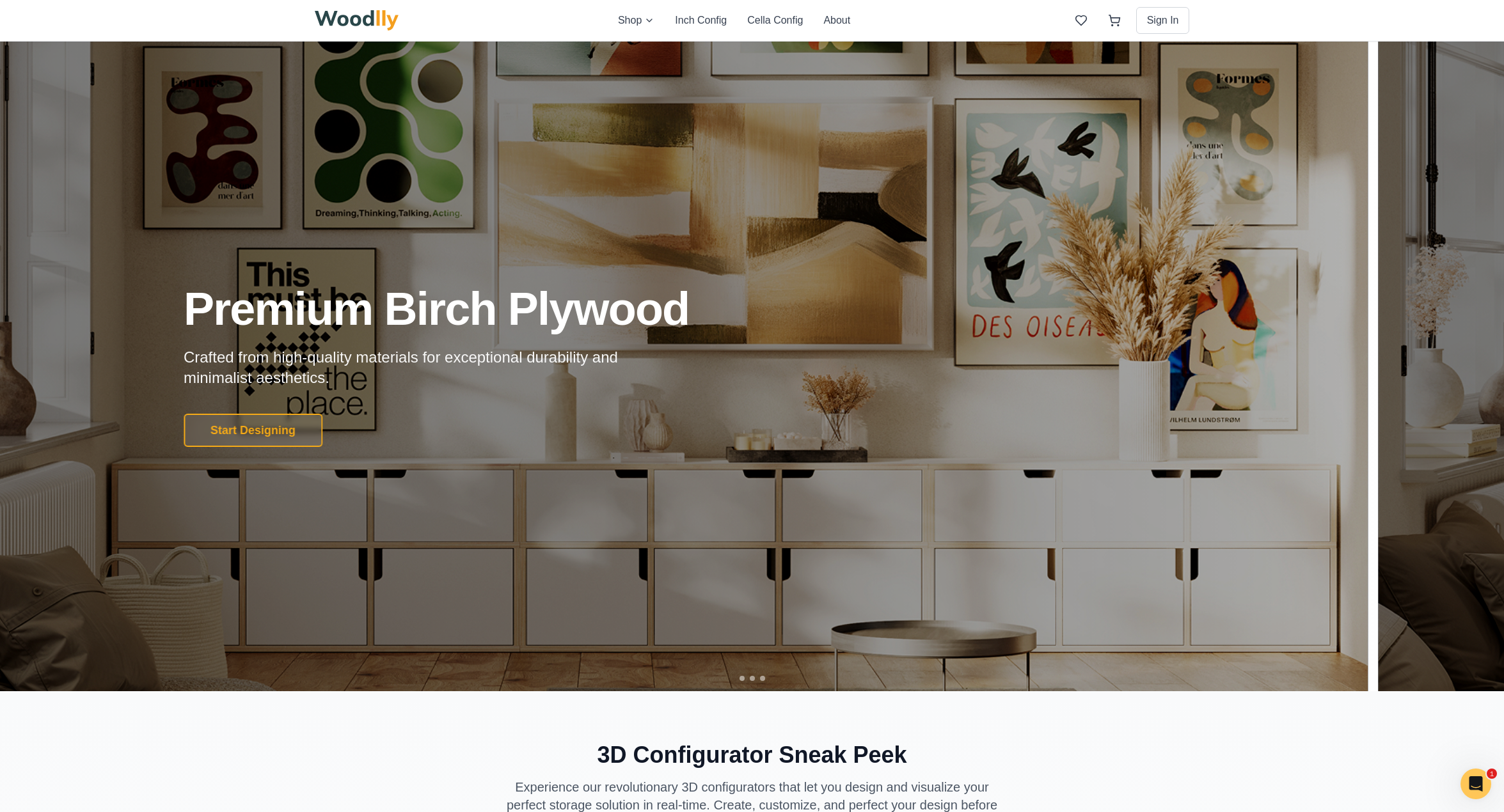 drag, startPoint x: 1405, startPoint y: 517, endPoint x: 550, endPoint y: 524, distance: 855.0287 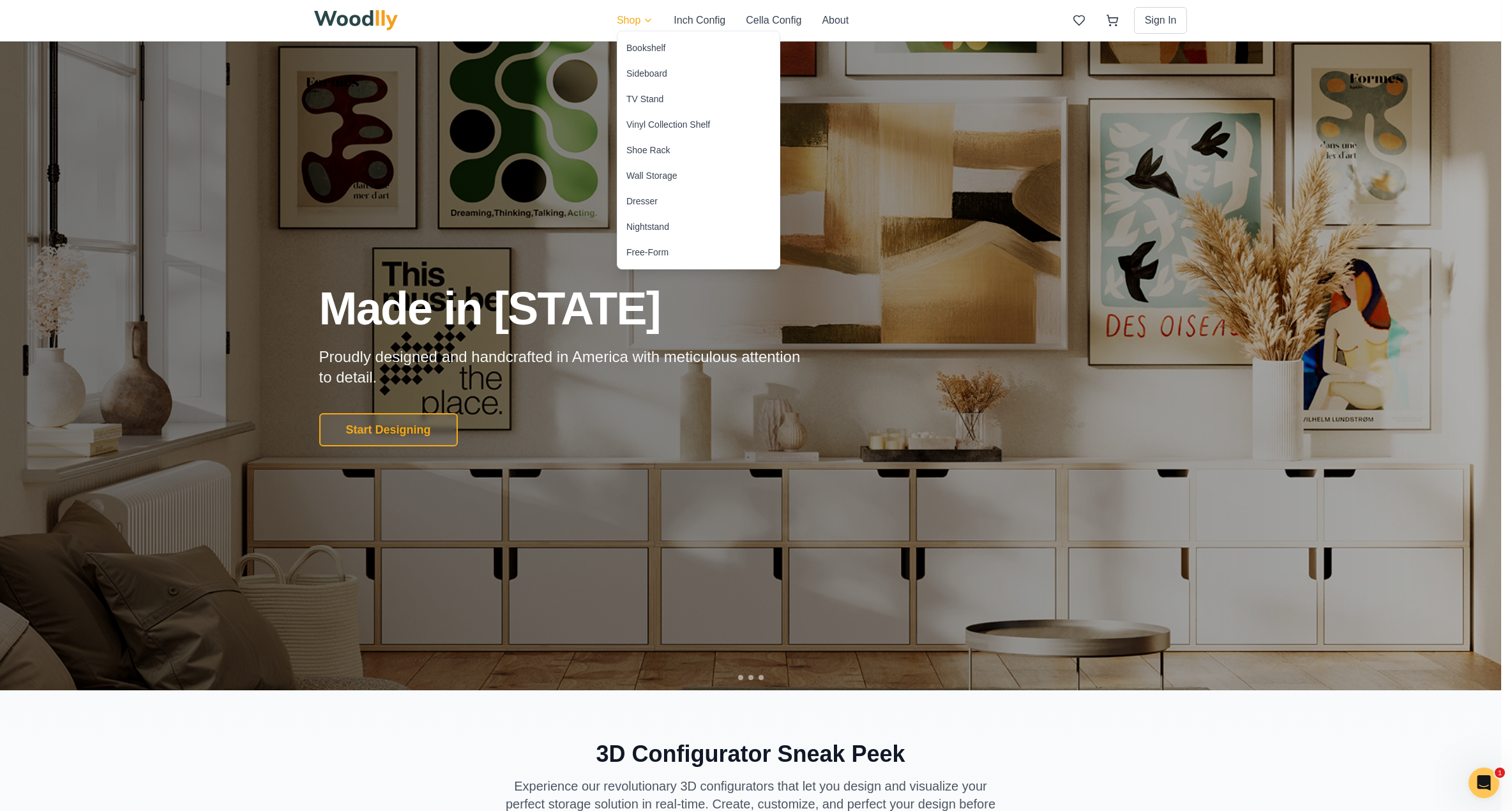 click on "Shop Inch Config Cella Config About Sign In Design Your Perfect Storage Create custom shelving solutions that fit your space perfectly with our 3D configurator. Start Designing Premium Birch Plywood  Crafted from high-quality materials for exceptional durability and minimalist aesthetics. Start Designing Made in California Proudly designed and handcrafted in America with meticulous attention to detail. Start Designing 3D Configurator Sneak Peek Experience our revolutionary 3D configurators that let you design and visualize your perfect storage solution in real-time. Create, customize, and perfect your design before you buy. Your browser does not support the video tag. Woodlly Inch Interactive 3D Design 1 Choose Your Configuration Select from preset designs or start from scratch with Woodlly Inch 2 Customize Dimensions Adjust size precisely with inch-perfect measurements 3 Select Material & Color Choose from premium finishes and colors for your Woodlly Inch design View Inch Designs" at bounding box center [756, 2131] 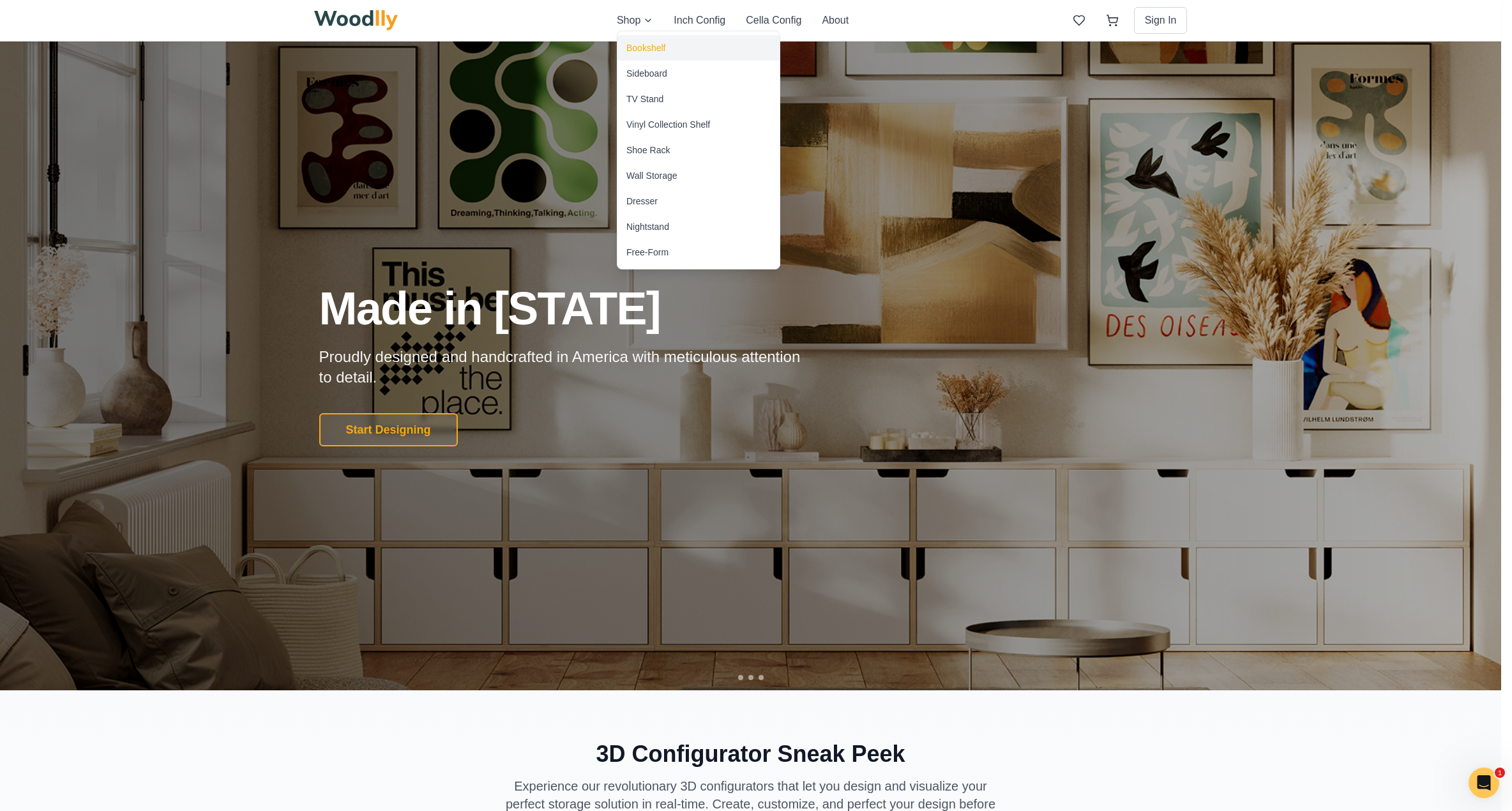 click on "Bookshelf" at bounding box center [646, 48] 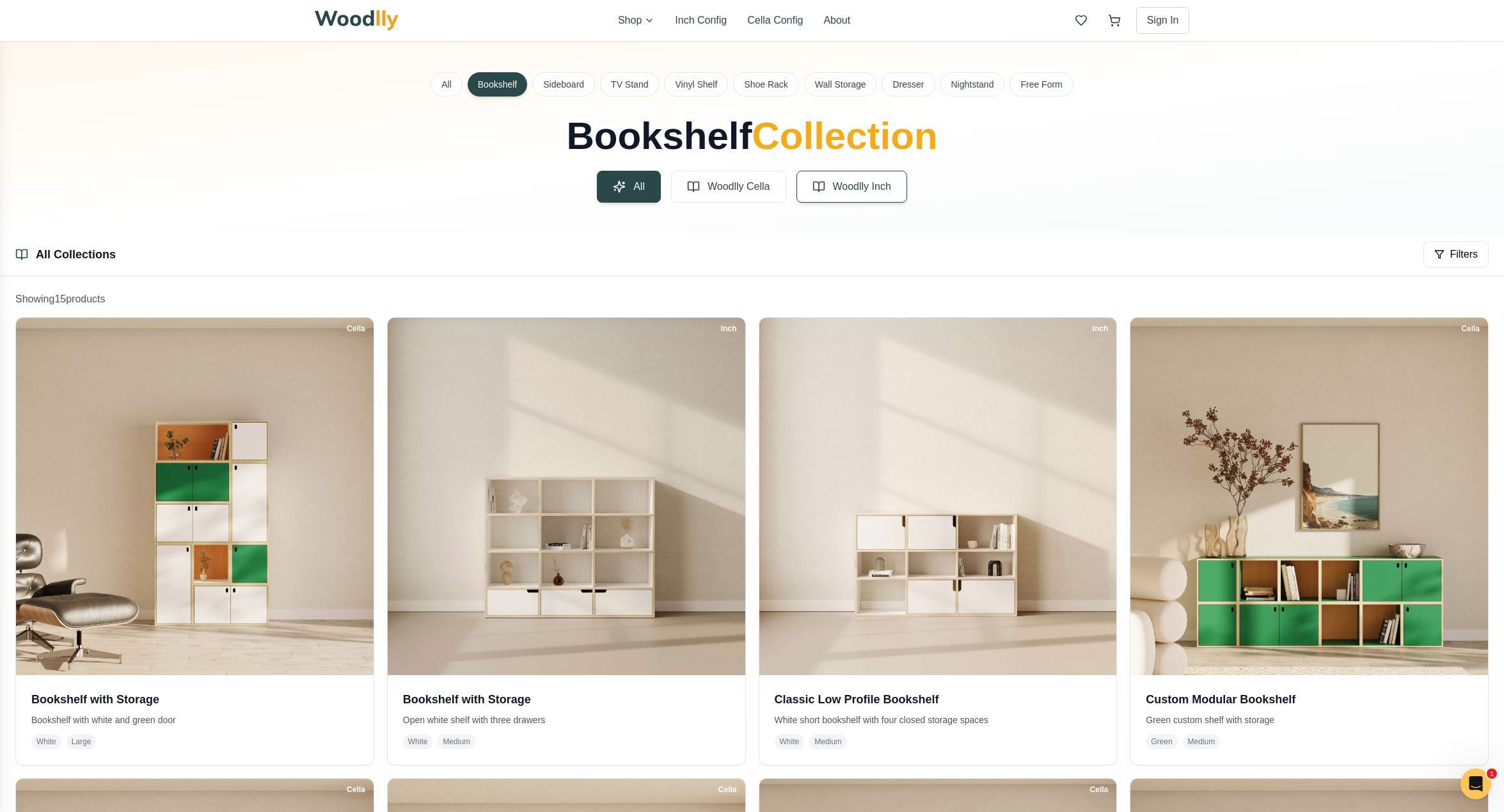 click on "Woodlly Inch" at bounding box center [862, 187] 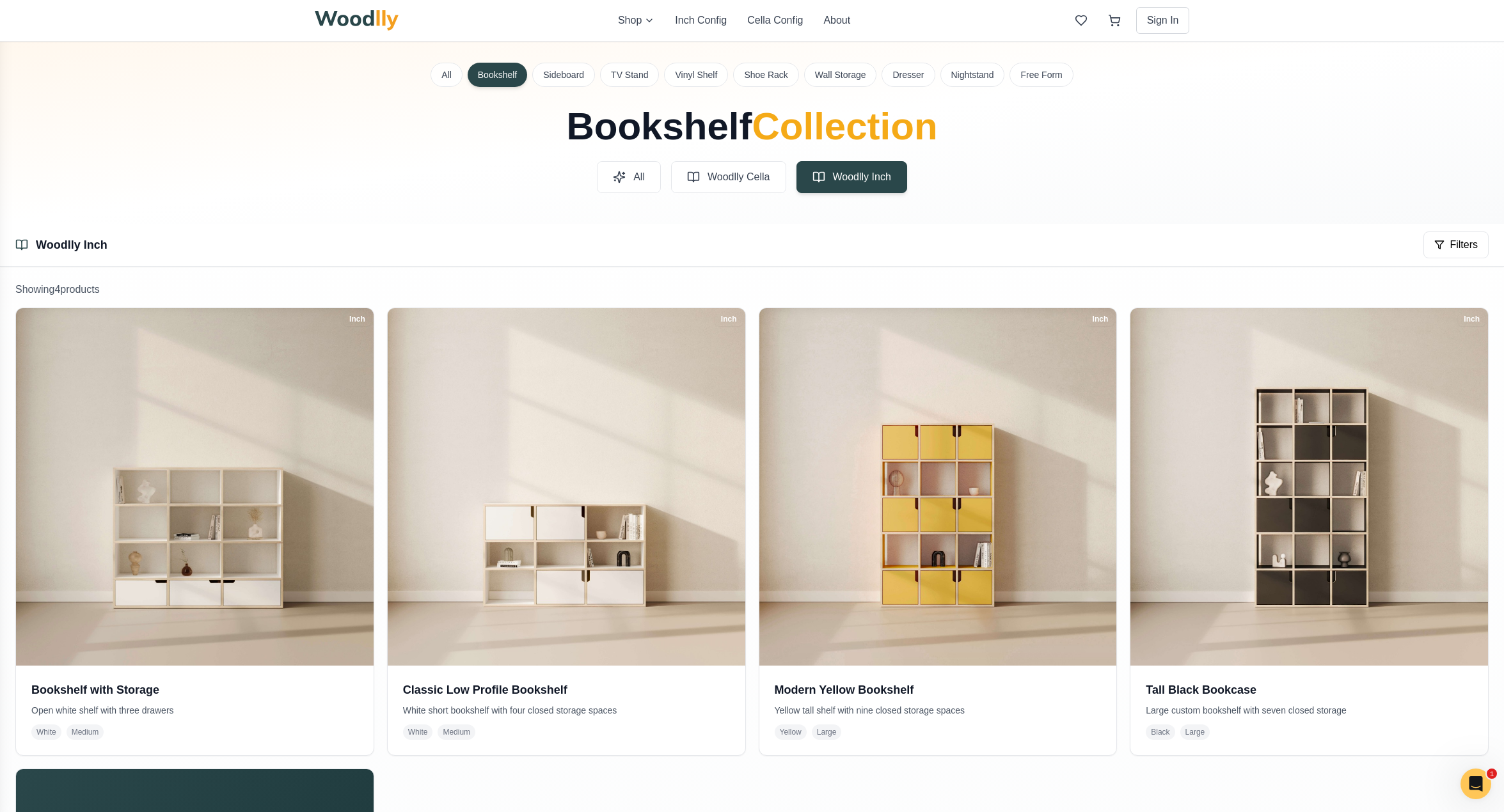 scroll, scrollTop: 0, scrollLeft: 0, axis: both 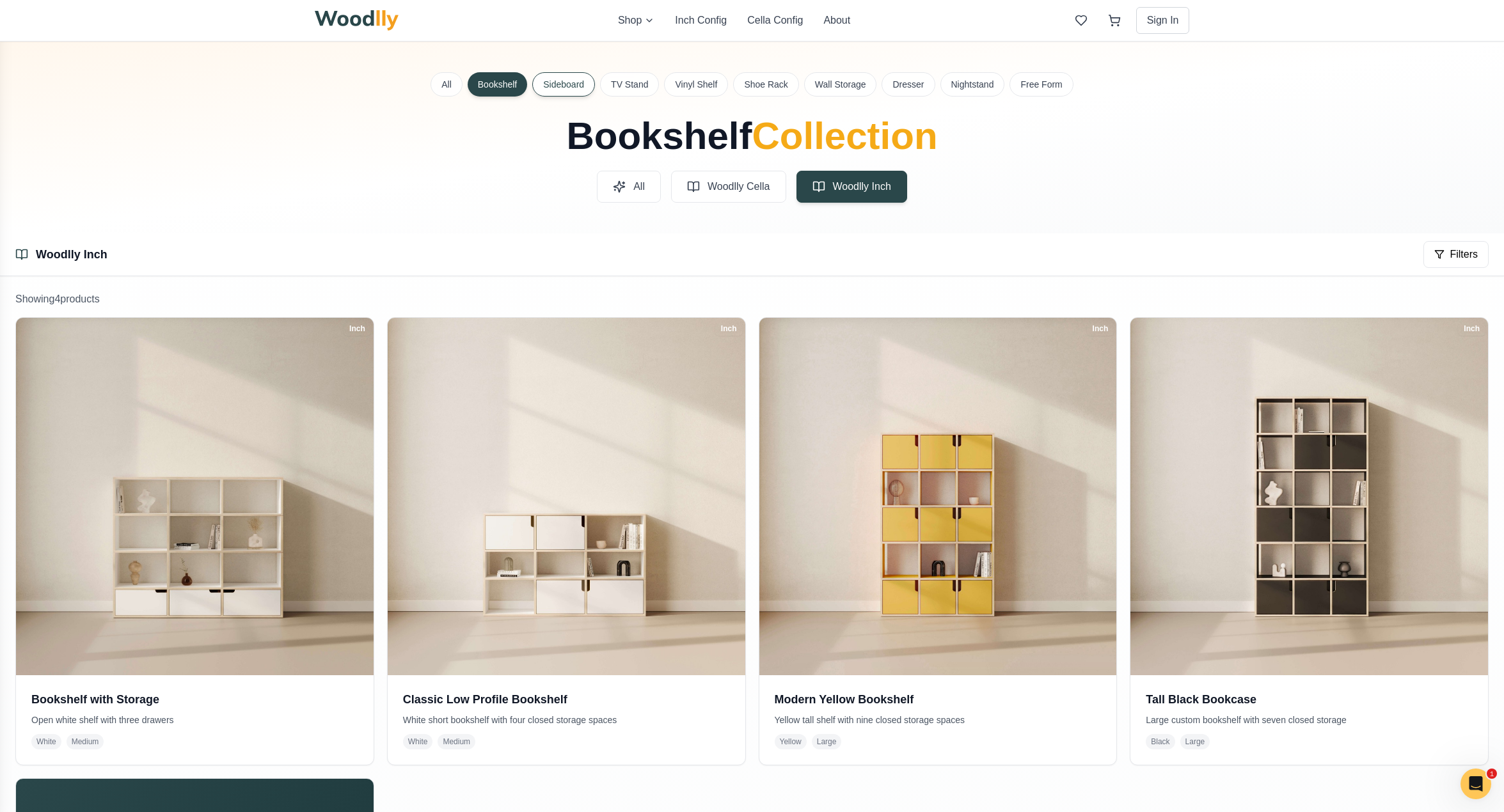 click on "Sideboard" at bounding box center (564, 84) 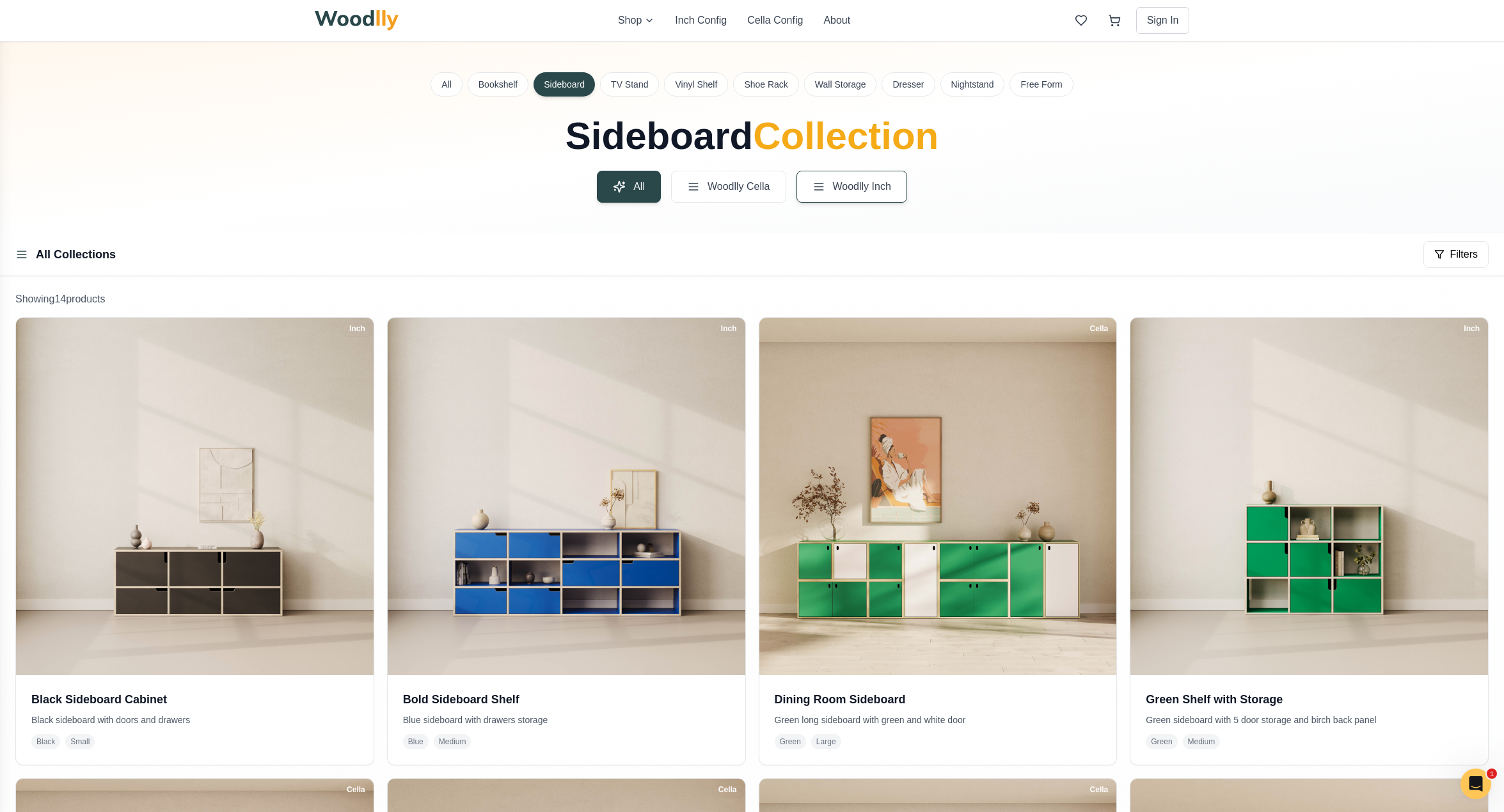 click on "Woodlly Inch" at bounding box center (862, 187) 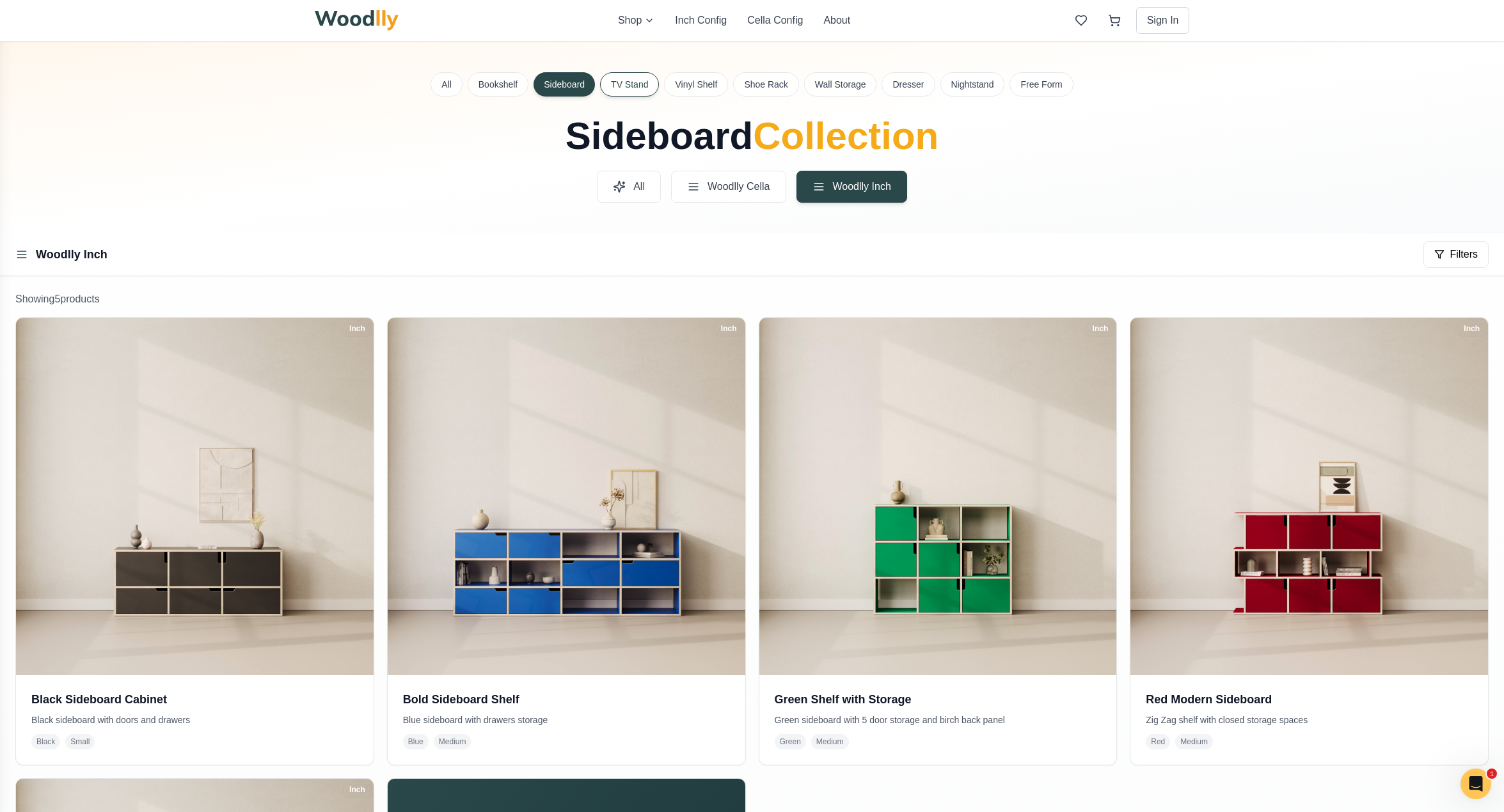 click on "TV Stand" at bounding box center [629, 84] 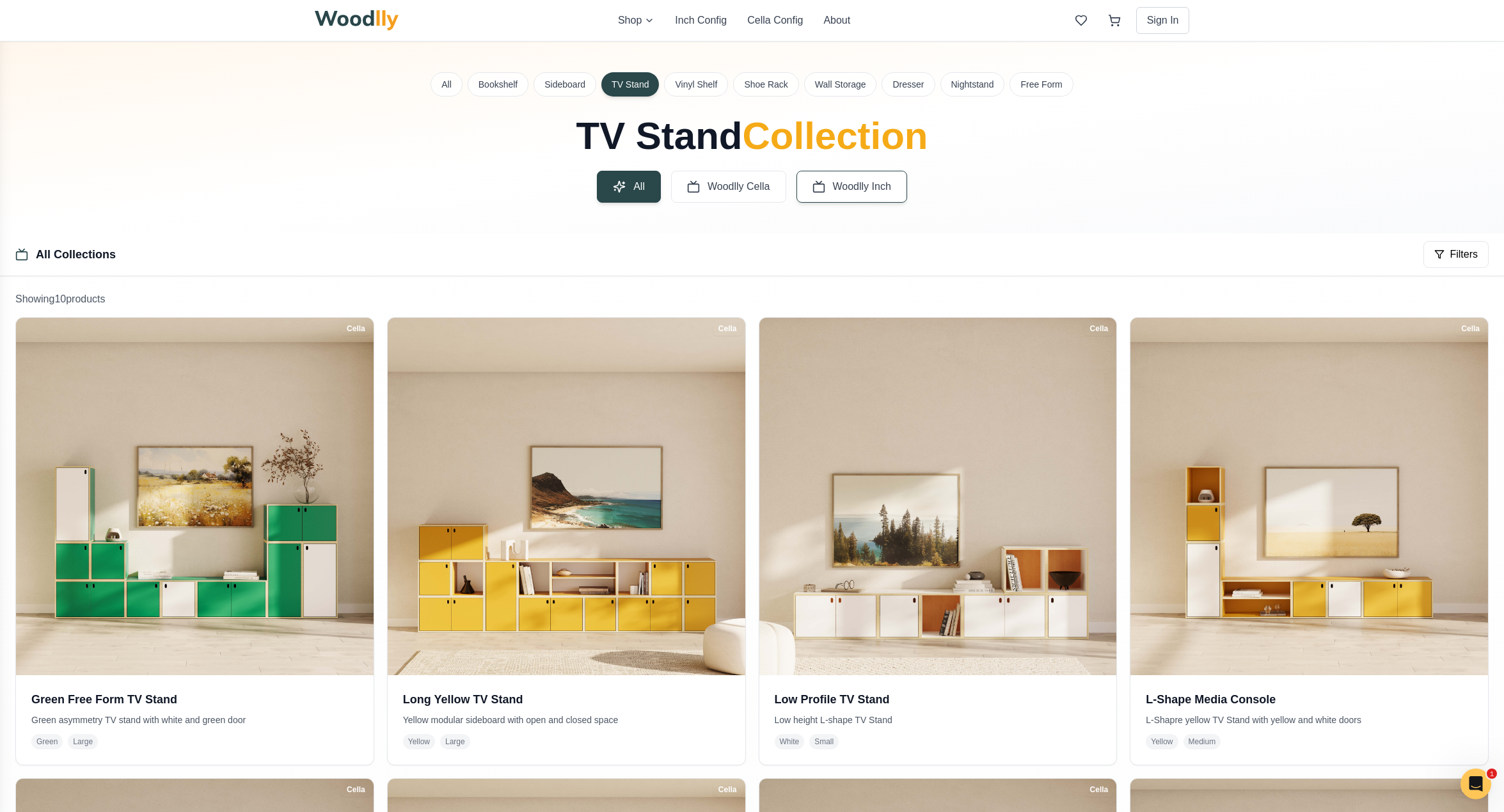 click on "Woodlly Inch" at bounding box center (862, 187) 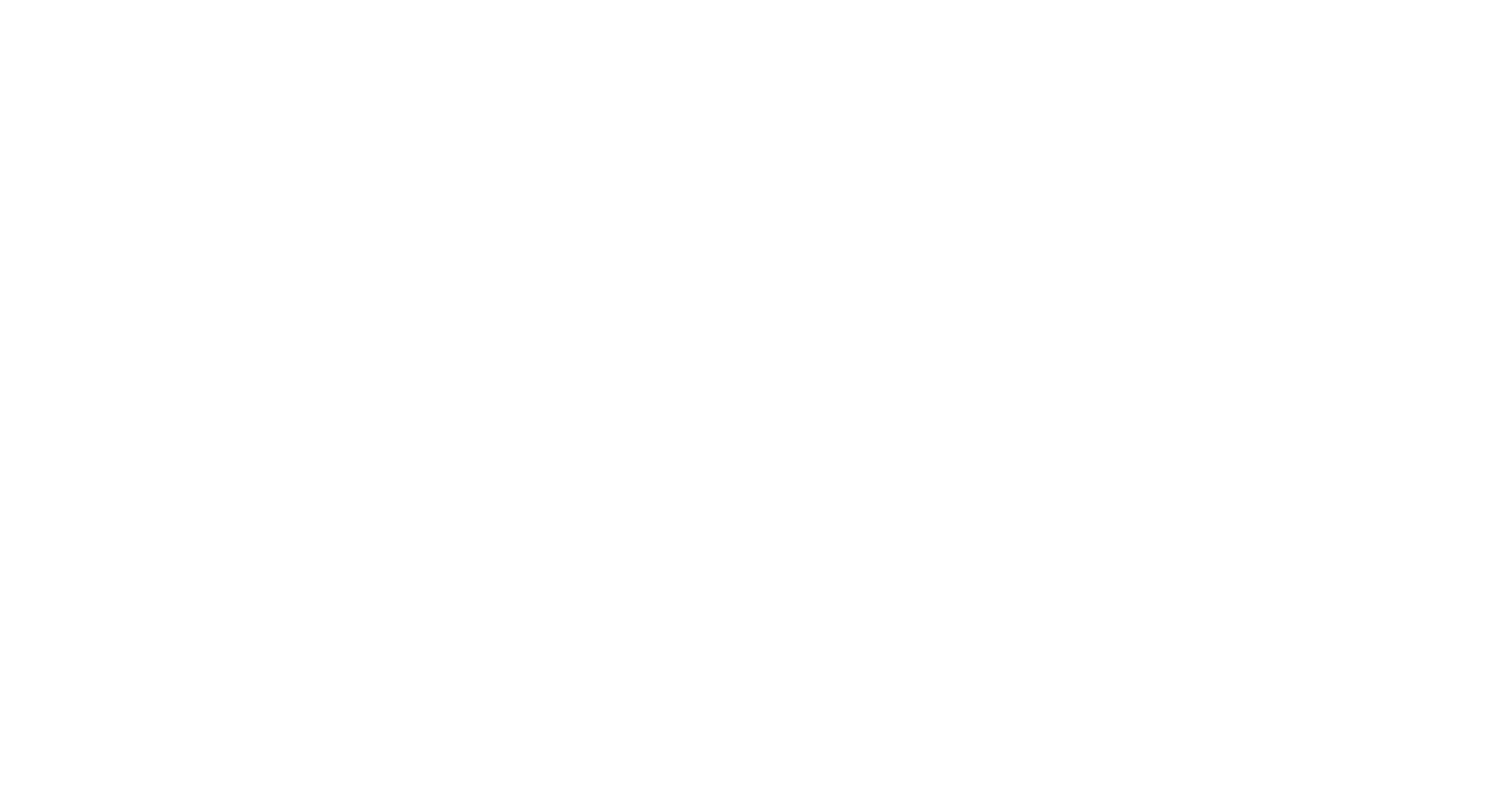 scroll, scrollTop: 0, scrollLeft: 0, axis: both 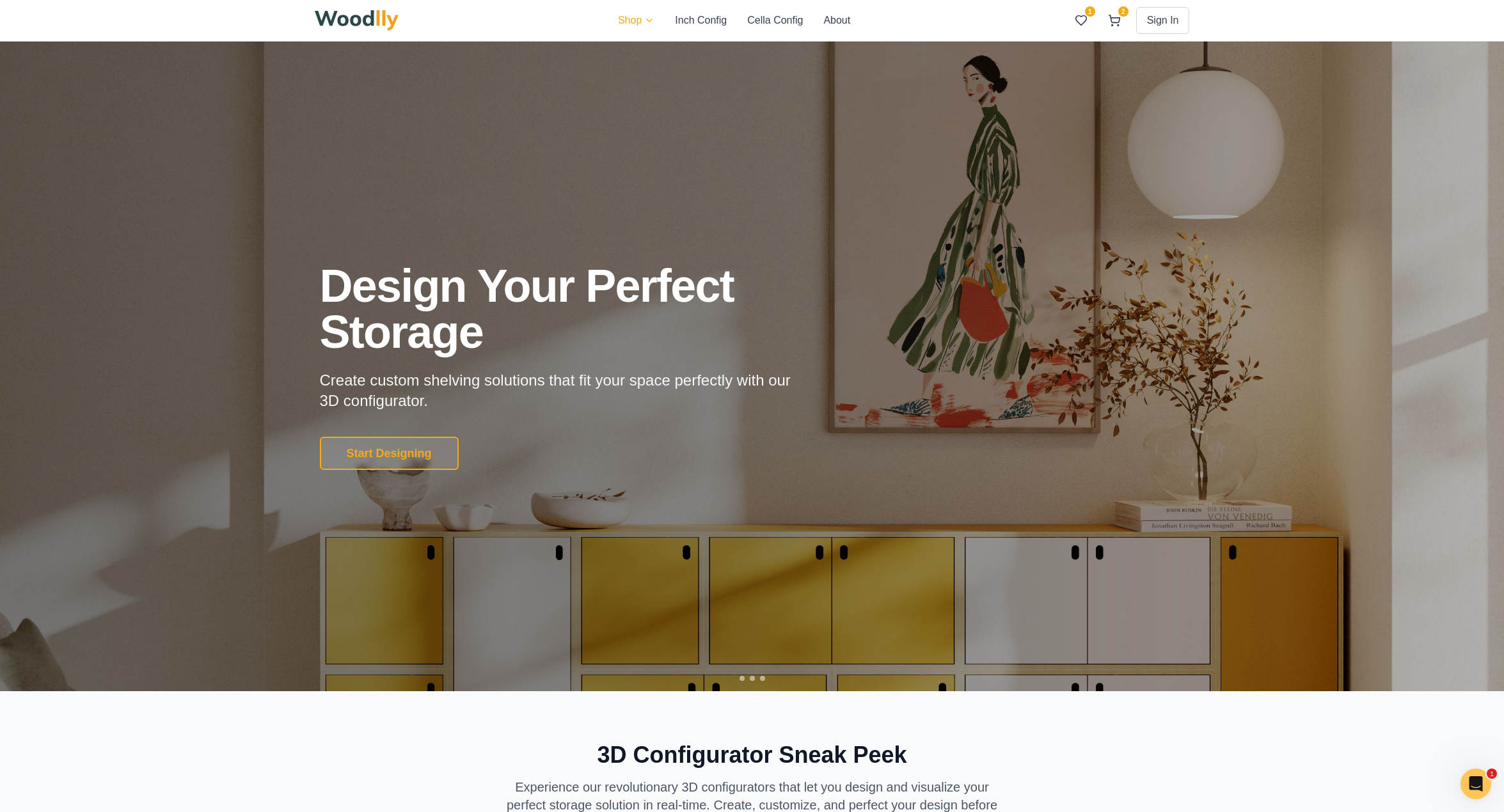 click on "Shop Inch Config Cella Config About 1 2 Sign In 1 2 Design Your Perfect Storage Create custom shelving solutions that fit your space perfectly with our 3D configurator. Start Designing Premium Birch Plywood  Crafted from high-quality materials for exceptional durability and minimalist aesthetics. Start Designing Made in California Proudly designed and handcrafted in America with meticulous attention to detail. Start Designing 3D Configurator Sneak Peek Experience our revolutionary 3D configurators that let you design and visualize your perfect storage solution in real-time. Create, customize, and perfect your design before you buy. Your browser does not support the video tag. Woodlly Inch Interactive 3D Design 1 Choose Your Configuration Select from preset designs or start from scratch with Woodlly Inch 2 Customize Dimensions Adjust size precisely with inch-perfect measurements 3 Select Material & Color Choose from premium finishes and colors for your Woodlly Inch design 1 2 3 lly" at bounding box center [752, 2134] 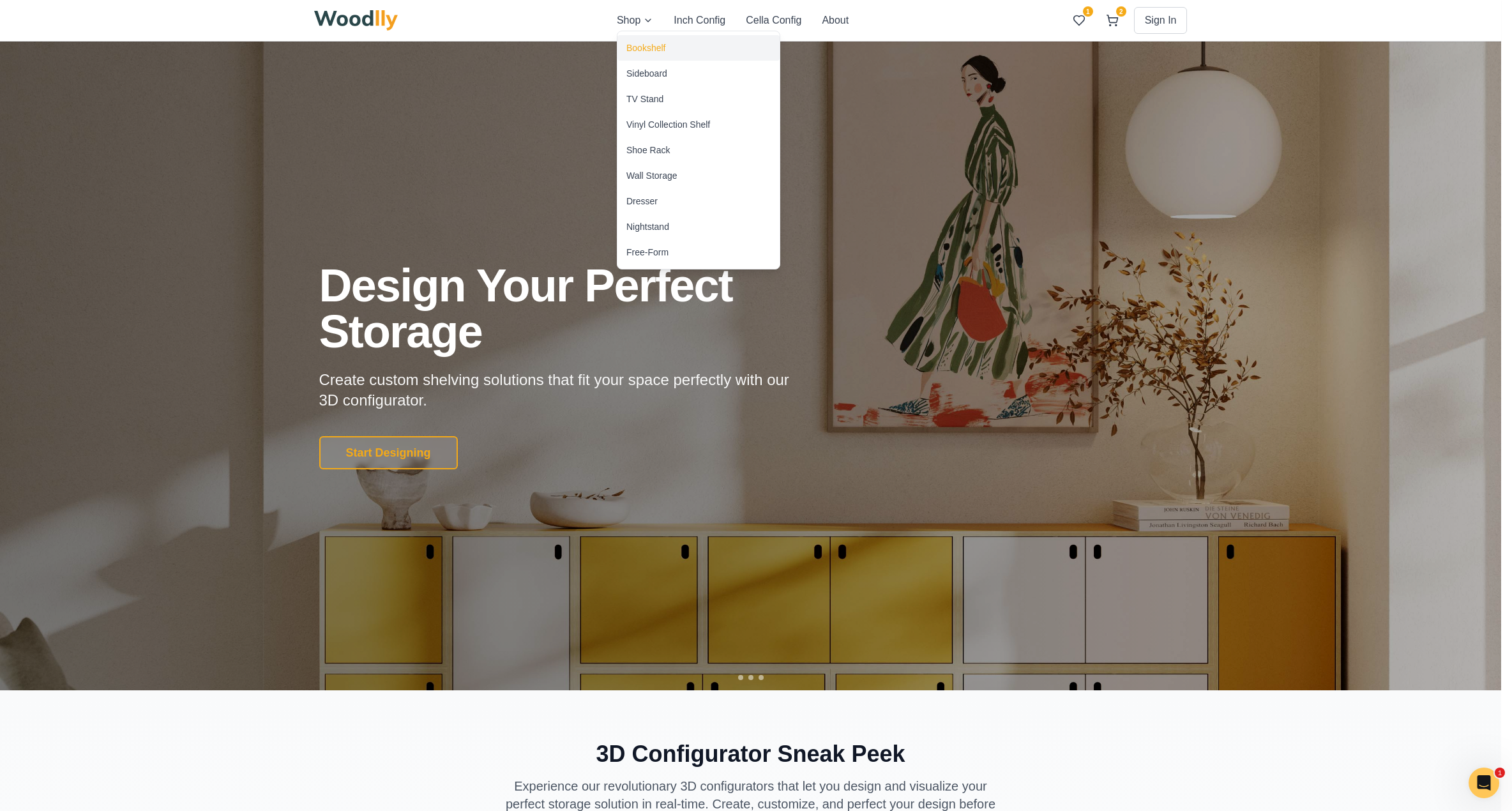 click on "Bookshelf" at bounding box center (646, 48) 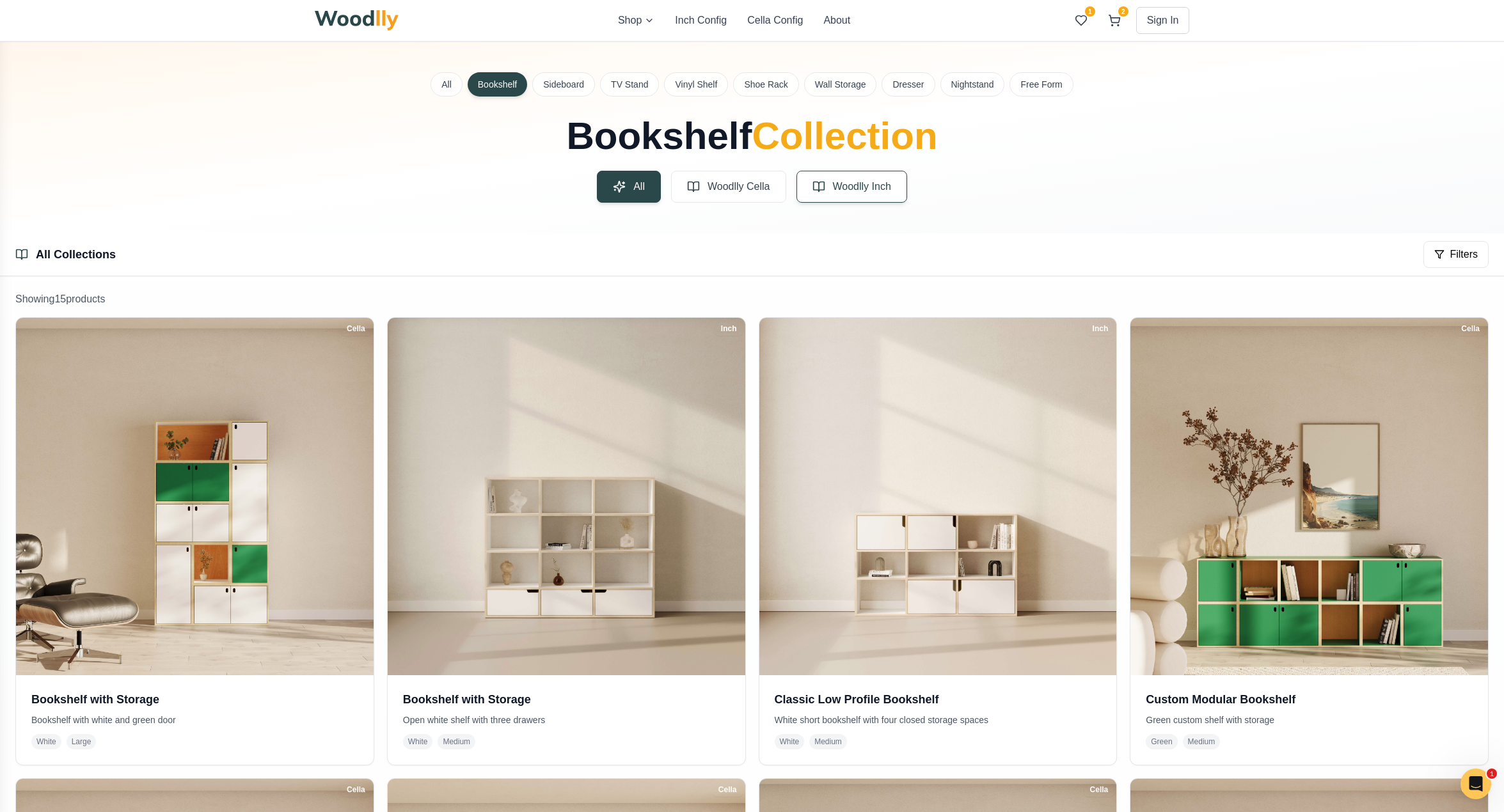 click on "Woodlly Inch" at bounding box center (862, 187) 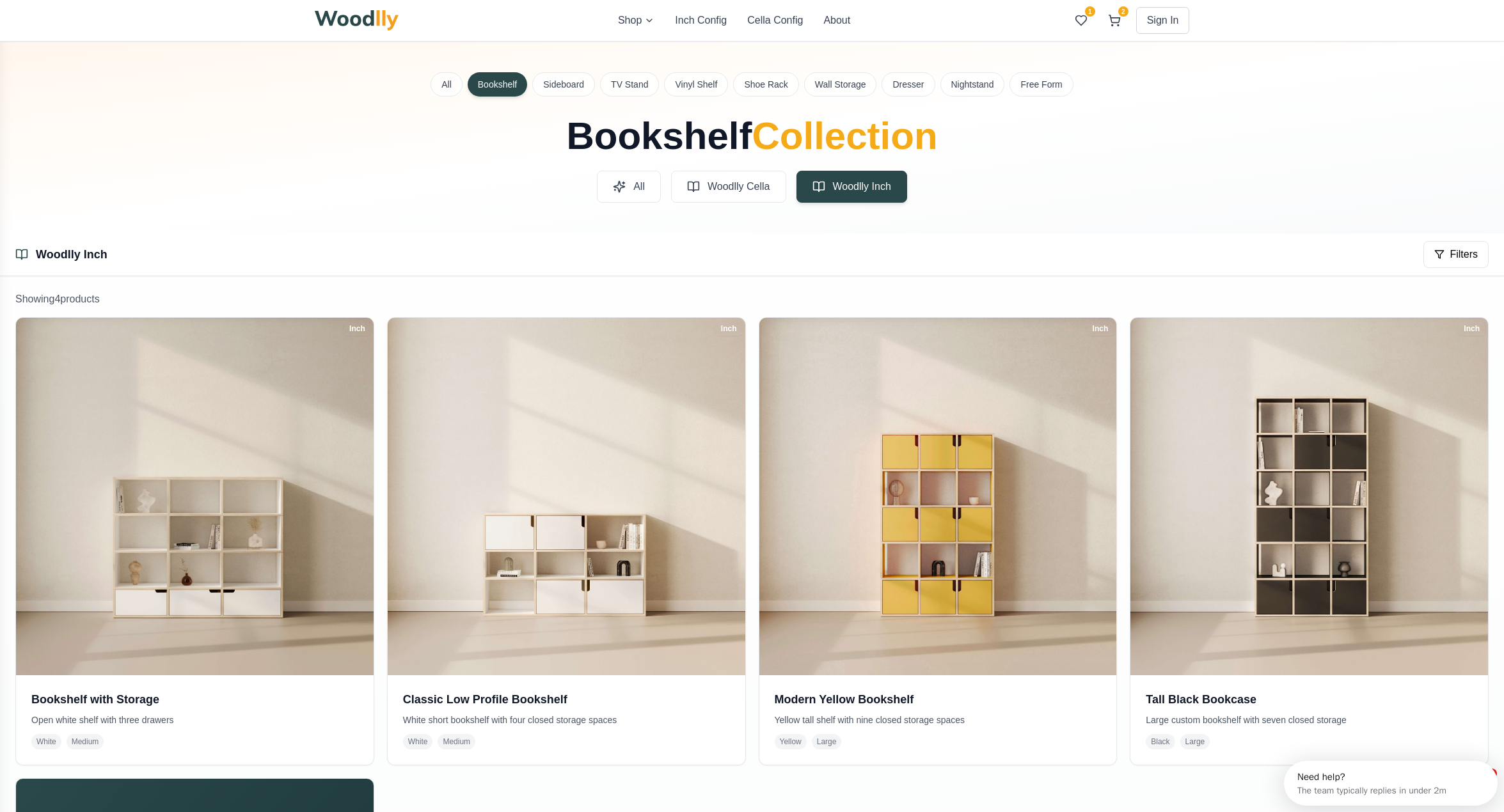 scroll, scrollTop: 0, scrollLeft: 0, axis: both 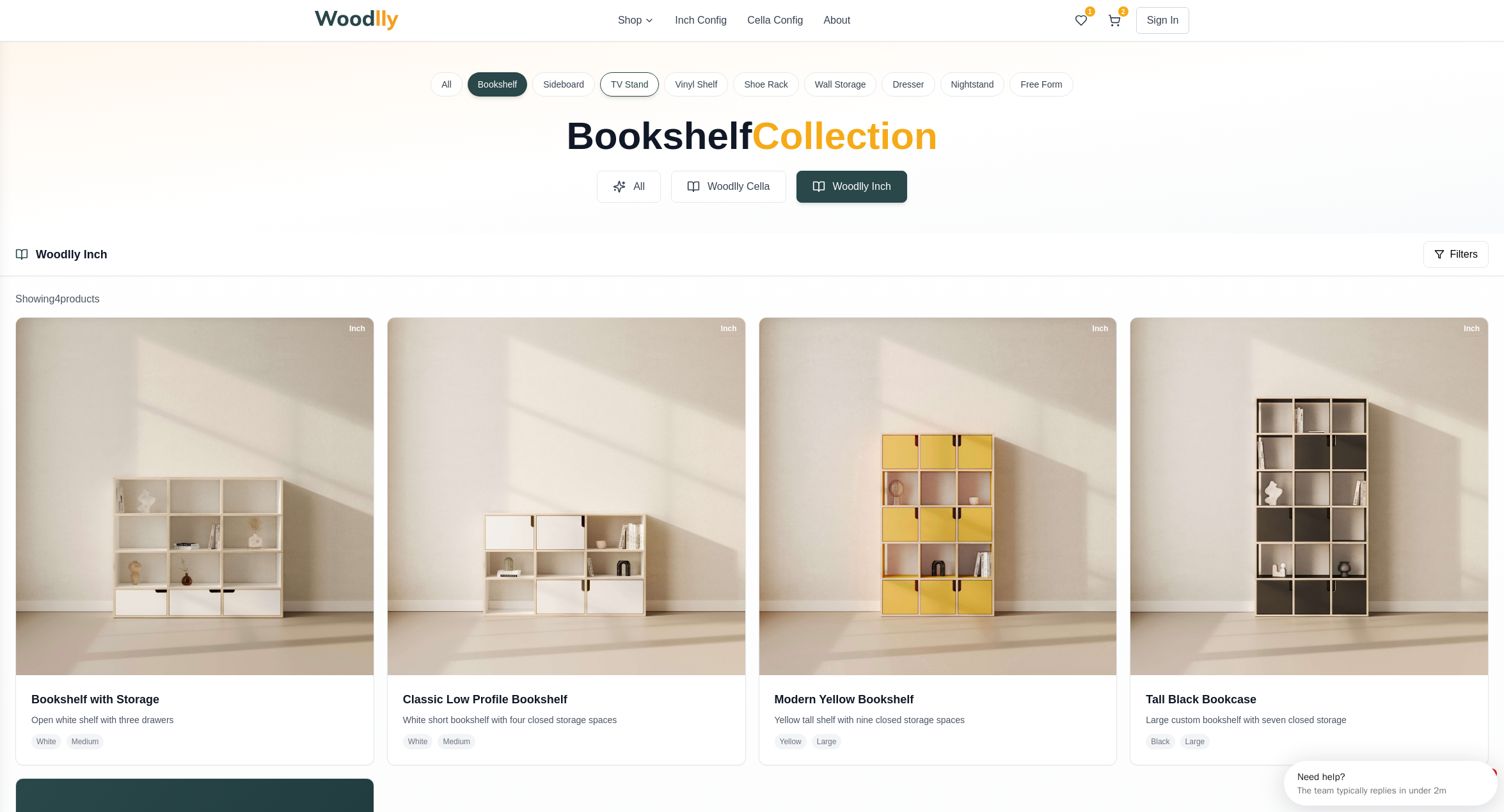 click on "TV Stand" at bounding box center [629, 84] 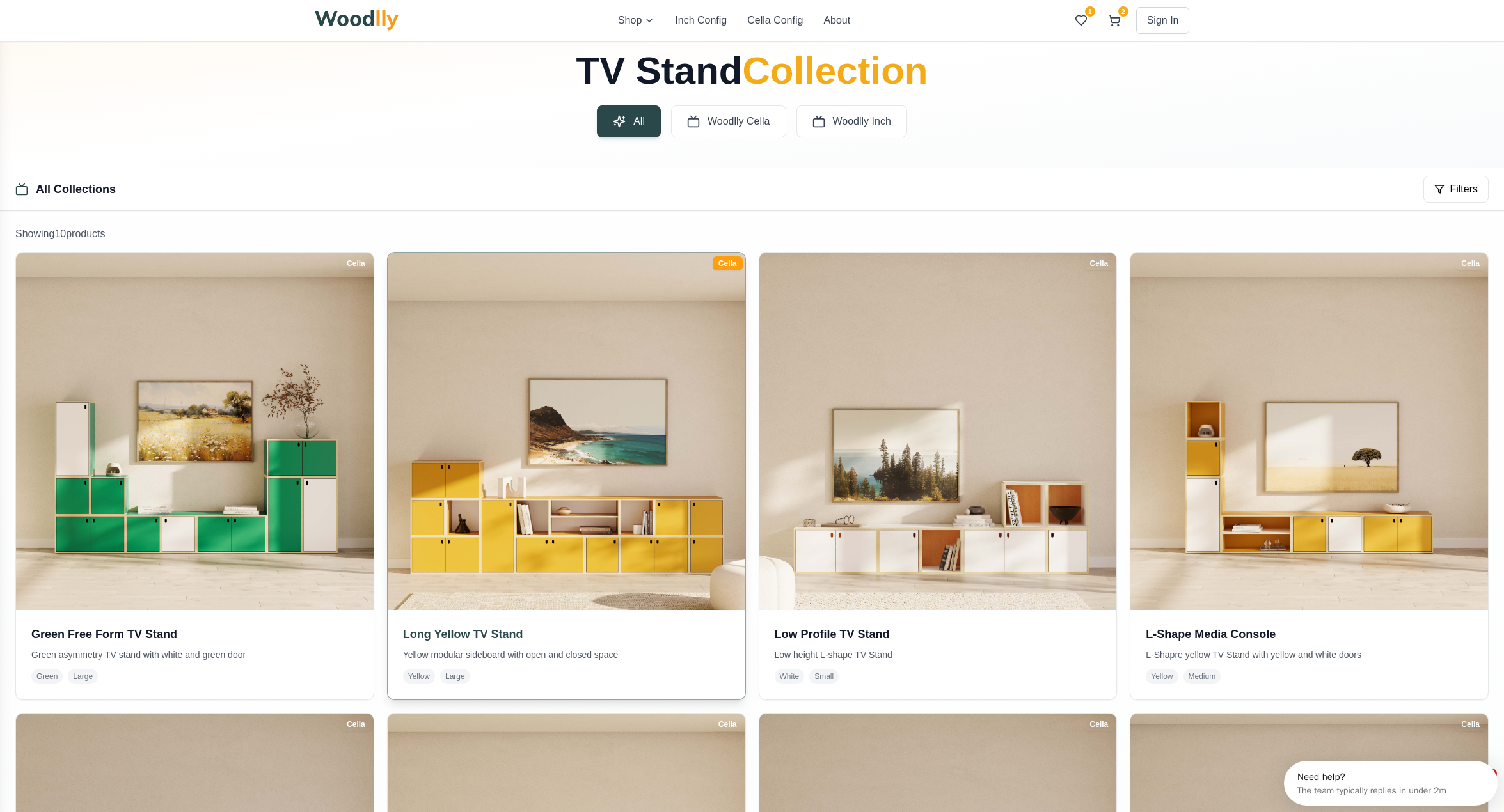 scroll, scrollTop: 64, scrollLeft: 0, axis: vertical 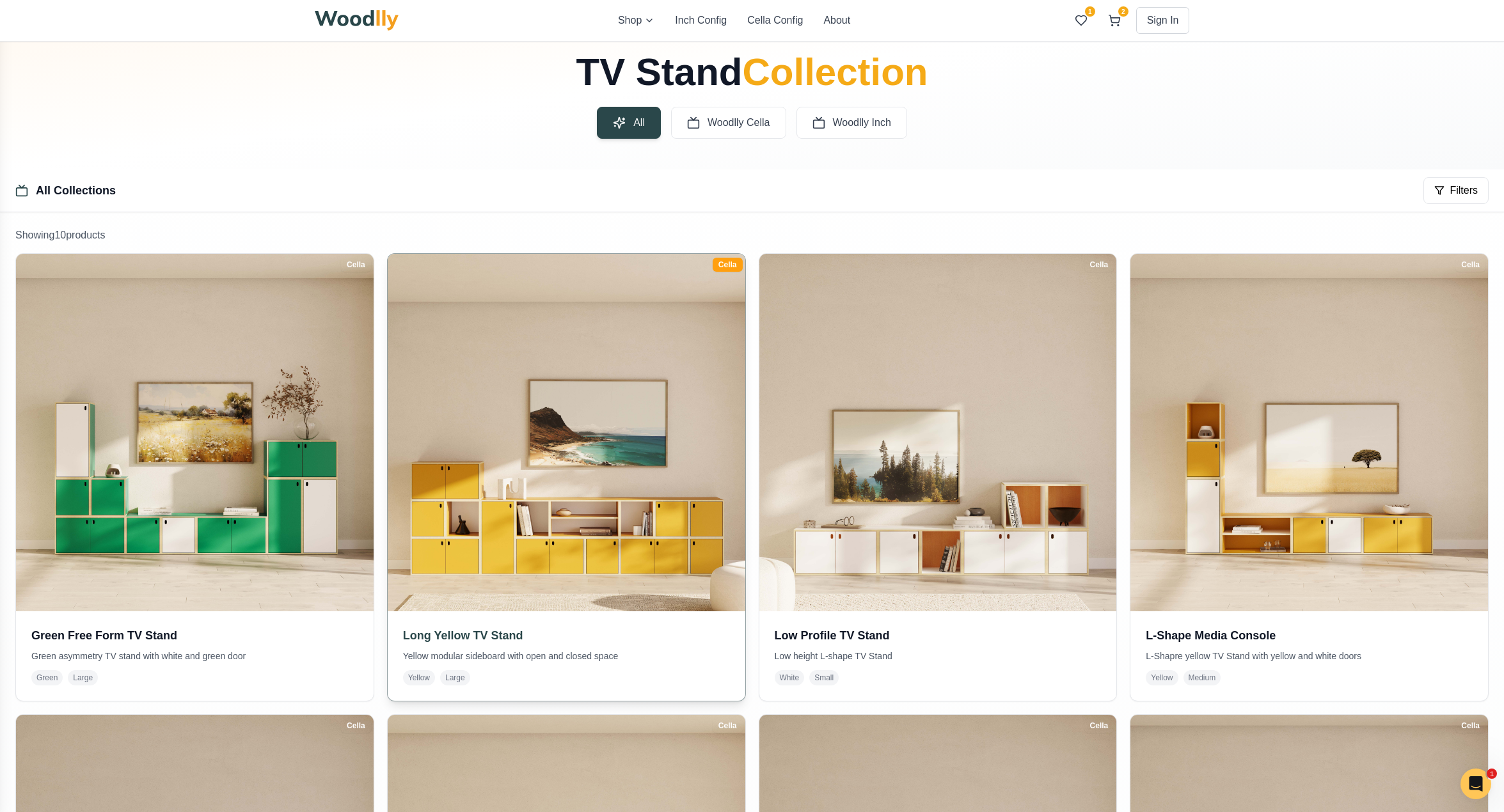 click at bounding box center (566, 432) 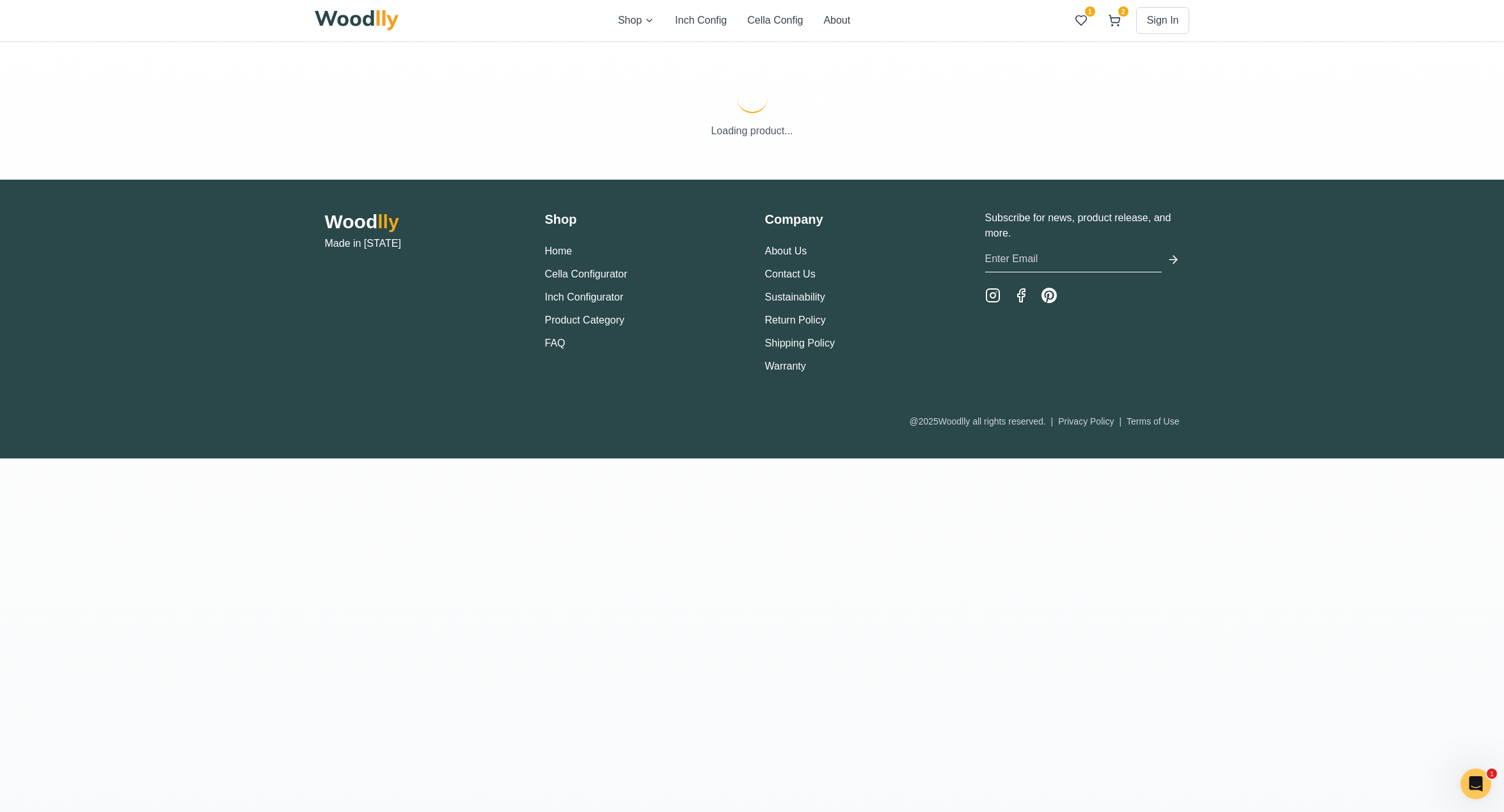 scroll, scrollTop: 0, scrollLeft: 0, axis: both 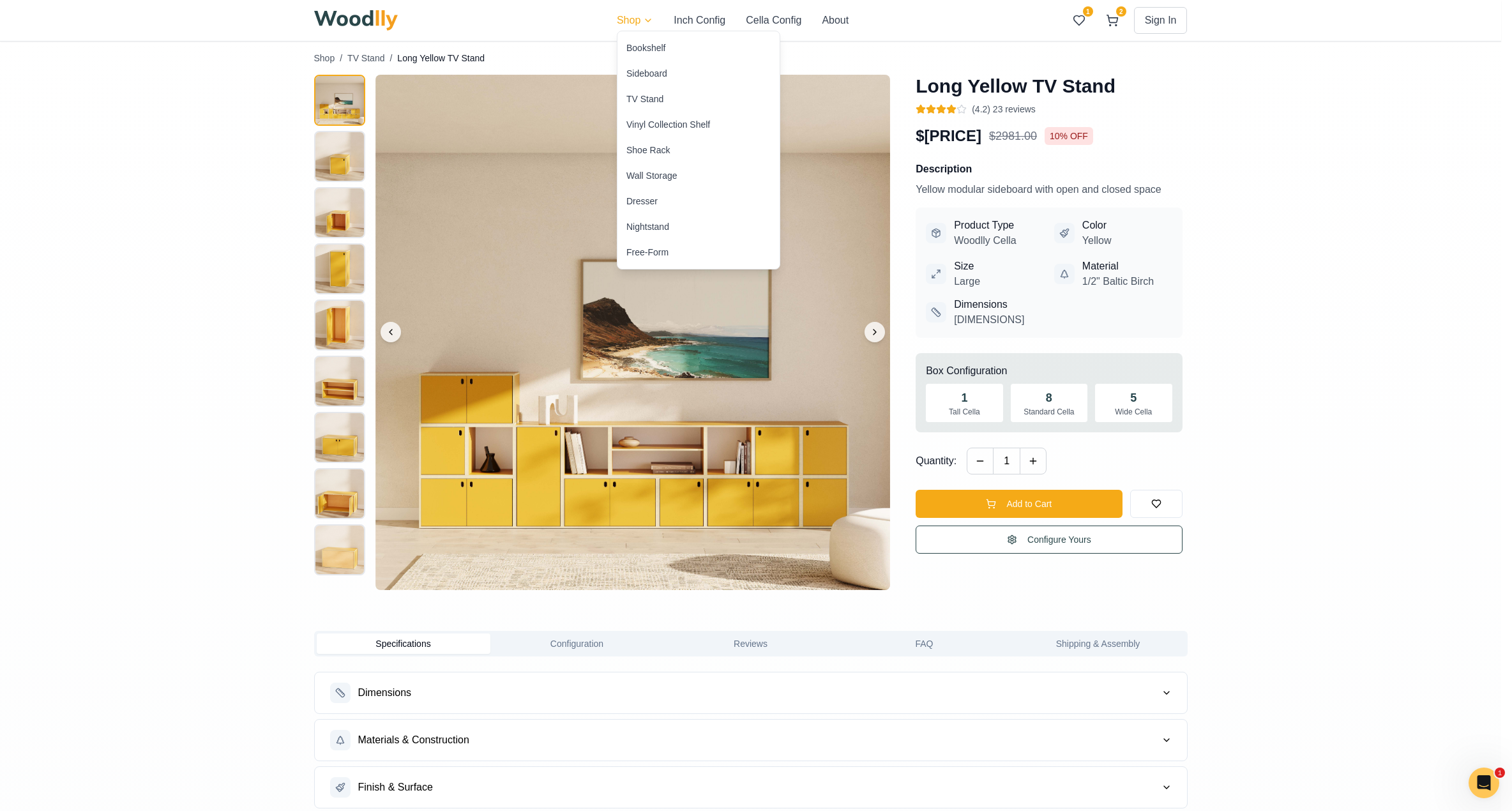 click on "Shop Inch Config Cella Config About 1 2 Sign In 1 2 Shop / TV Stand / Long Yellow TV Stand Long Yellow TV Stand (4.2) 23 reviews $ 2683.00 $ 2981.00 10 % OFF Description Yellow modular sideboard with open and closed space Product Type Woodlly Cella Color Yellow Size Large Material 1/2" Baltic Birch Dimensions 117"W x 42"H x 14"D Box Configuration 1 Tall Cella 8 Standard Cella 5 Wide Cella Quantity: 1 Add to Cart Configure Yours Specifications Configuration Reviews FAQ Shipping & Assembly Dimensions Materials & Construction Finish & Surface Quality Assurance Safety & Installation How It Works Cella Assembly Process Discover how our modular Cella system comes together to create beautiful, customizable storage solutions. Your browser does not support the video tag. Individual Assembly Watch how each Cella compartment comes piece by piece, with easy-to-follow assembly instructions that make building your modular shelf effortless. Your browser does not support the video tag. Cella $ $" at bounding box center (756, 1326) 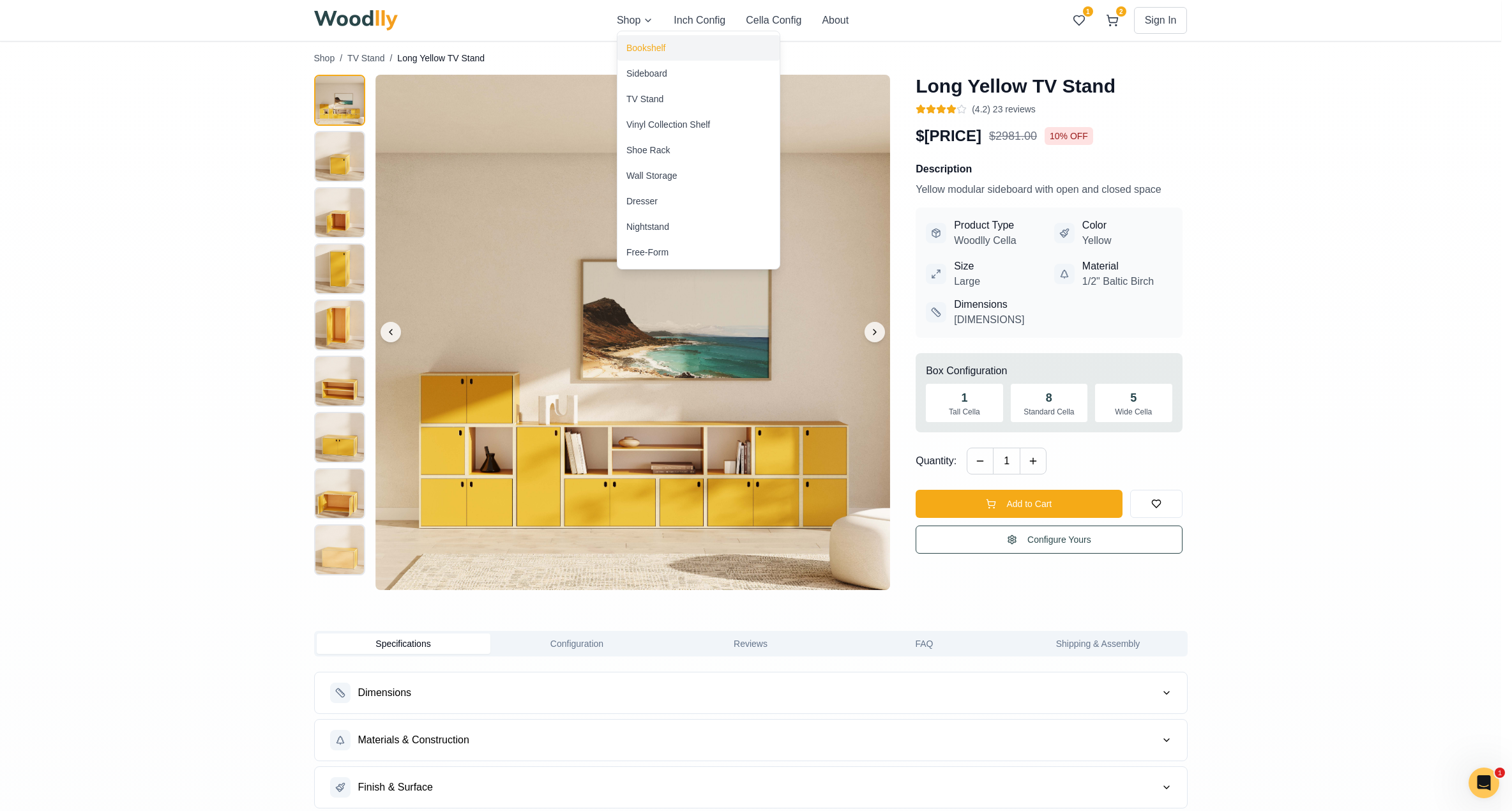 click on "Bookshelf" at bounding box center [699, 48] 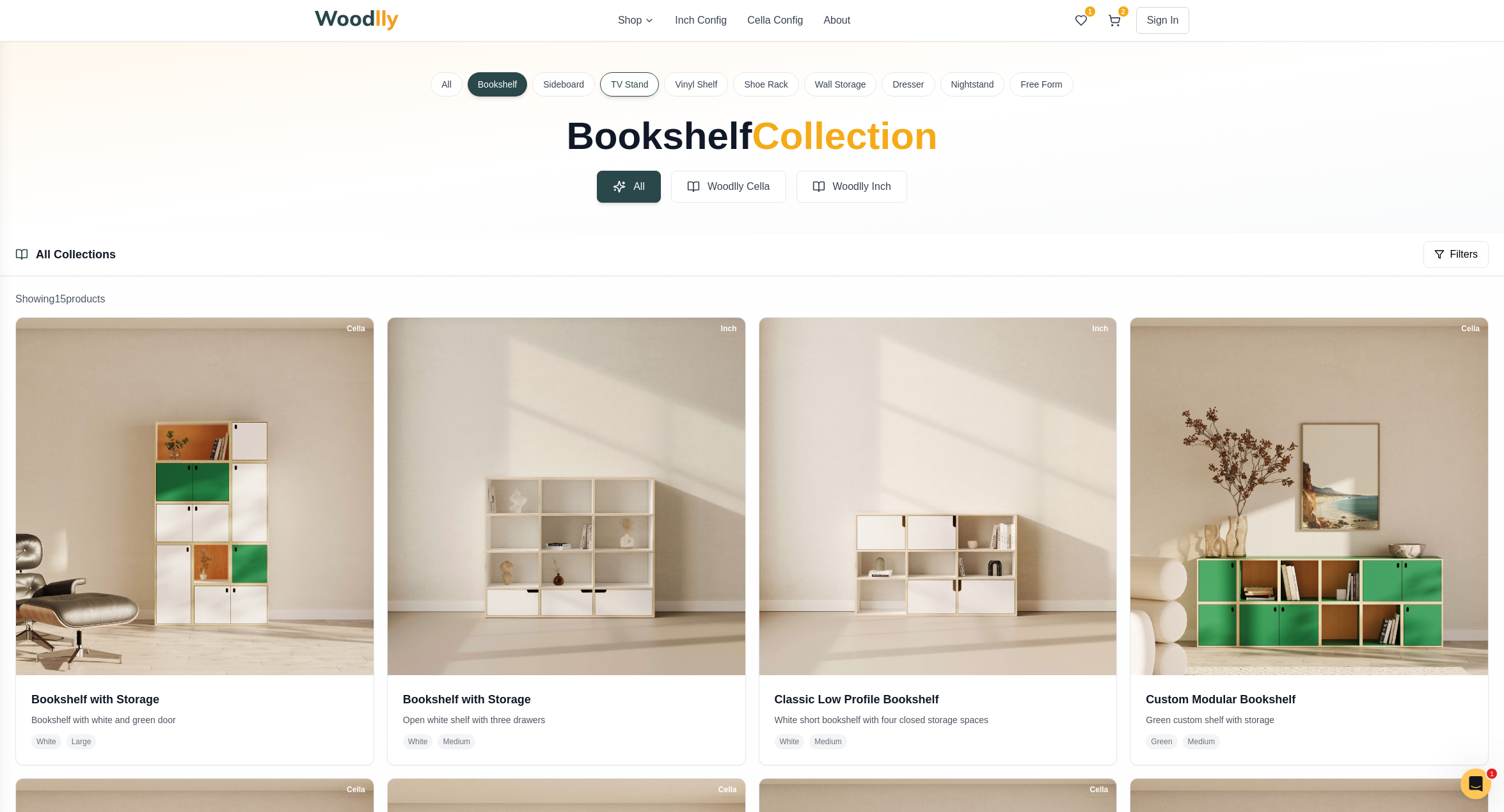click on "TV Stand" at bounding box center (629, 84) 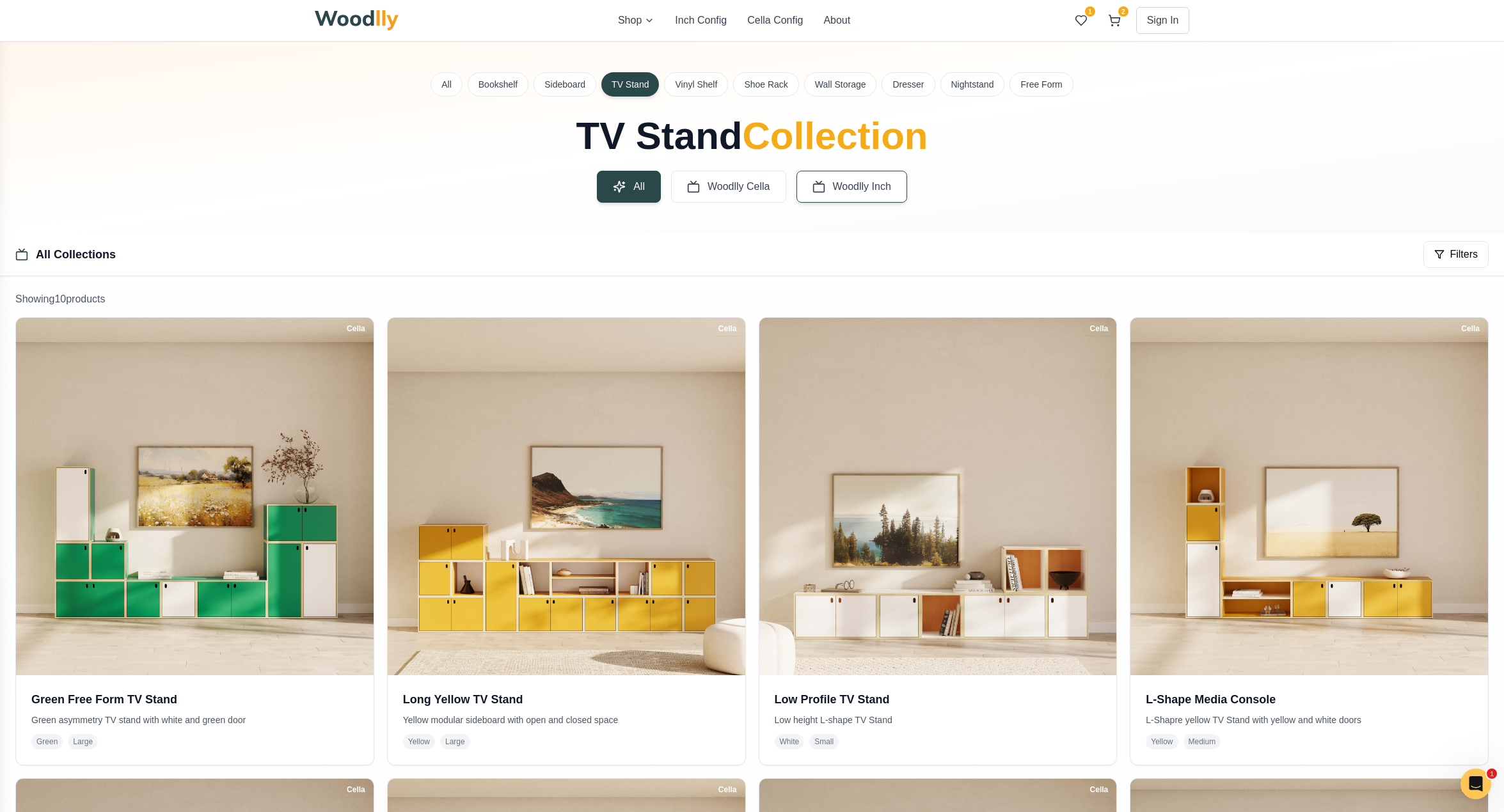 click on "Woodlly Inch" at bounding box center (851, 187) 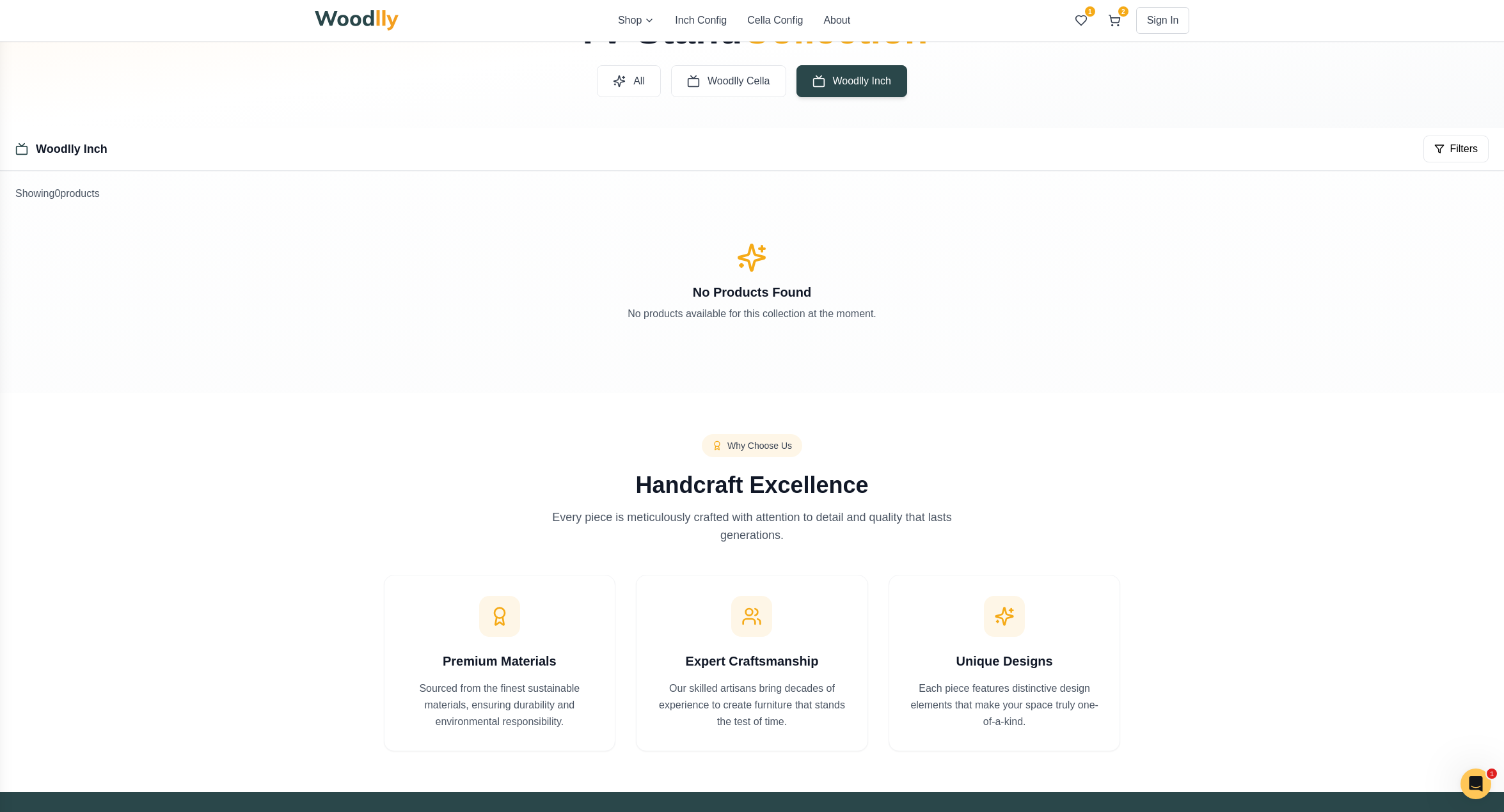 scroll, scrollTop: 0, scrollLeft: 0, axis: both 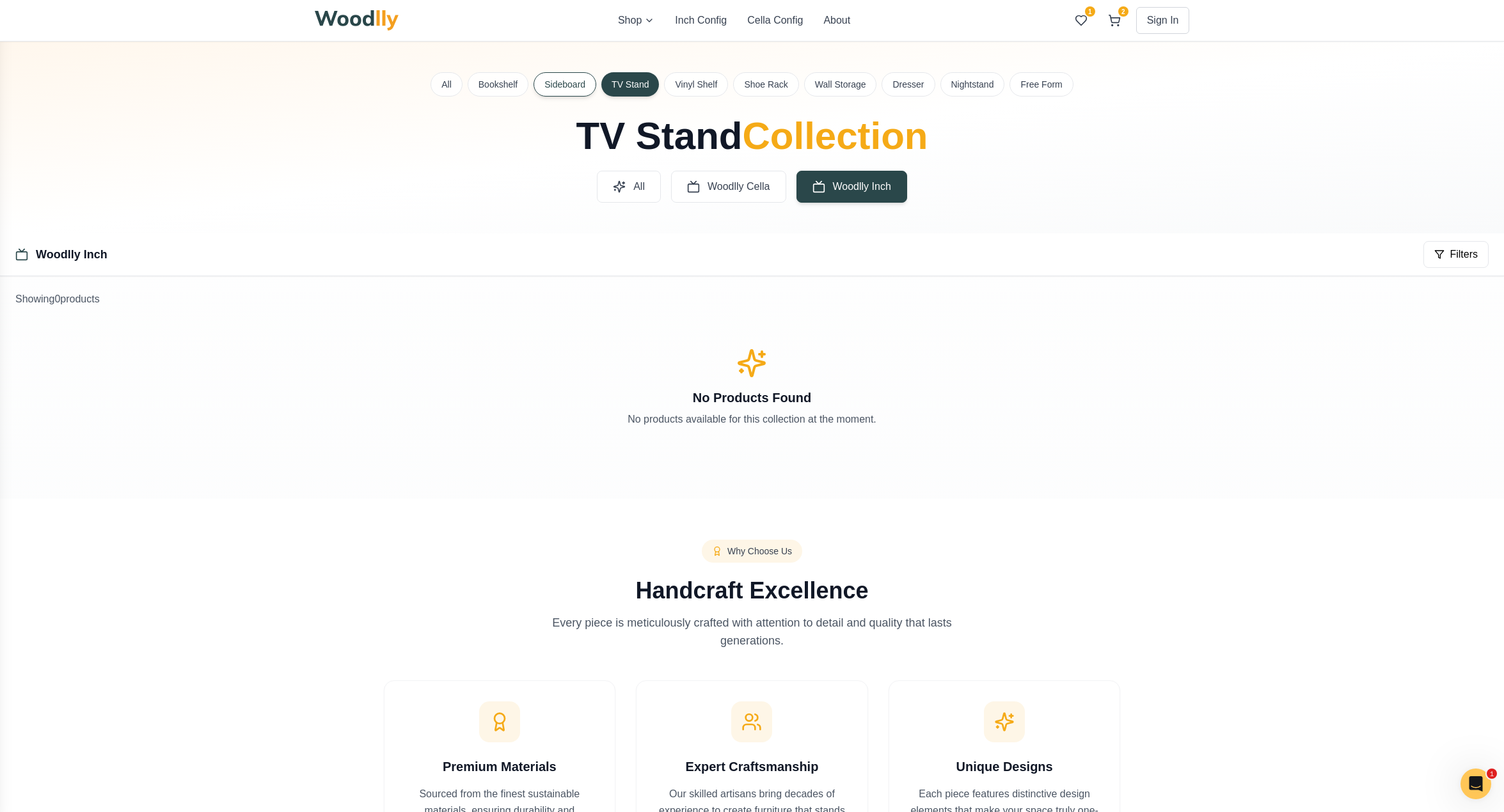click on "Sideboard" at bounding box center [565, 84] 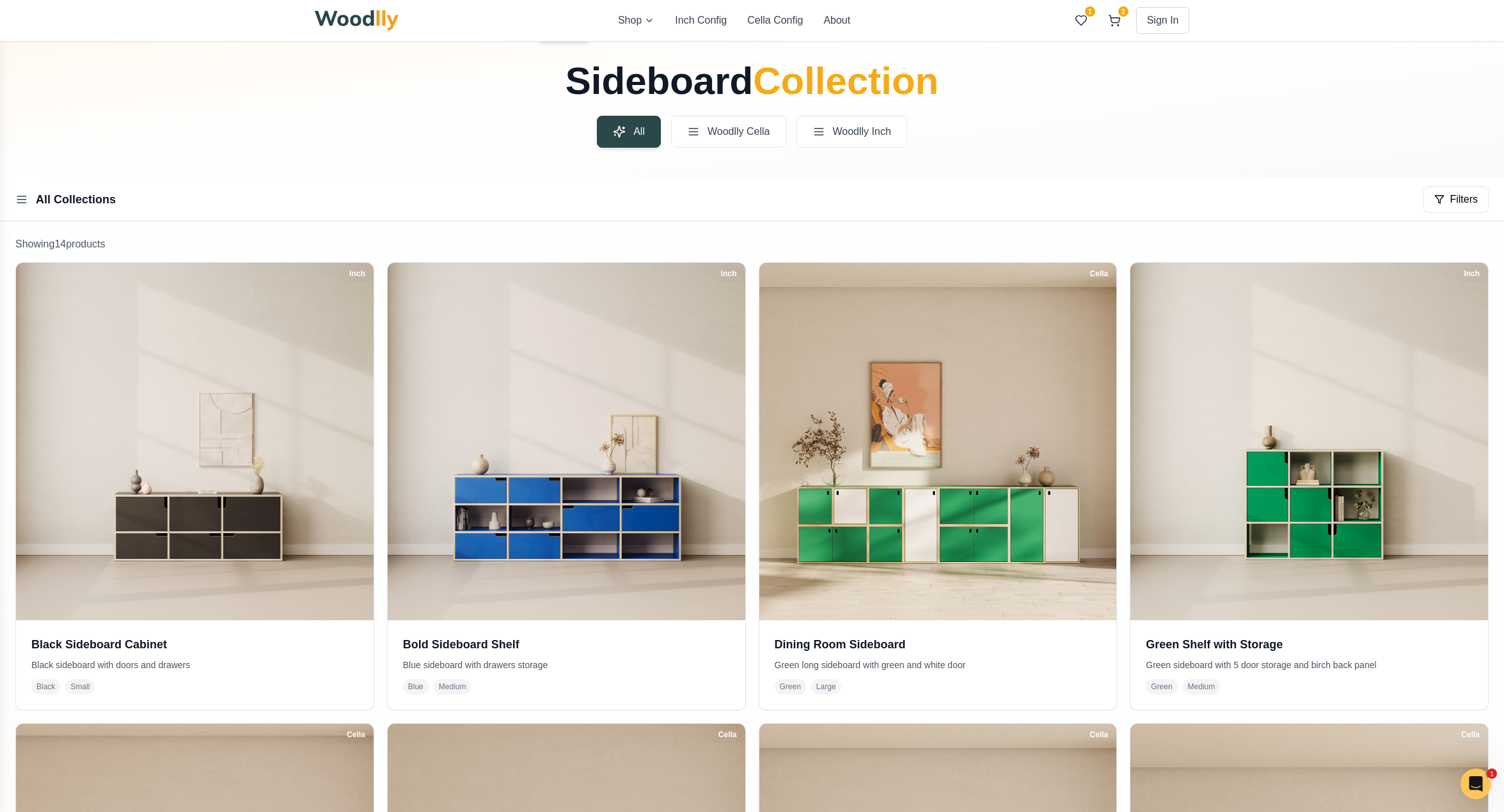 scroll, scrollTop: 0, scrollLeft: 0, axis: both 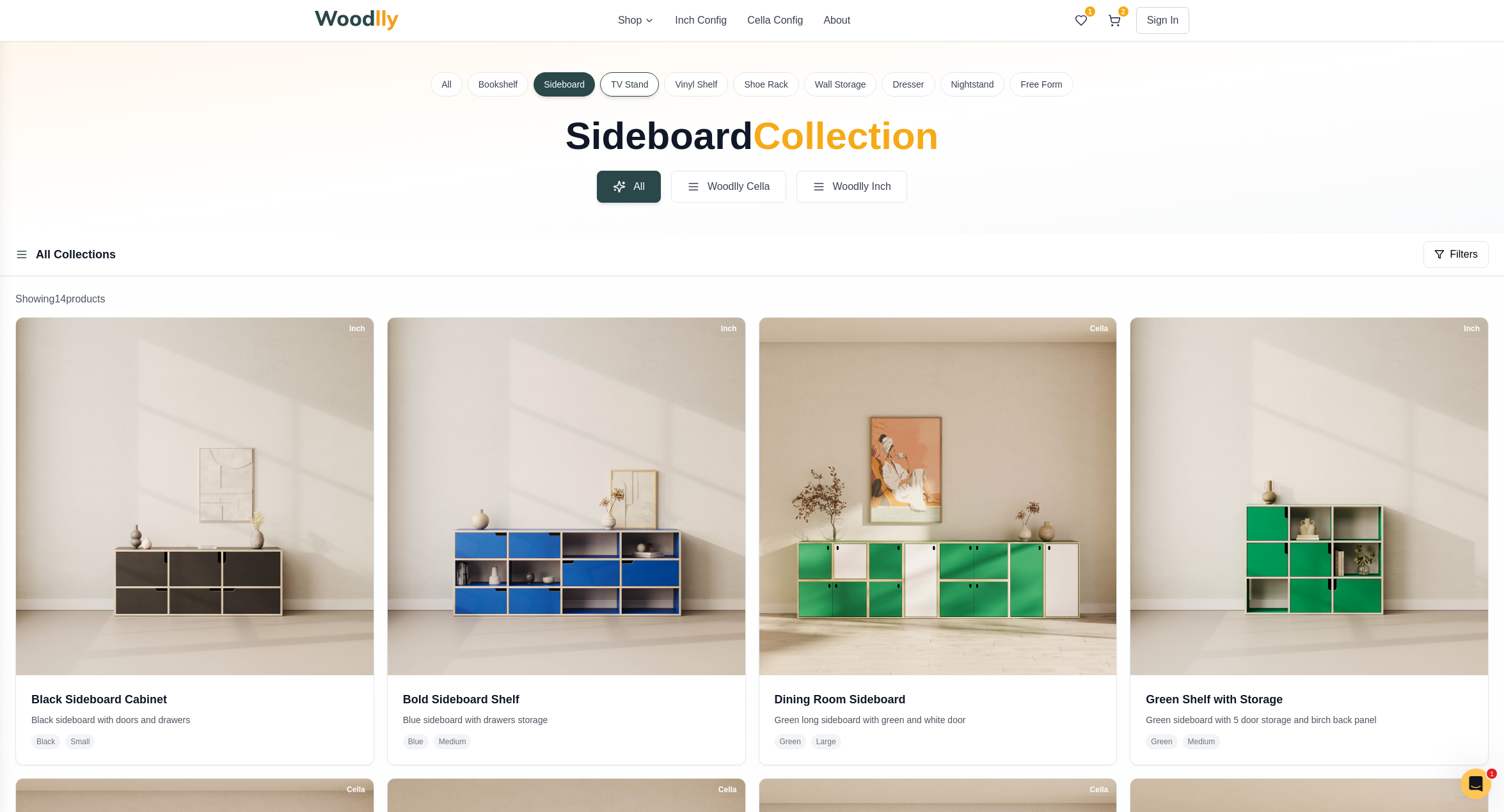 click on "TV Stand" at bounding box center [629, 84] 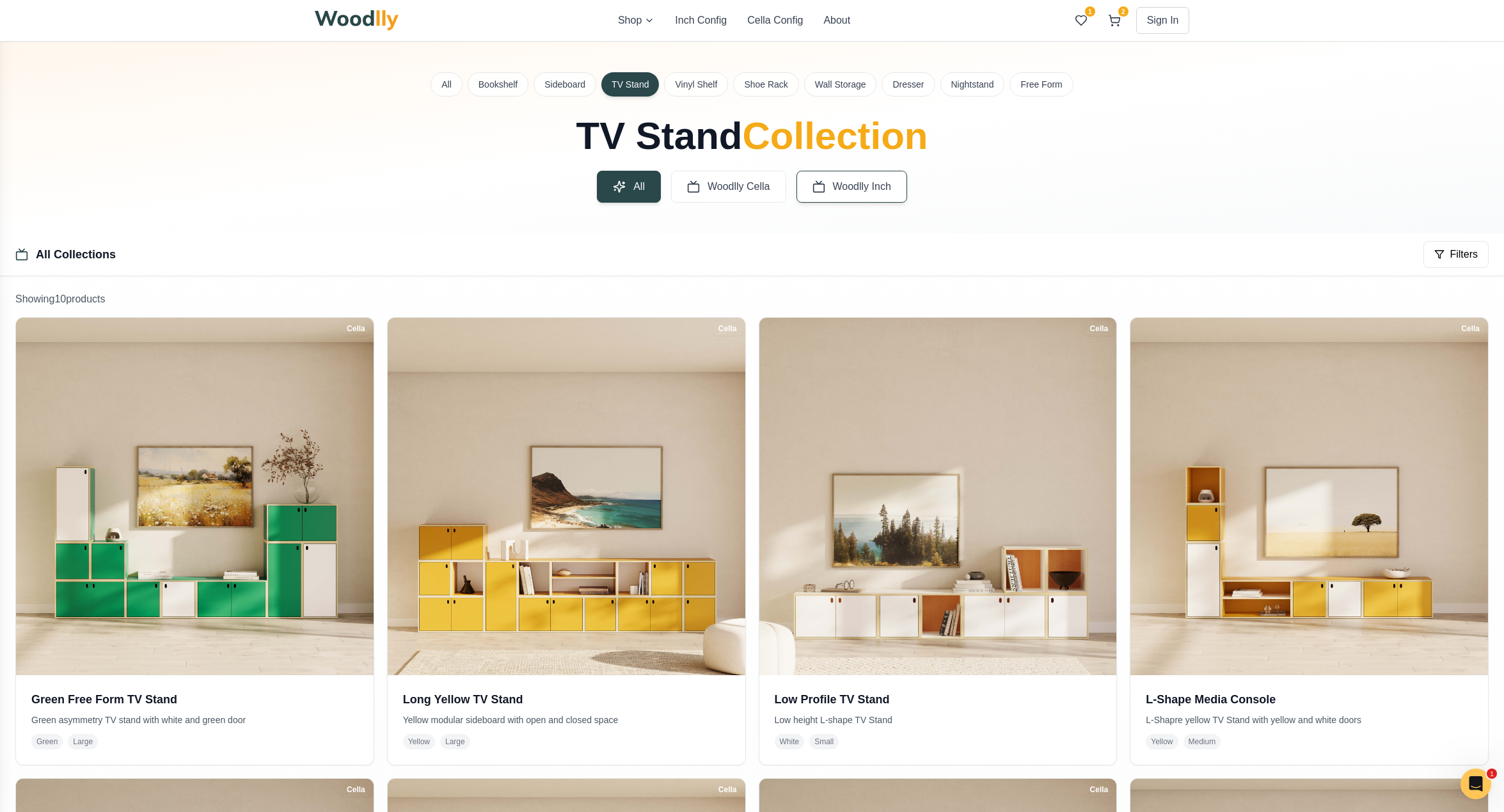 click on "Woodlly Inch" at bounding box center (862, 187) 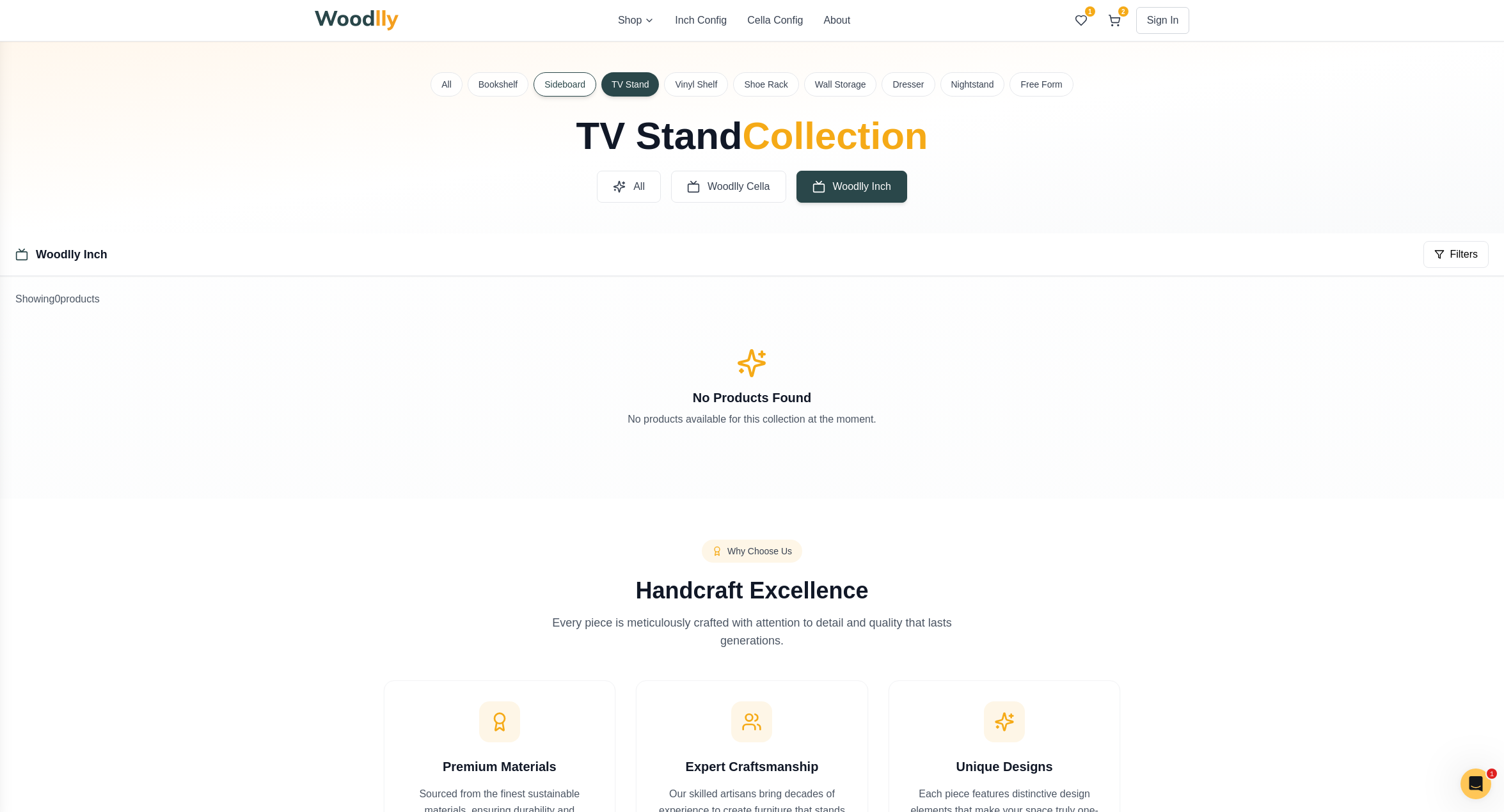 click on "Sideboard" at bounding box center [565, 84] 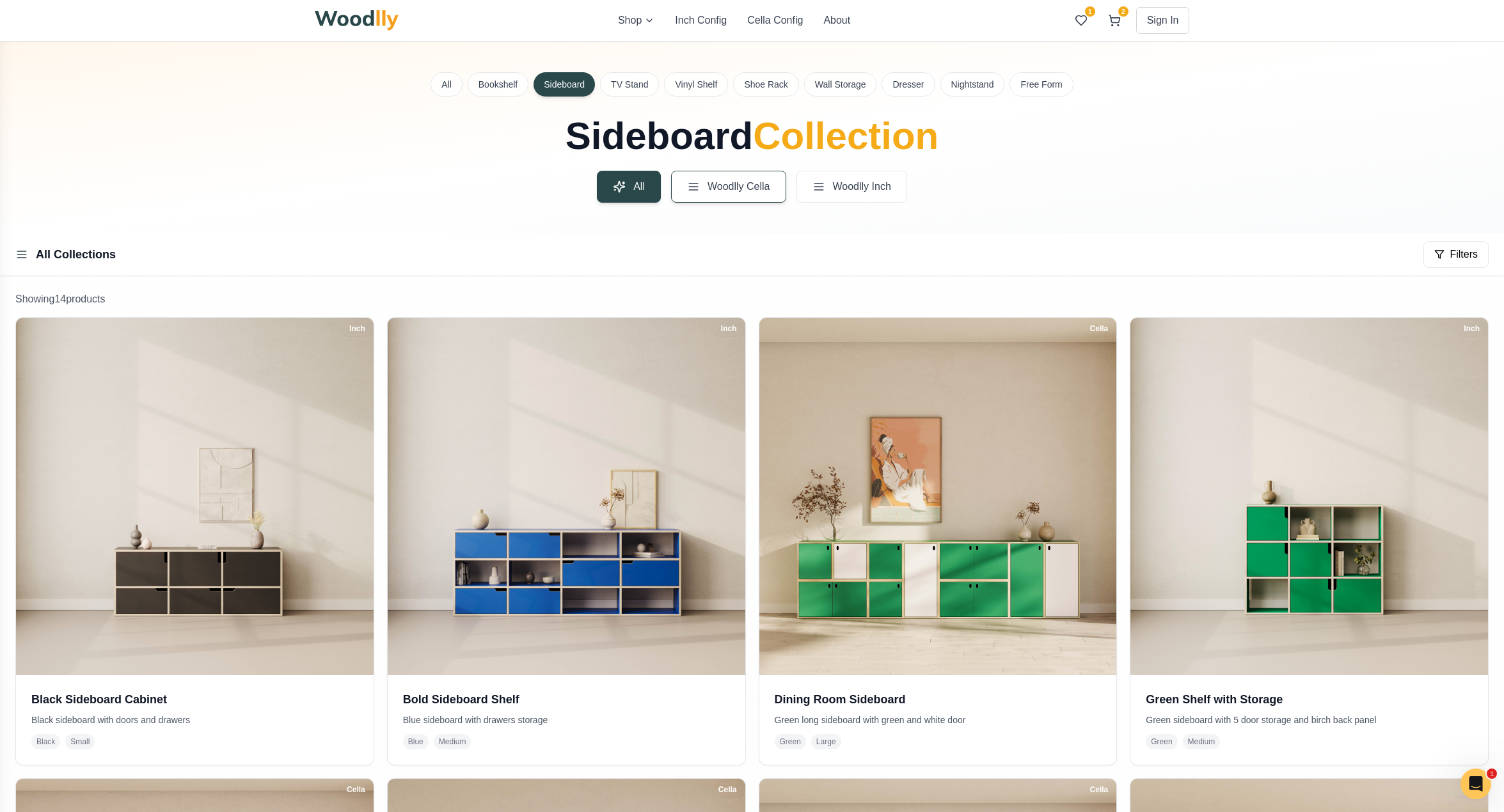 click on "Woodlly Cella" at bounding box center (739, 187) 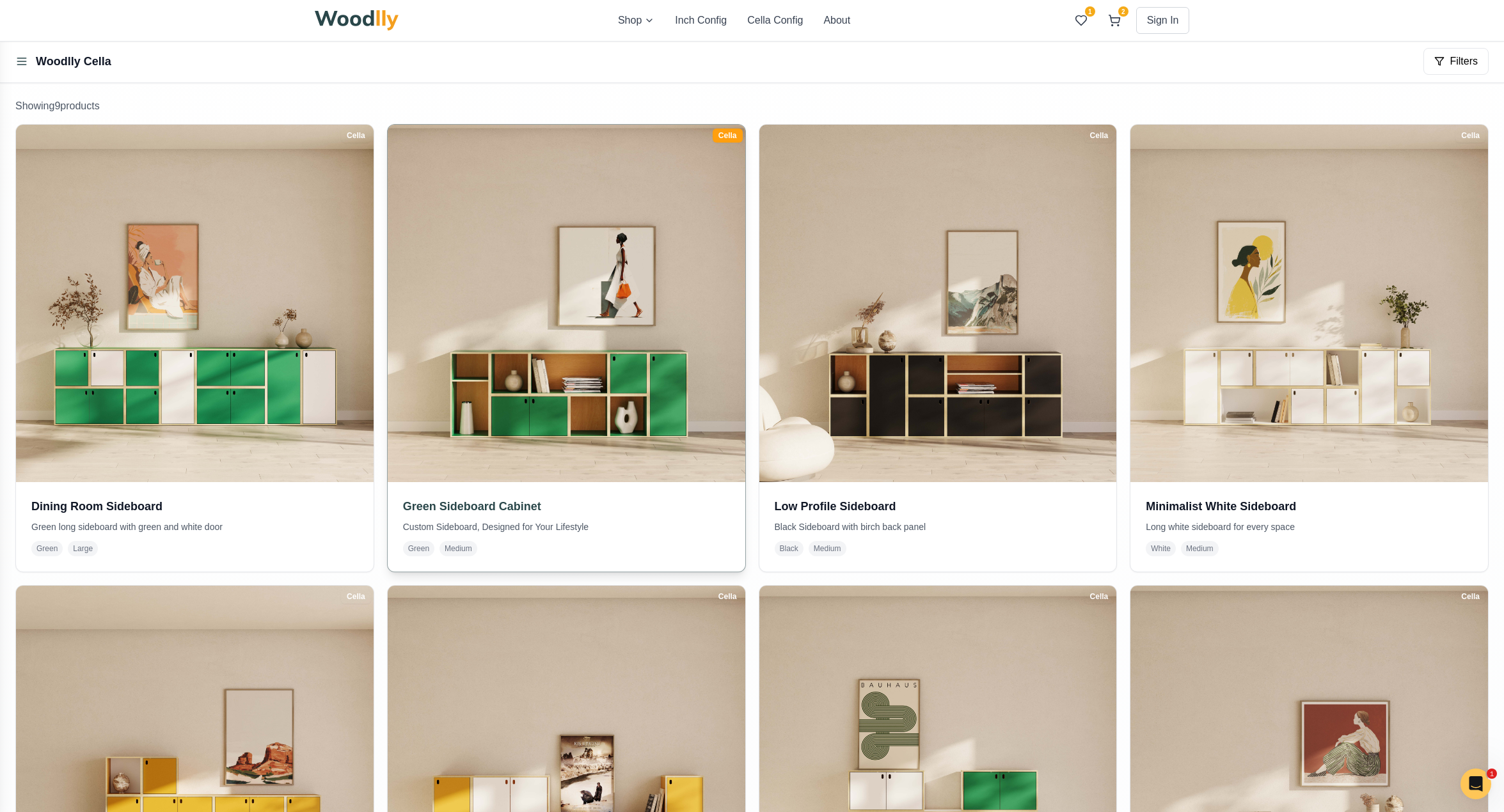 scroll, scrollTop: 0, scrollLeft: 0, axis: both 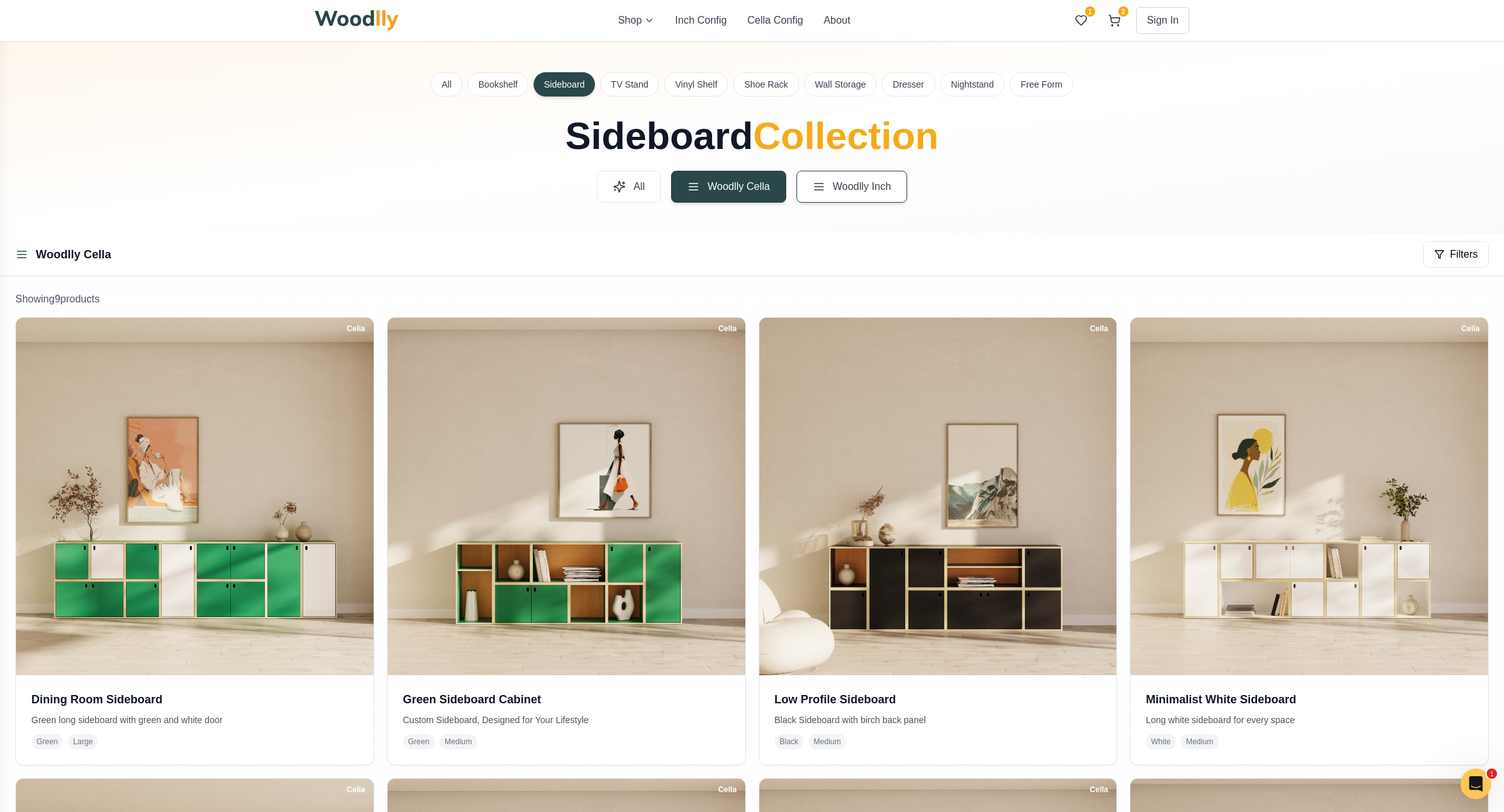 click on "Woodlly Inch" at bounding box center (851, 187) 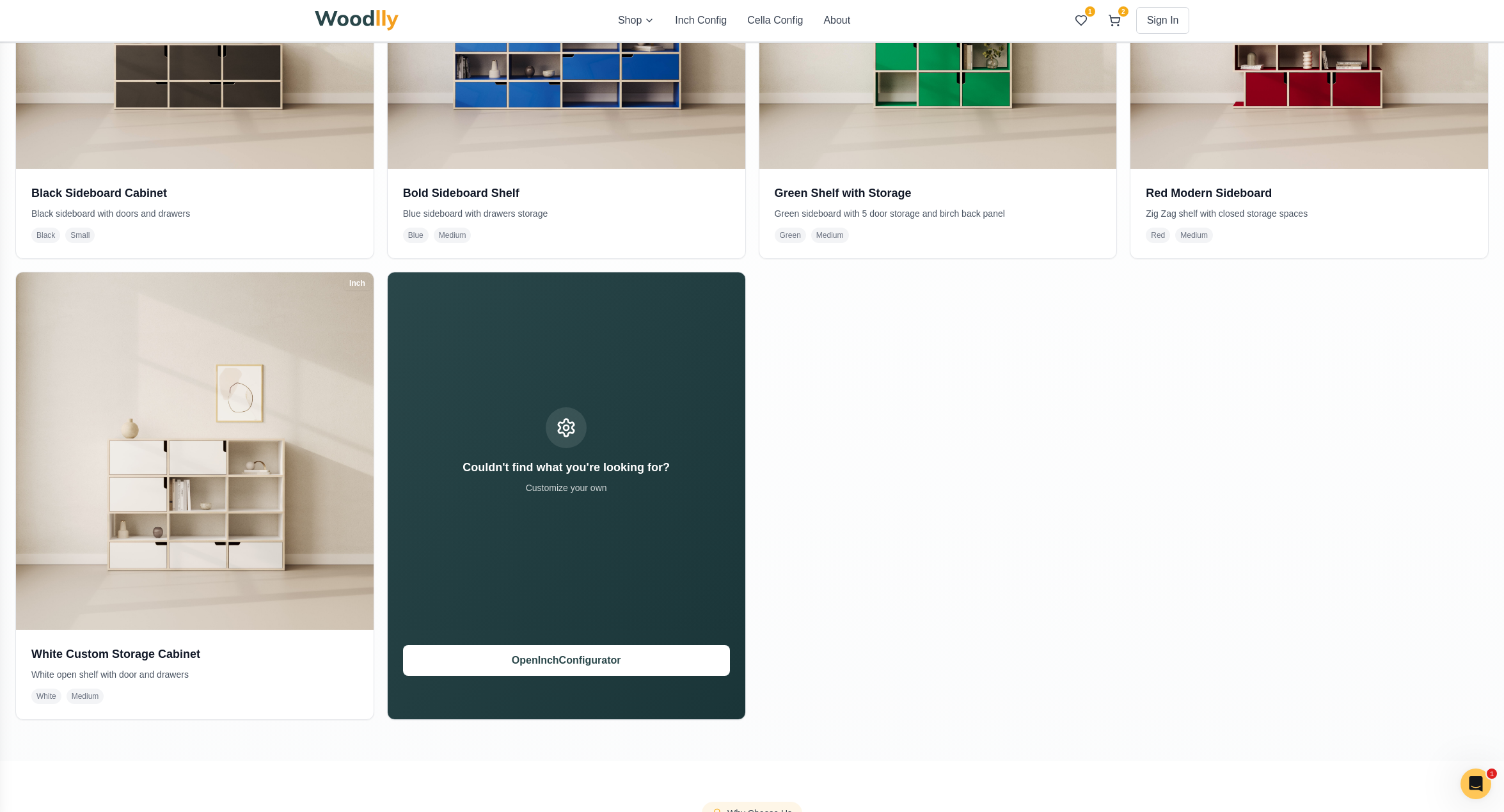 scroll, scrollTop: 511, scrollLeft: 0, axis: vertical 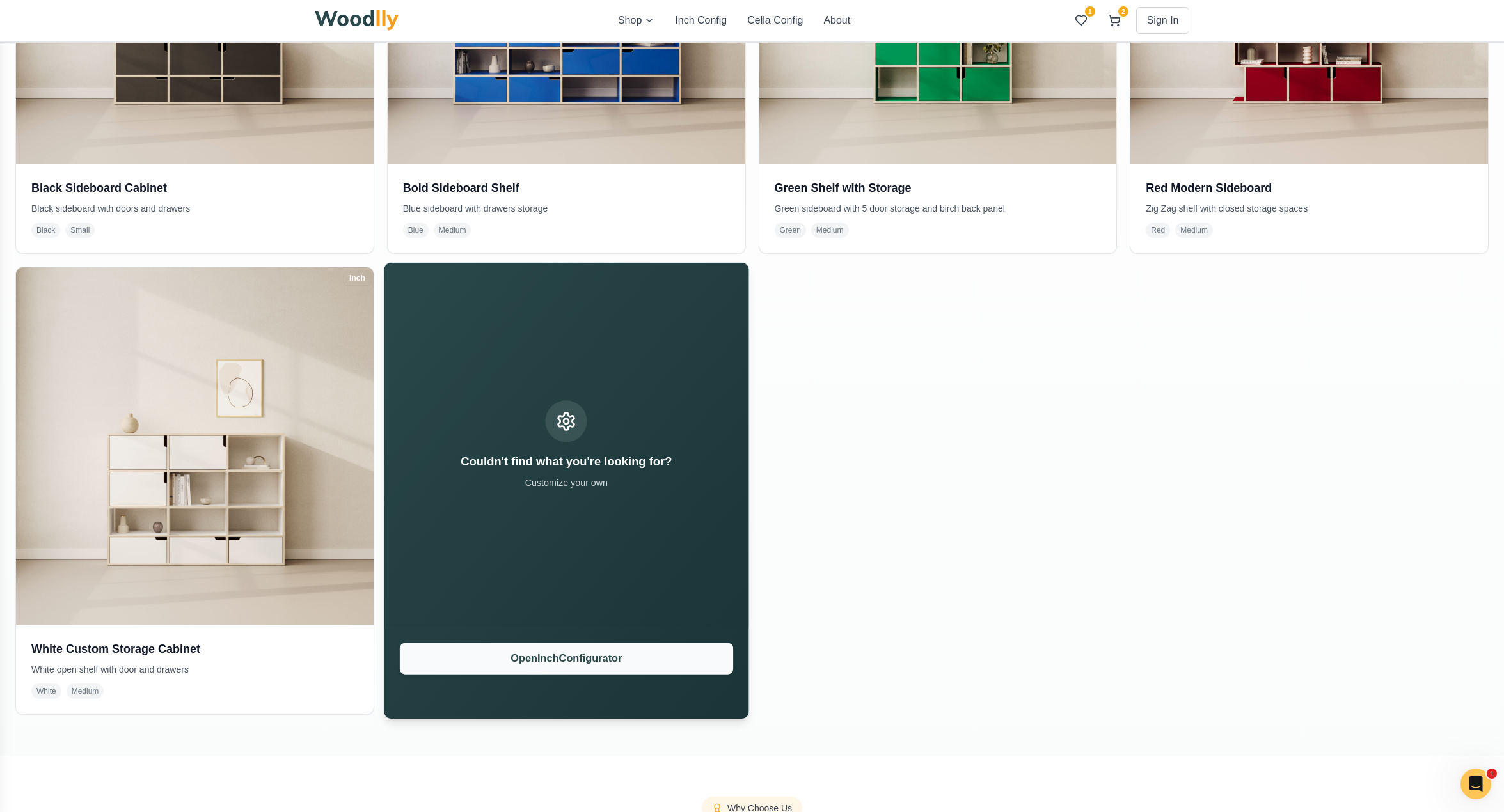 click on "Open  Inch  Configurator" at bounding box center (566, 658) 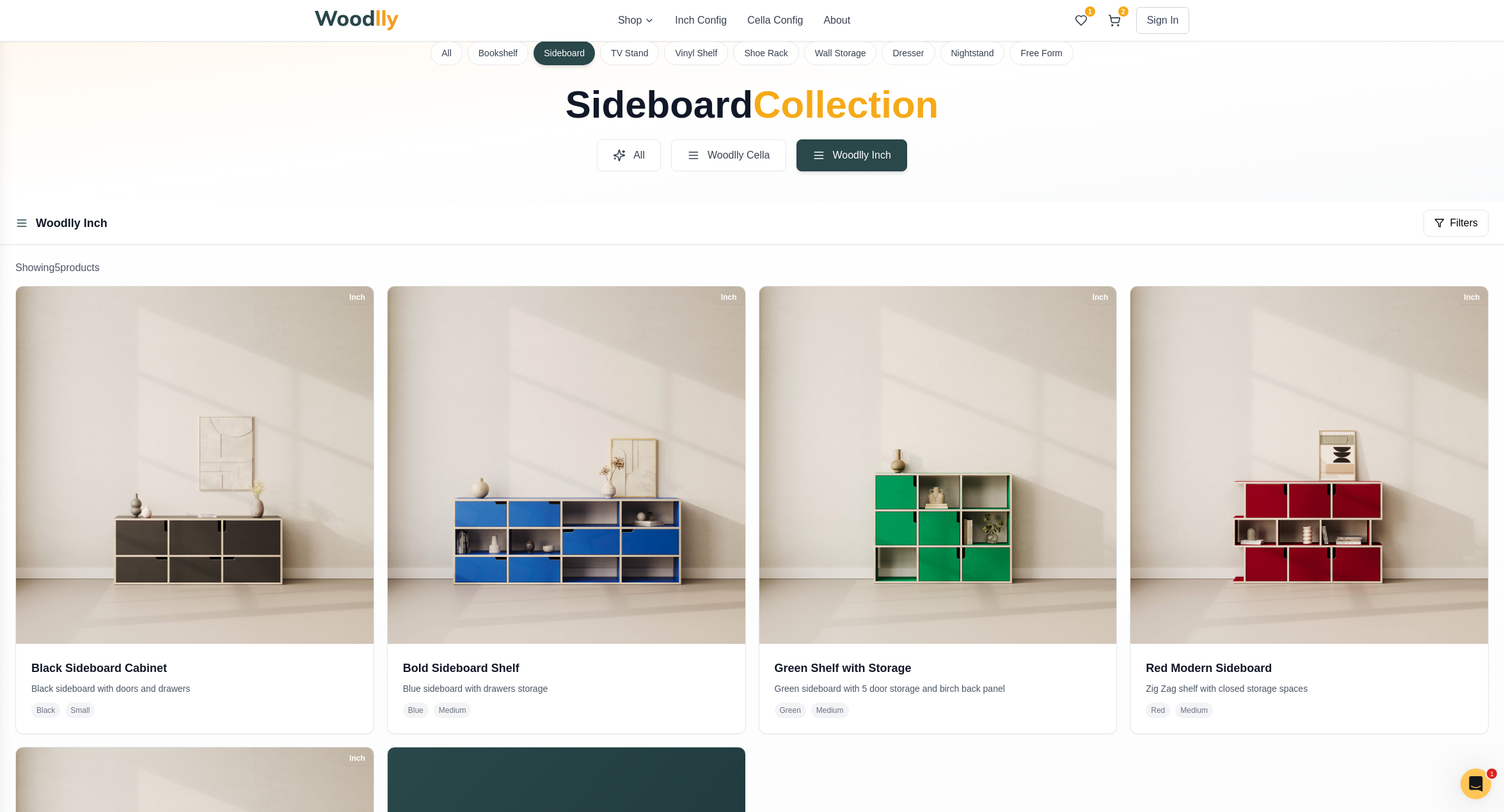 scroll, scrollTop: 0, scrollLeft: 0, axis: both 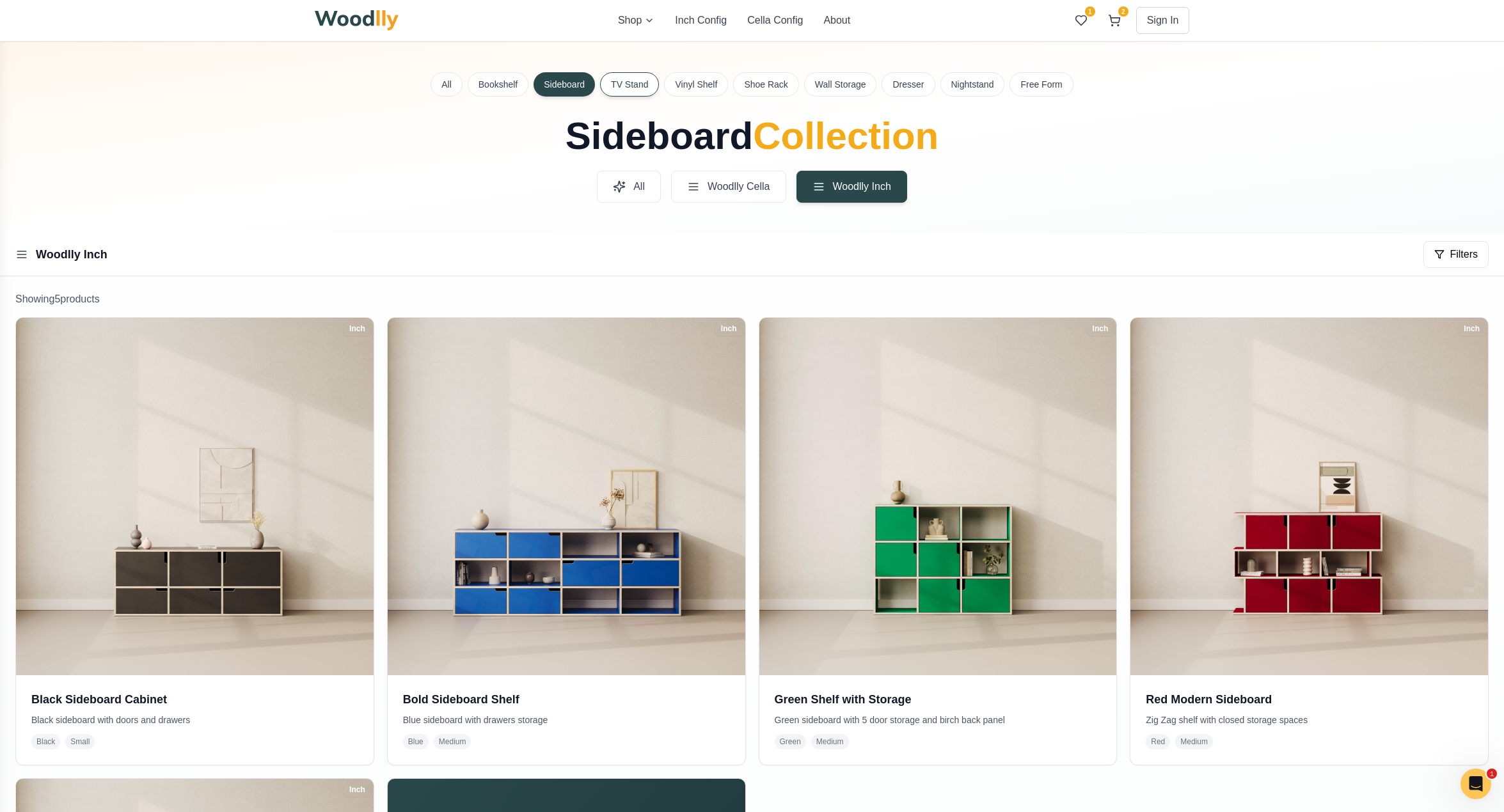 click on "TV Stand" at bounding box center [629, 84] 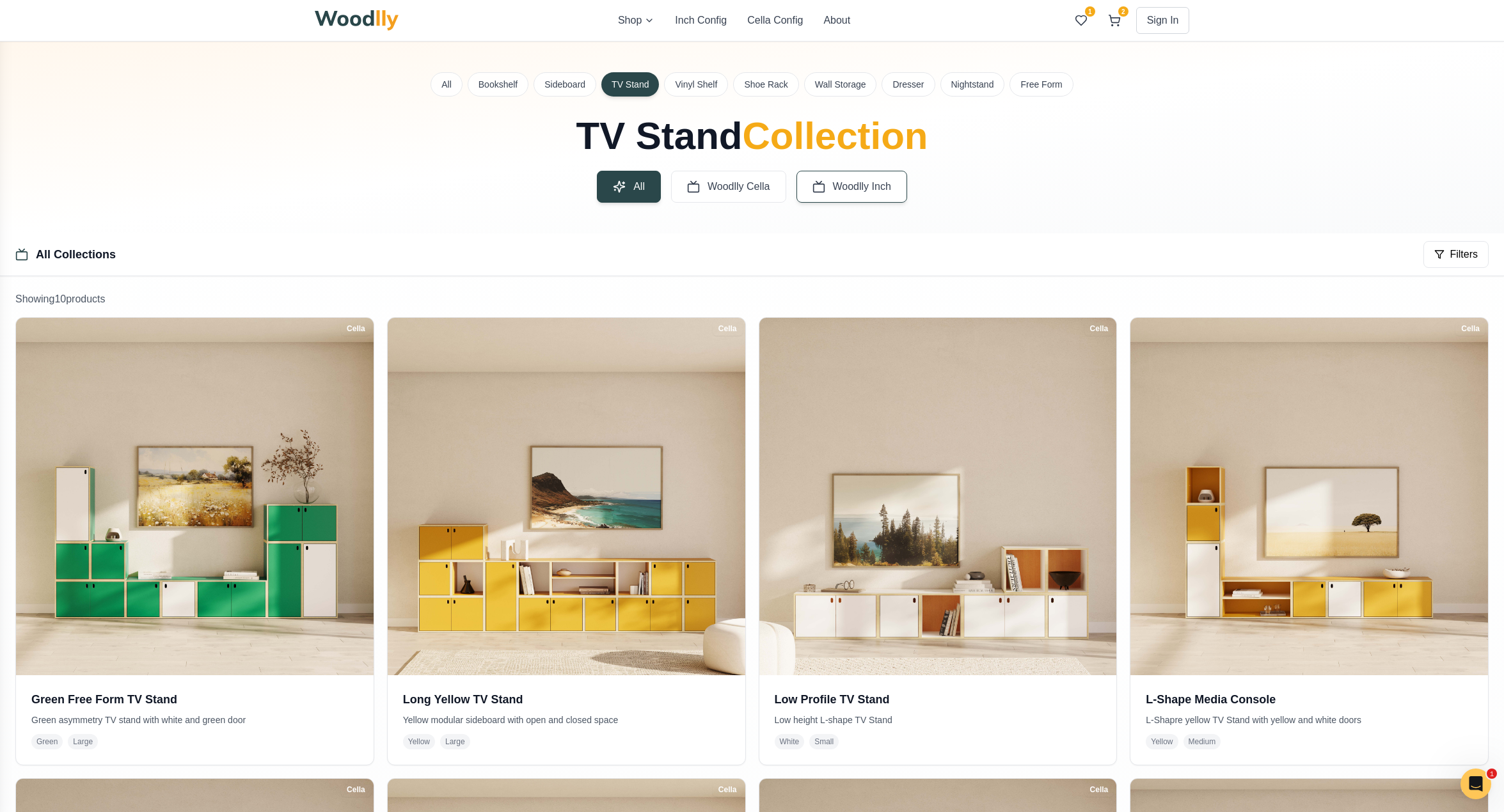 click on "Woodlly Inch" at bounding box center (851, 187) 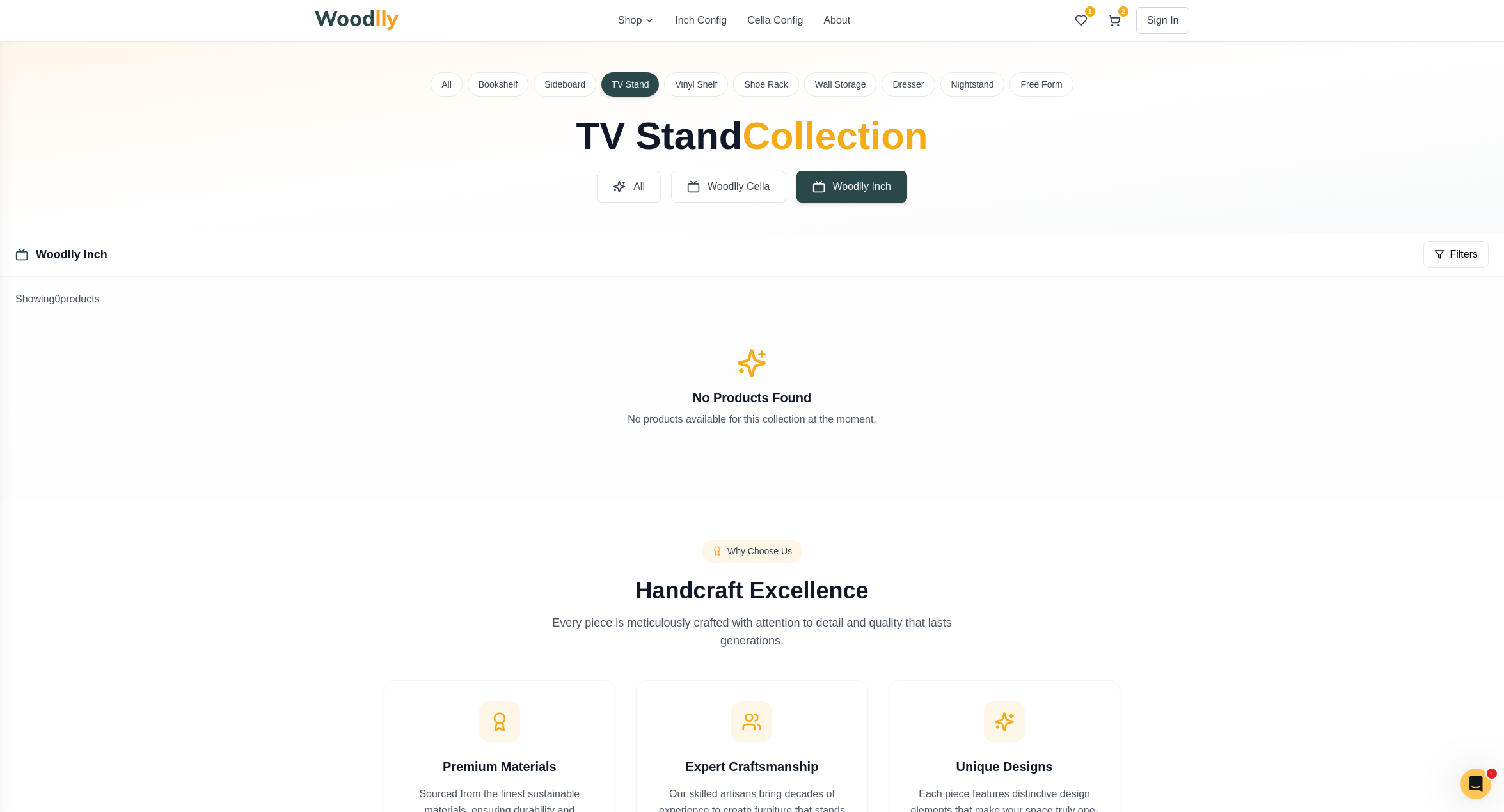 click on "Shop Inch Config Cella Config About 1 2 Sign In 1 2" at bounding box center [752, 20] 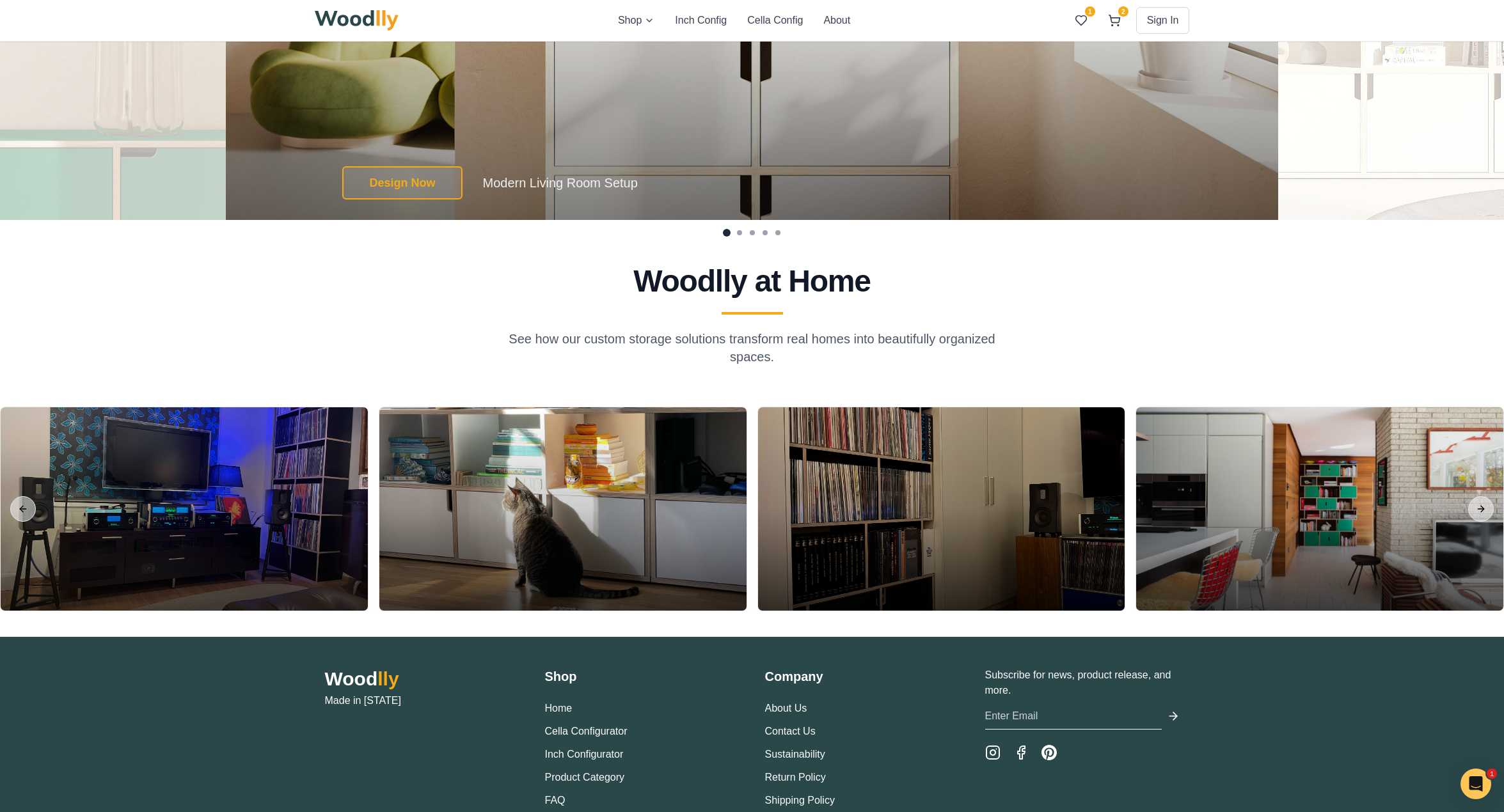 scroll, scrollTop: 3103, scrollLeft: 0, axis: vertical 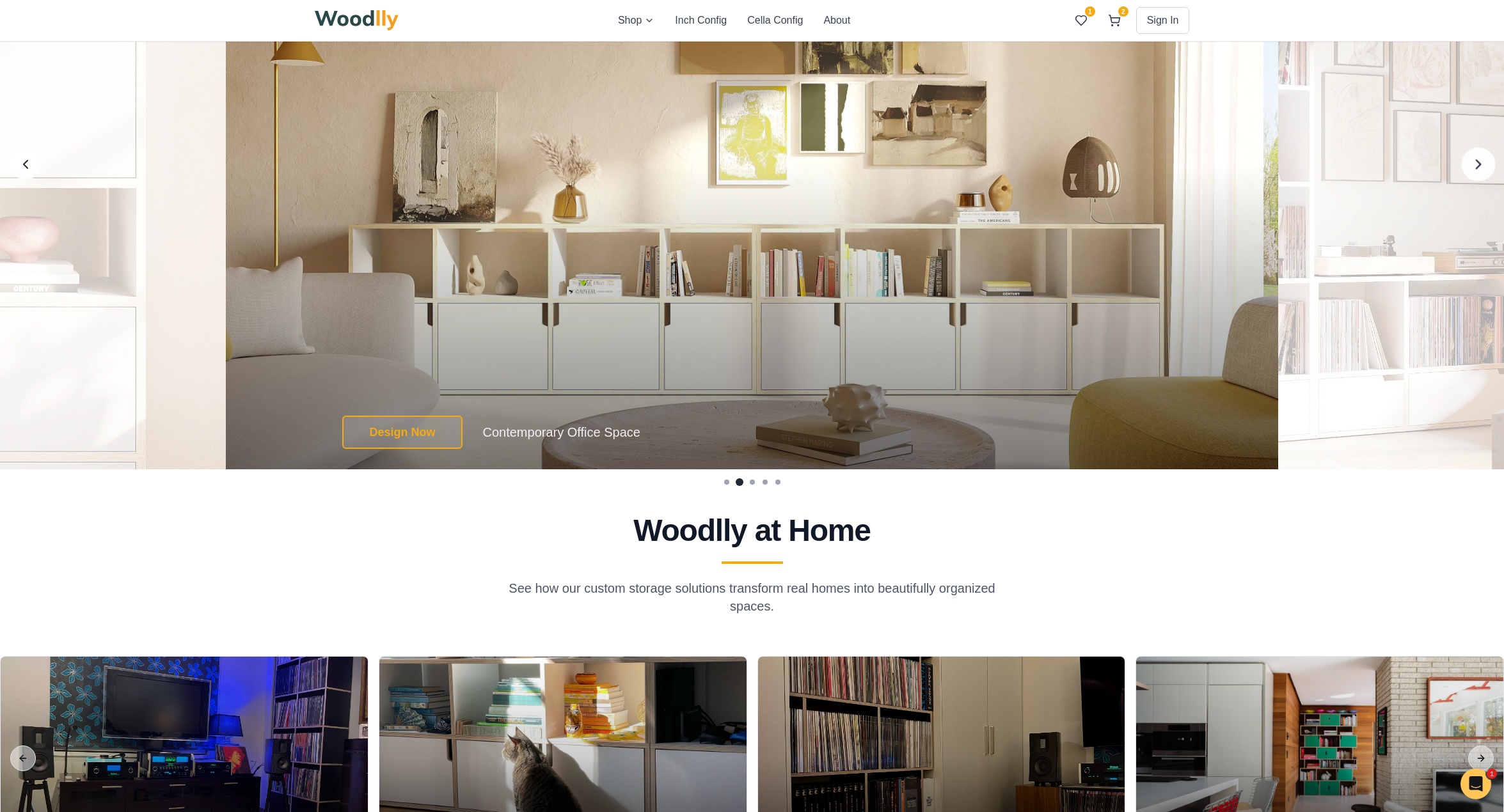 click 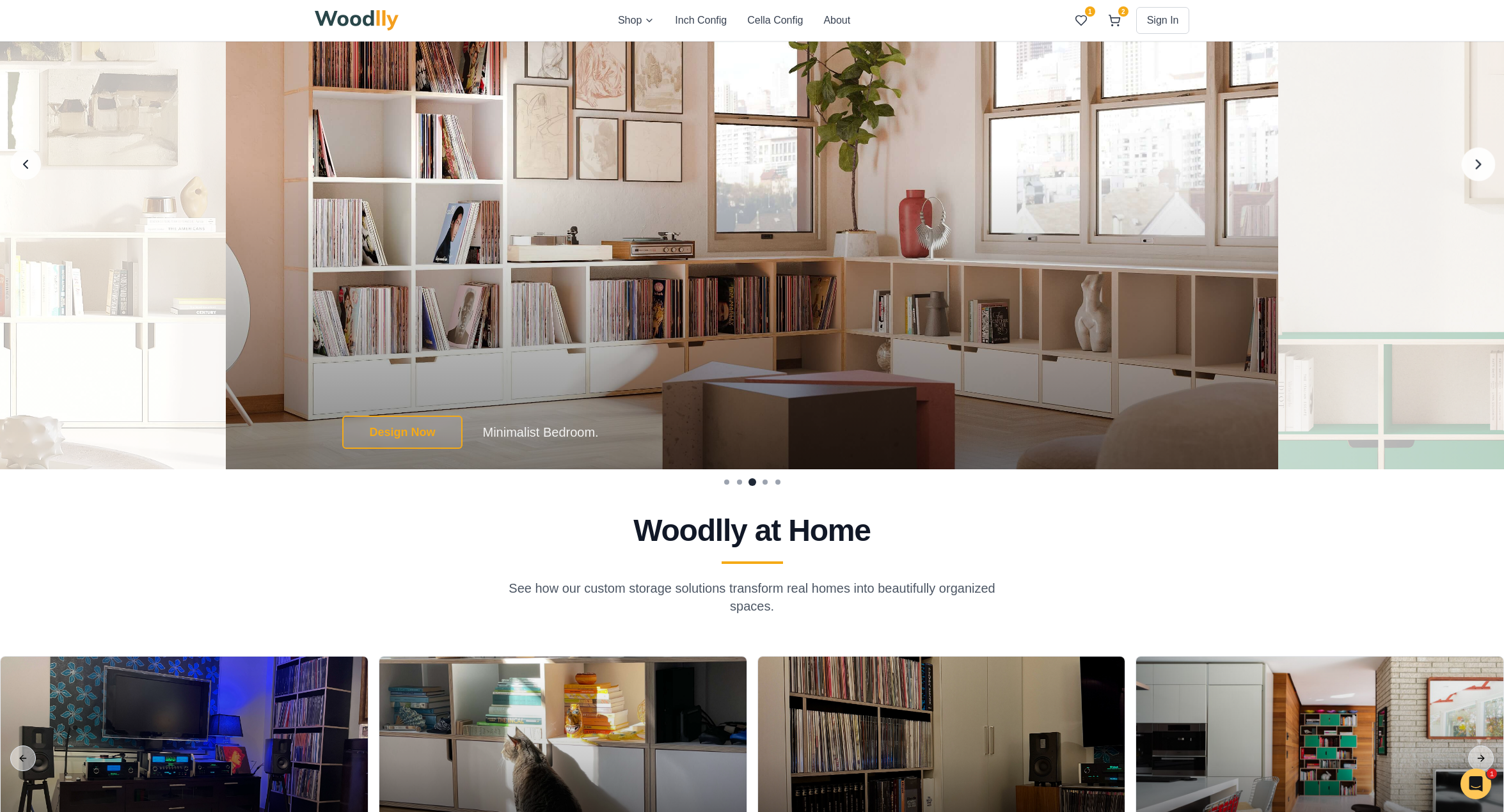 click 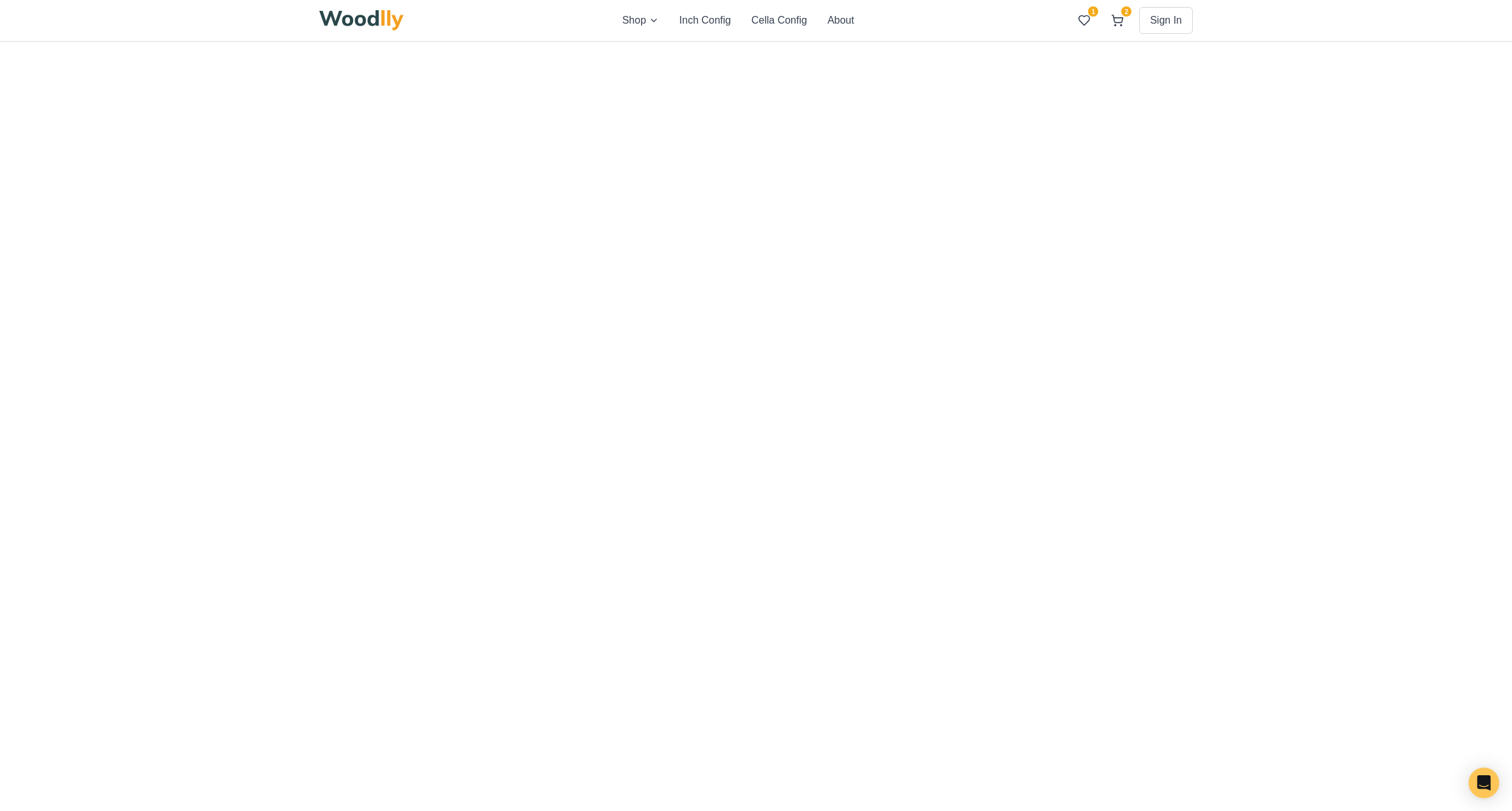 scroll, scrollTop: 0, scrollLeft: 0, axis: both 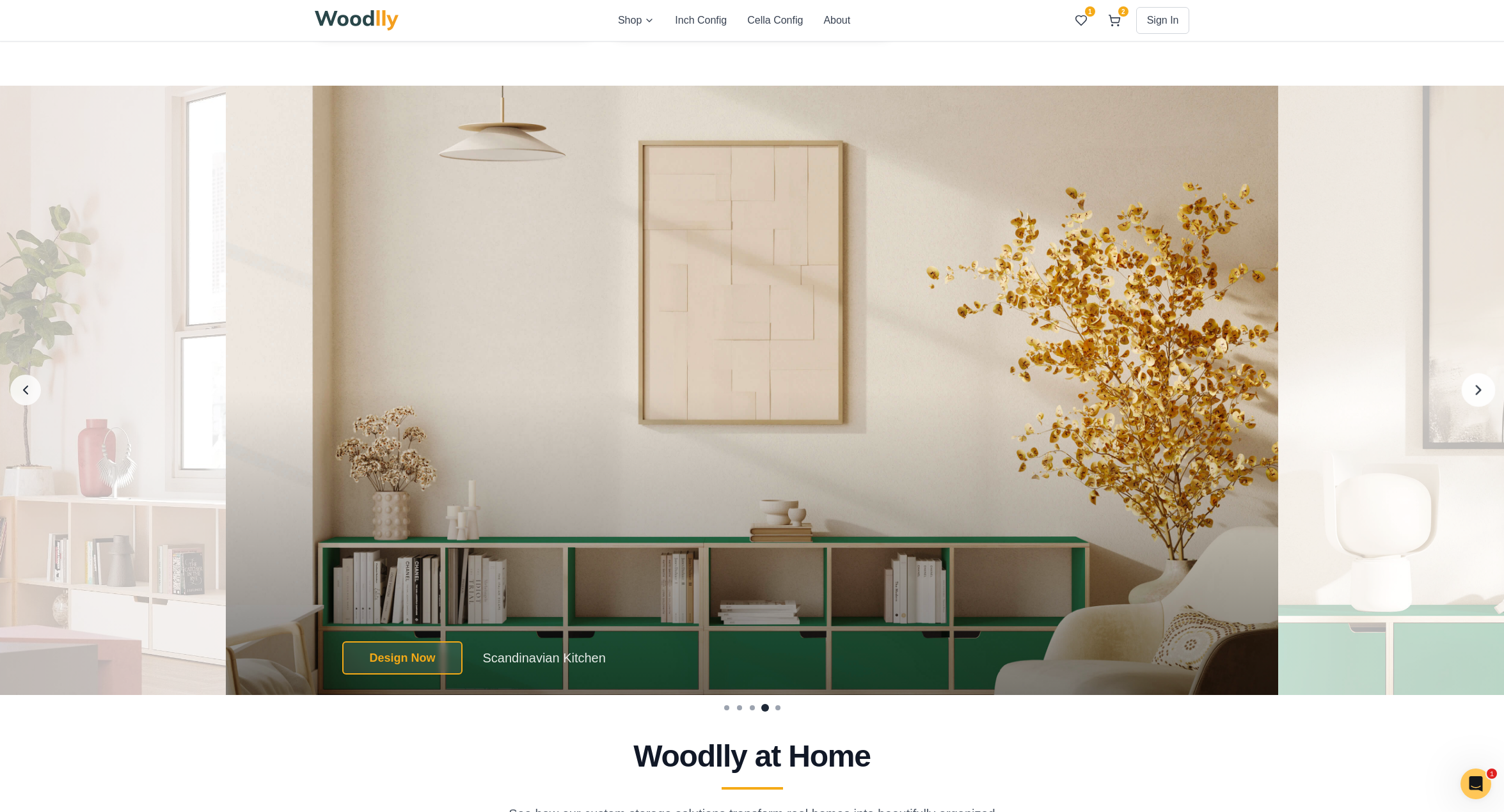 click 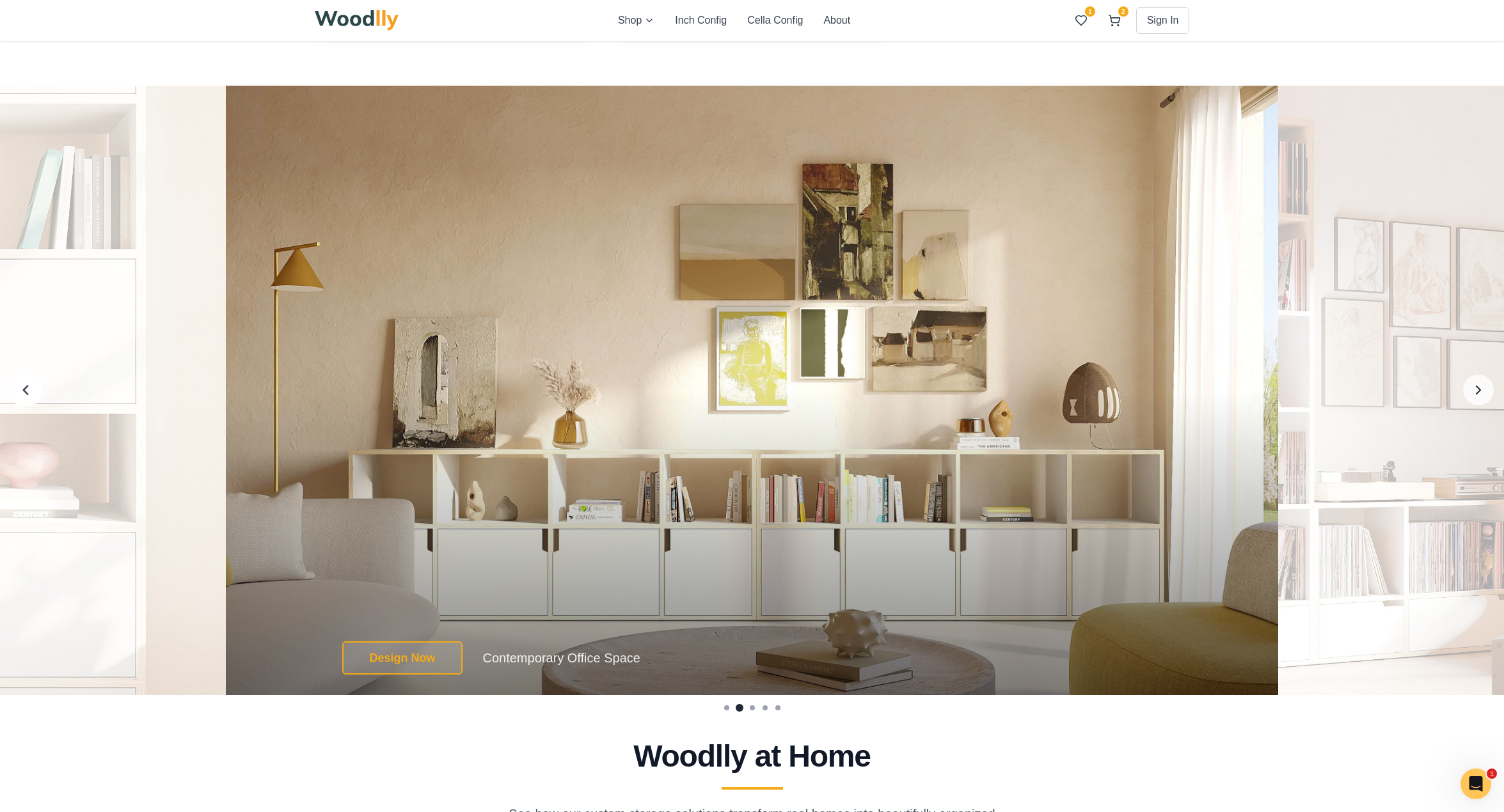 click 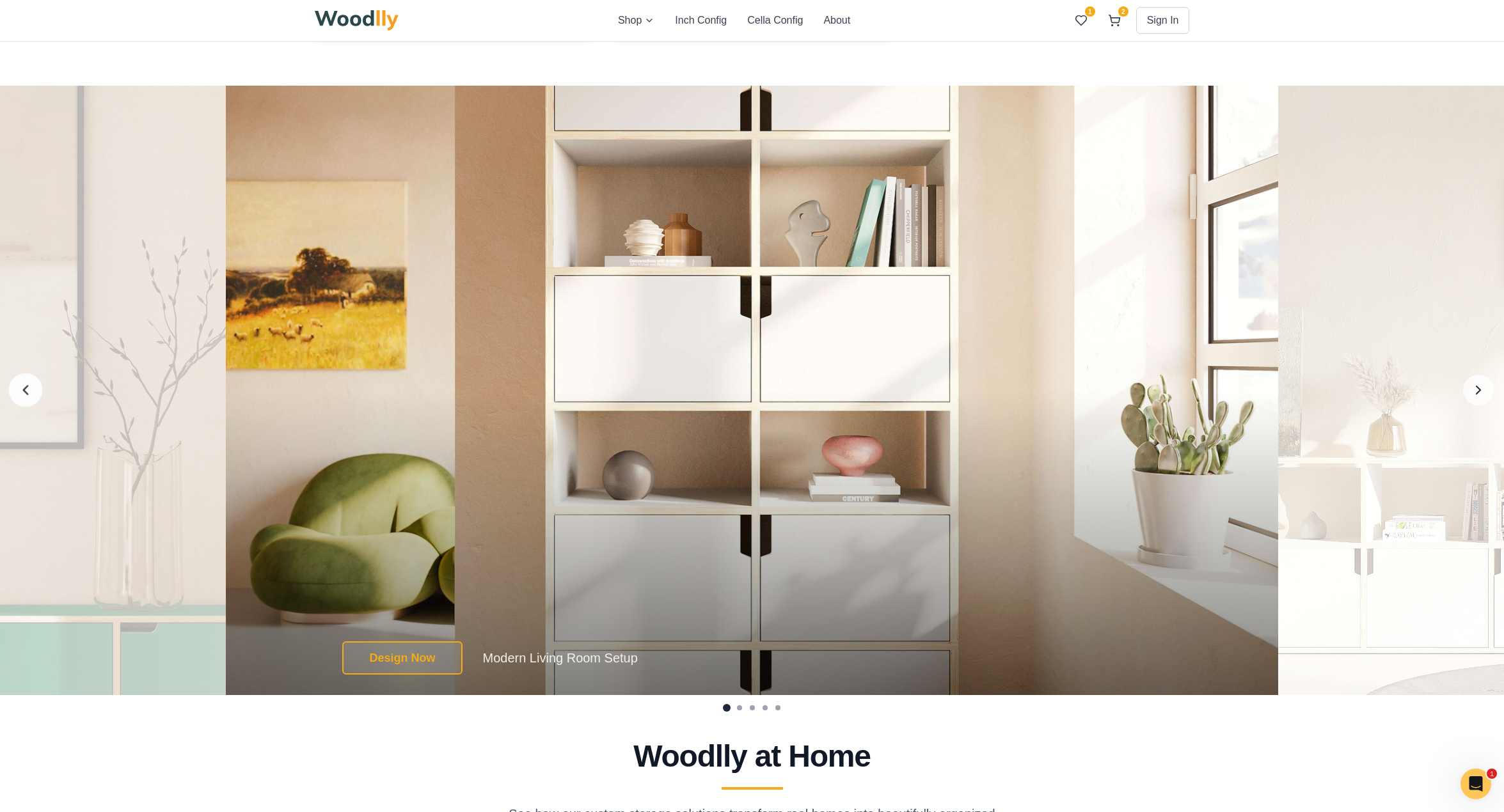 click 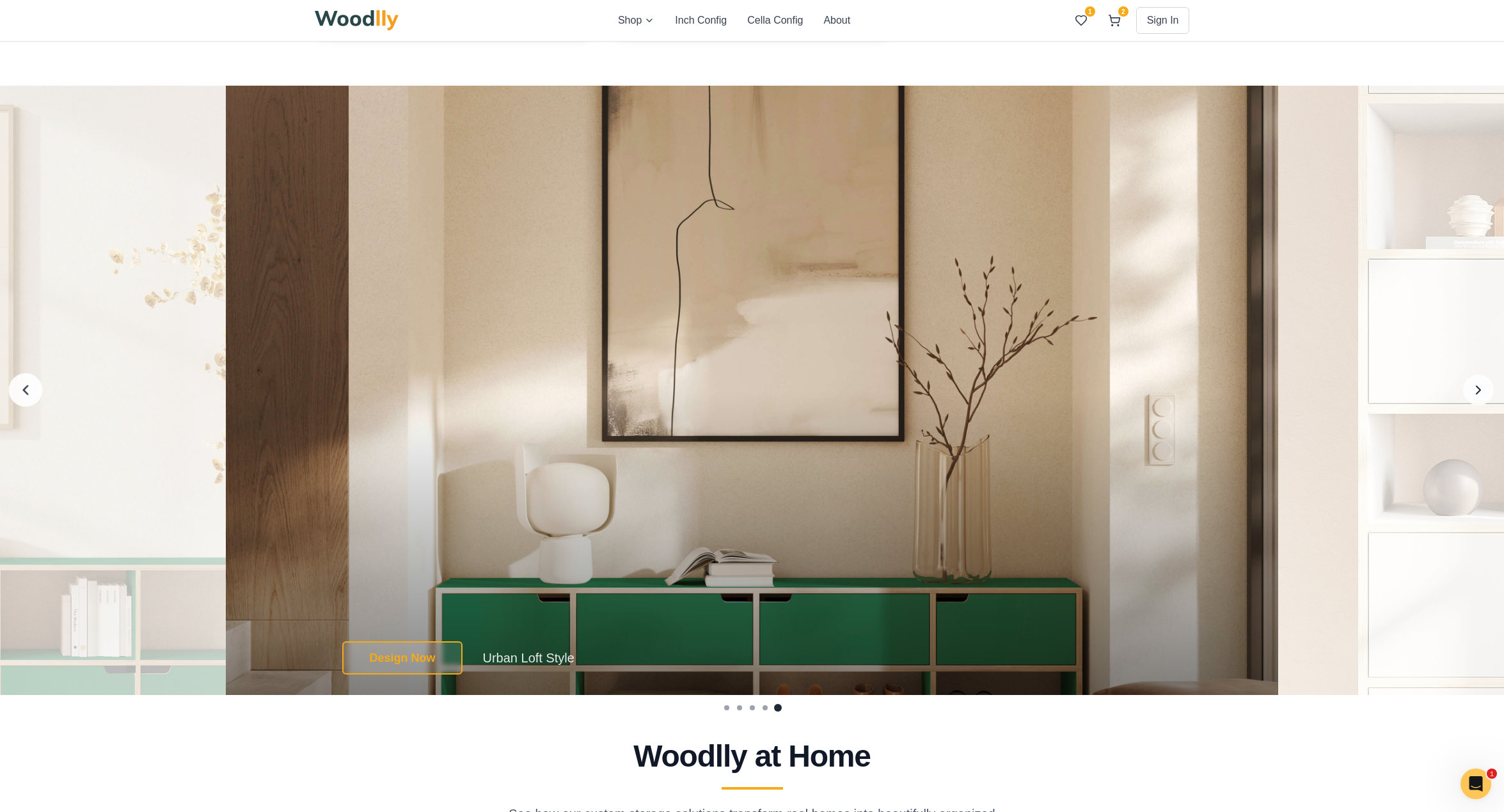 click 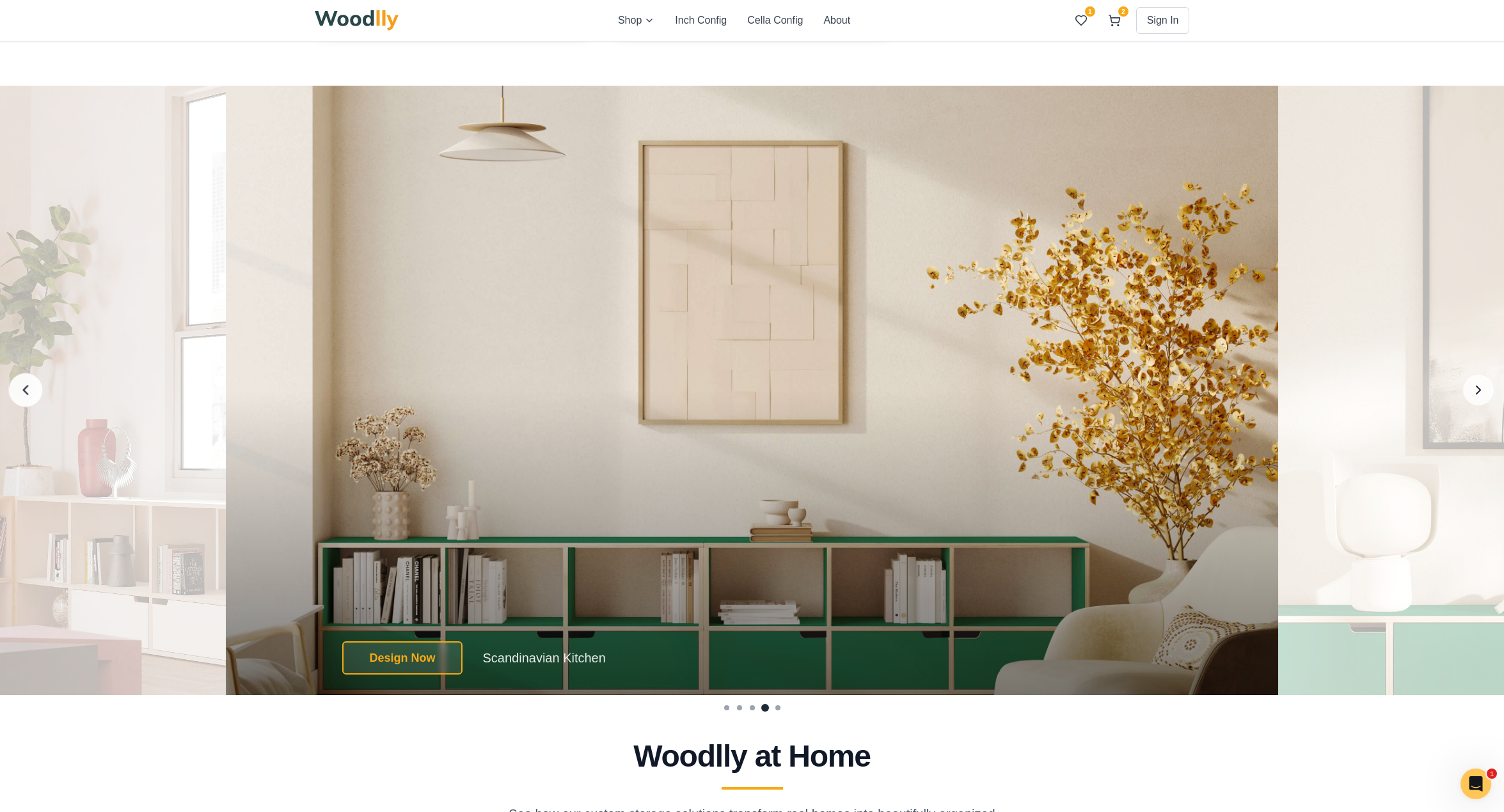 click 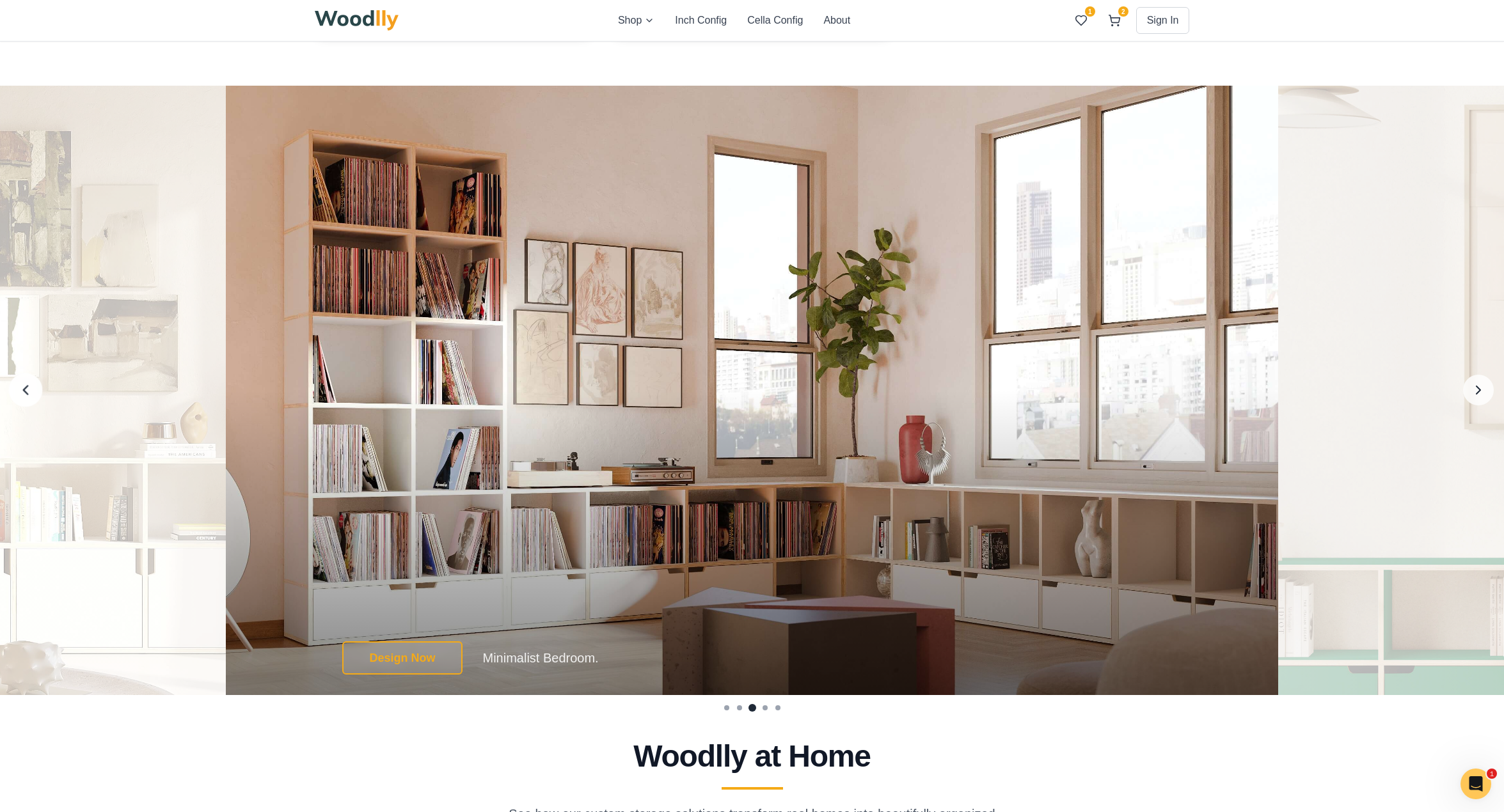 click 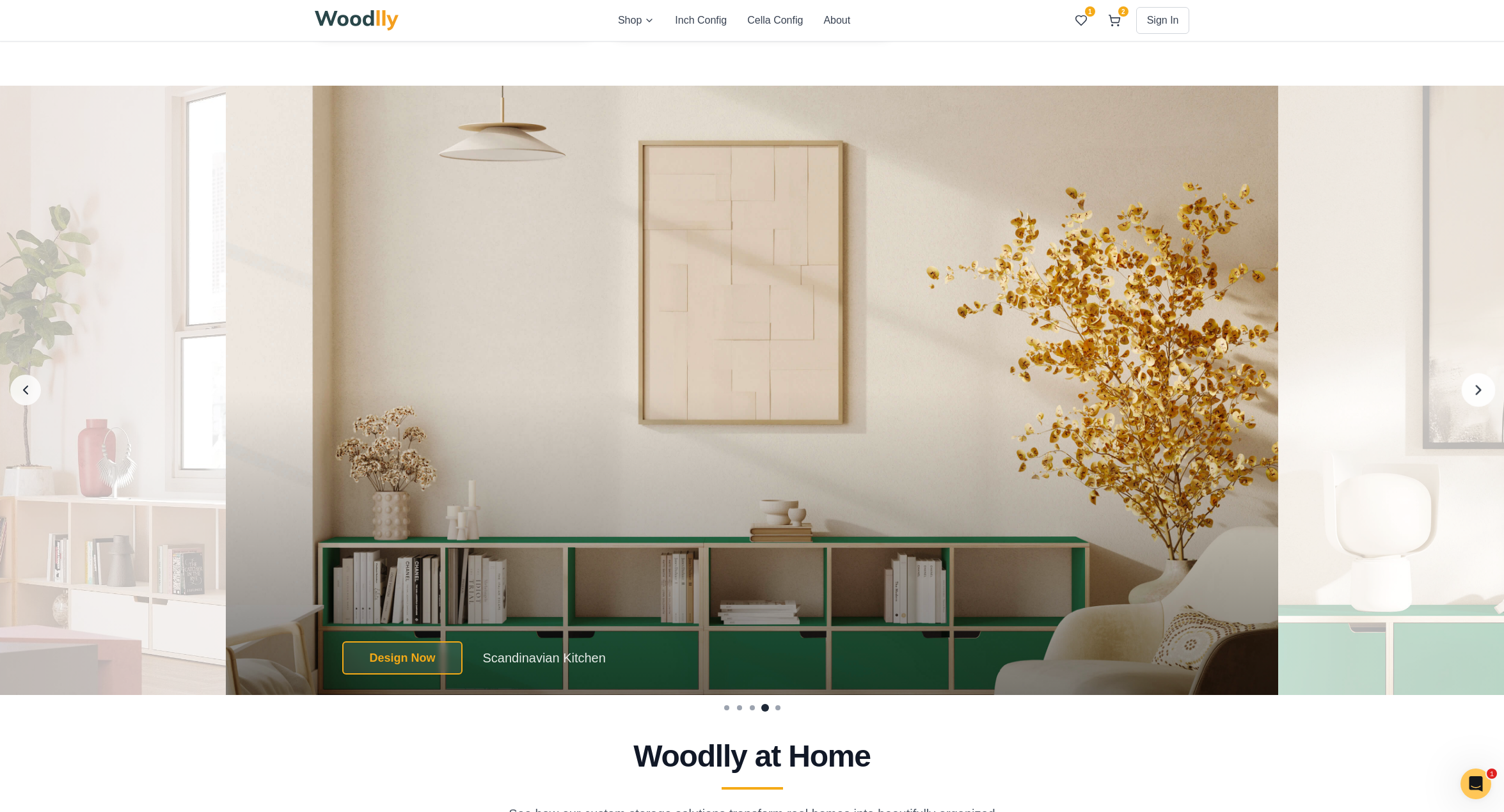 click at bounding box center [1478, 390] 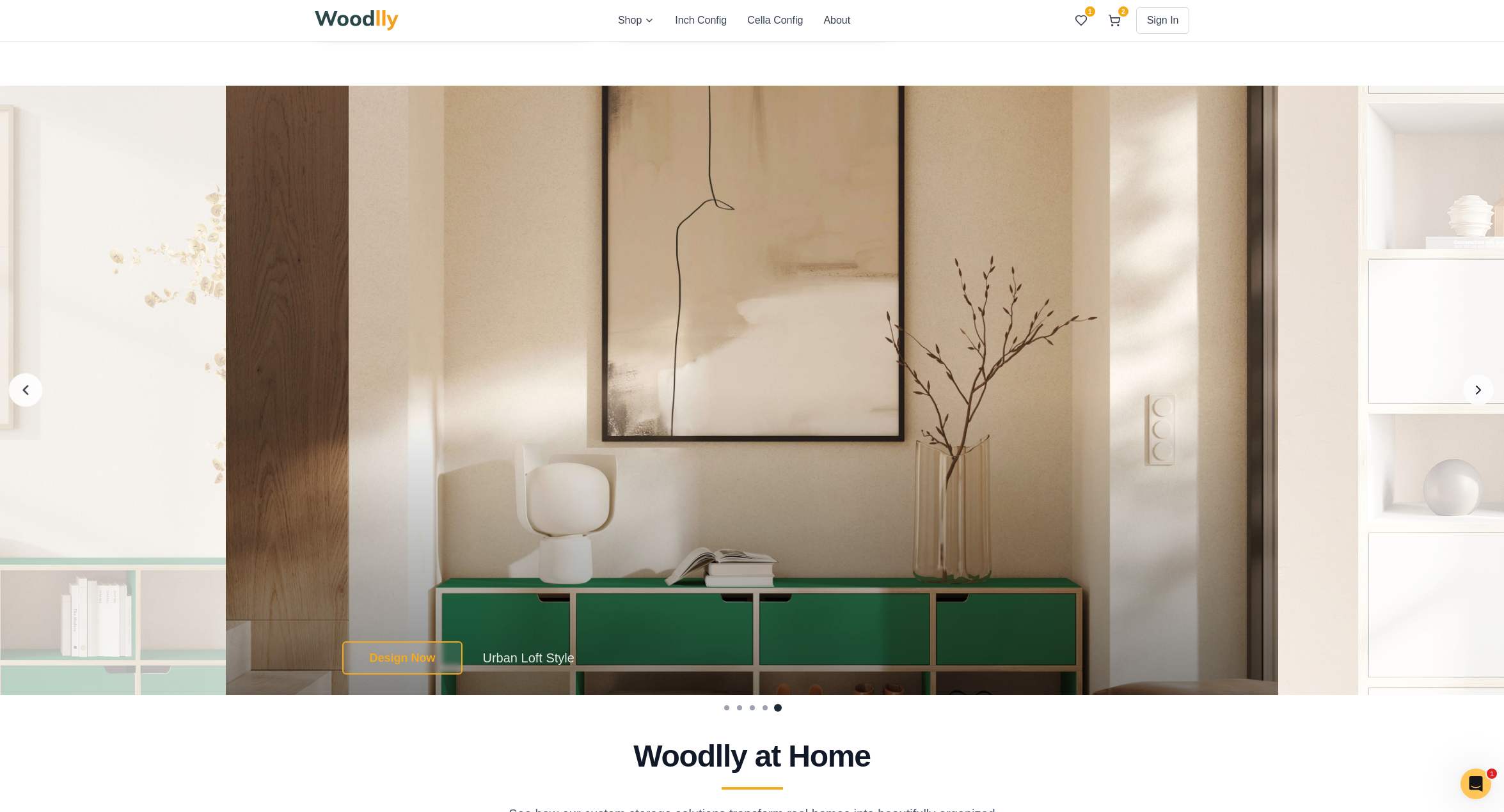click 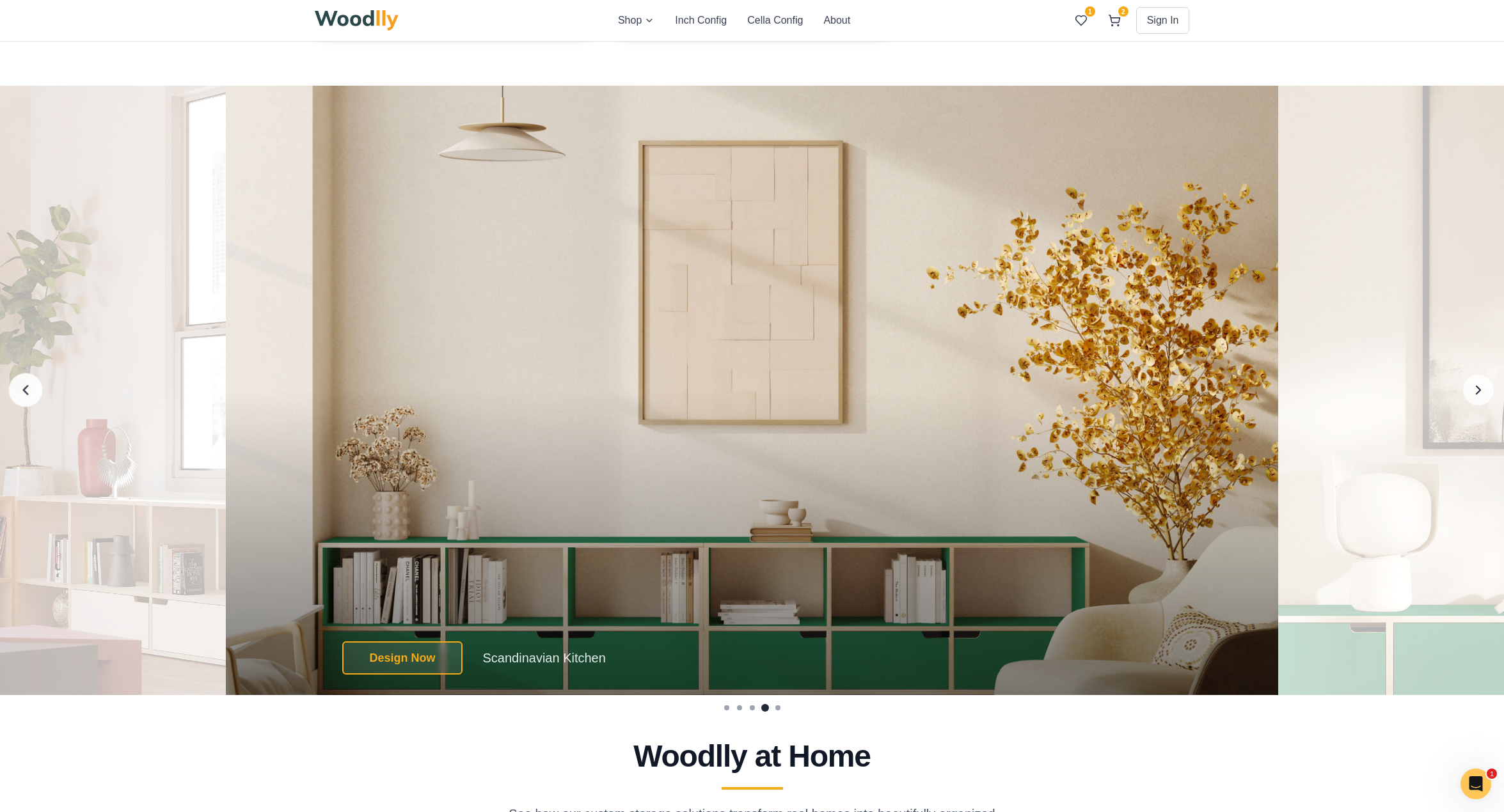 click 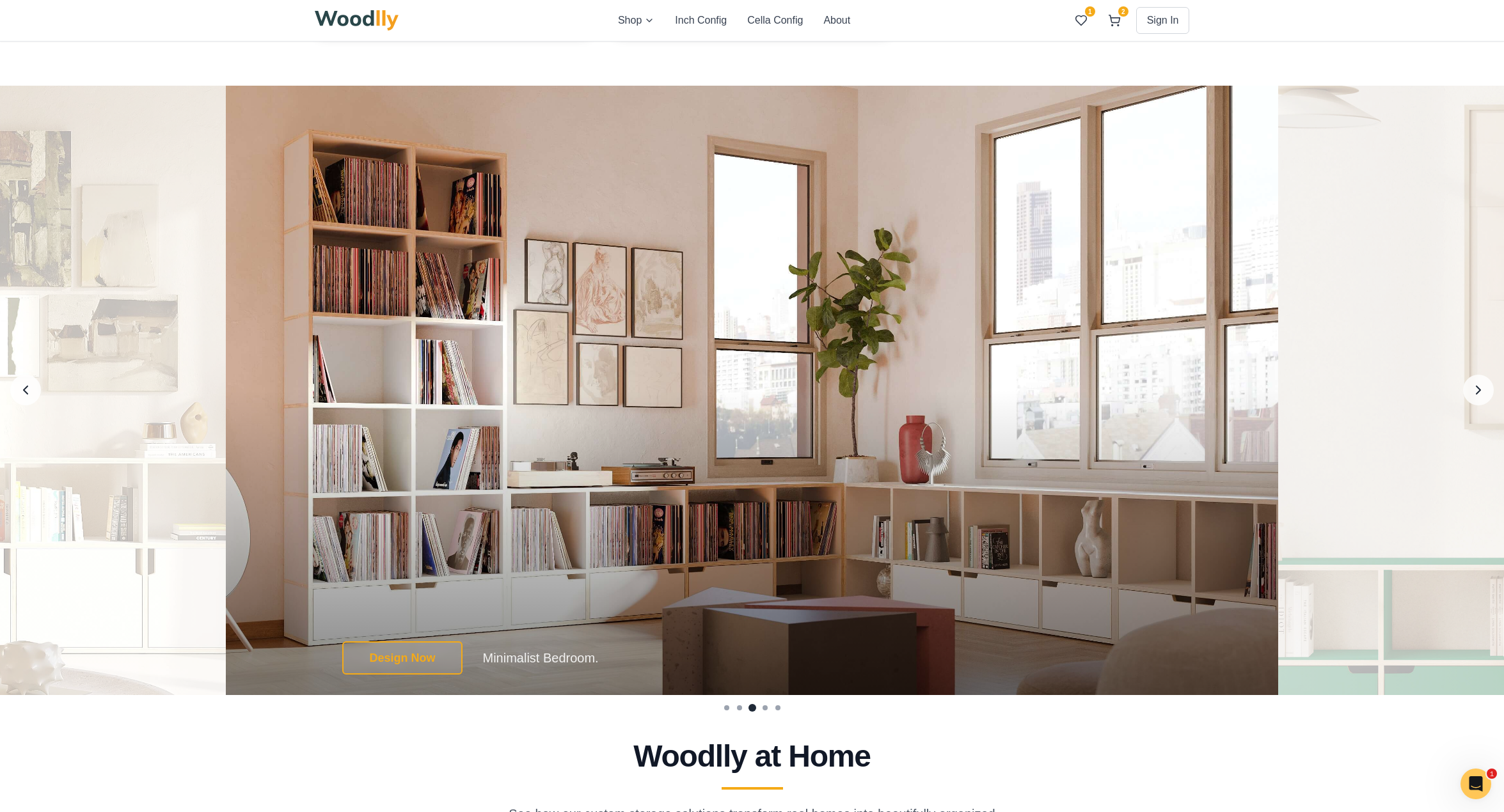 click on "Shop Inch Config Cella Config About 1 2 Sign In 1 2" at bounding box center [752, 20] 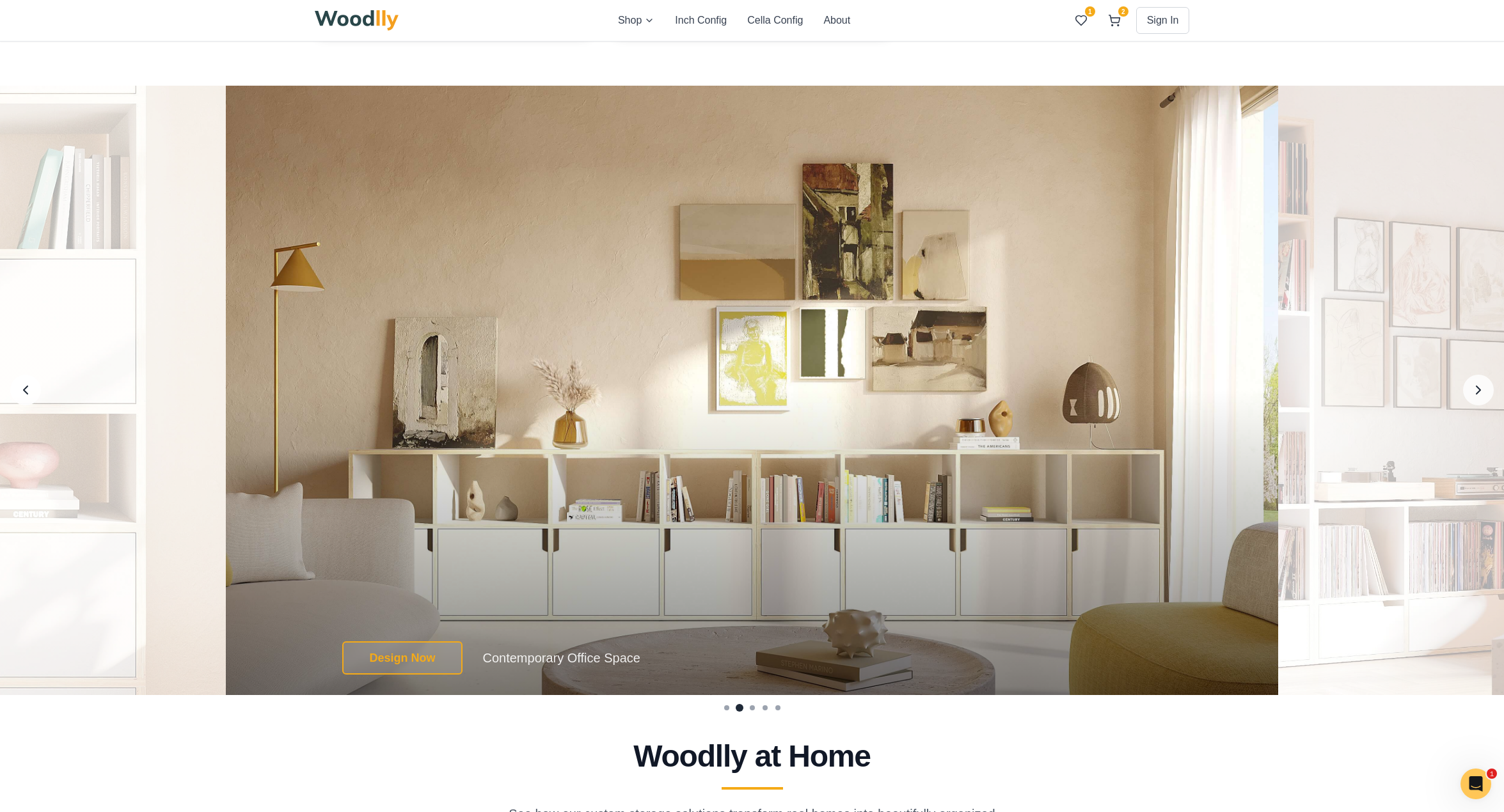 click on "Woodlly at Home See how our custom storage solutions transform real homes into beautifully organized spaces. Previous slide Next slide" at bounding box center [752, 916] 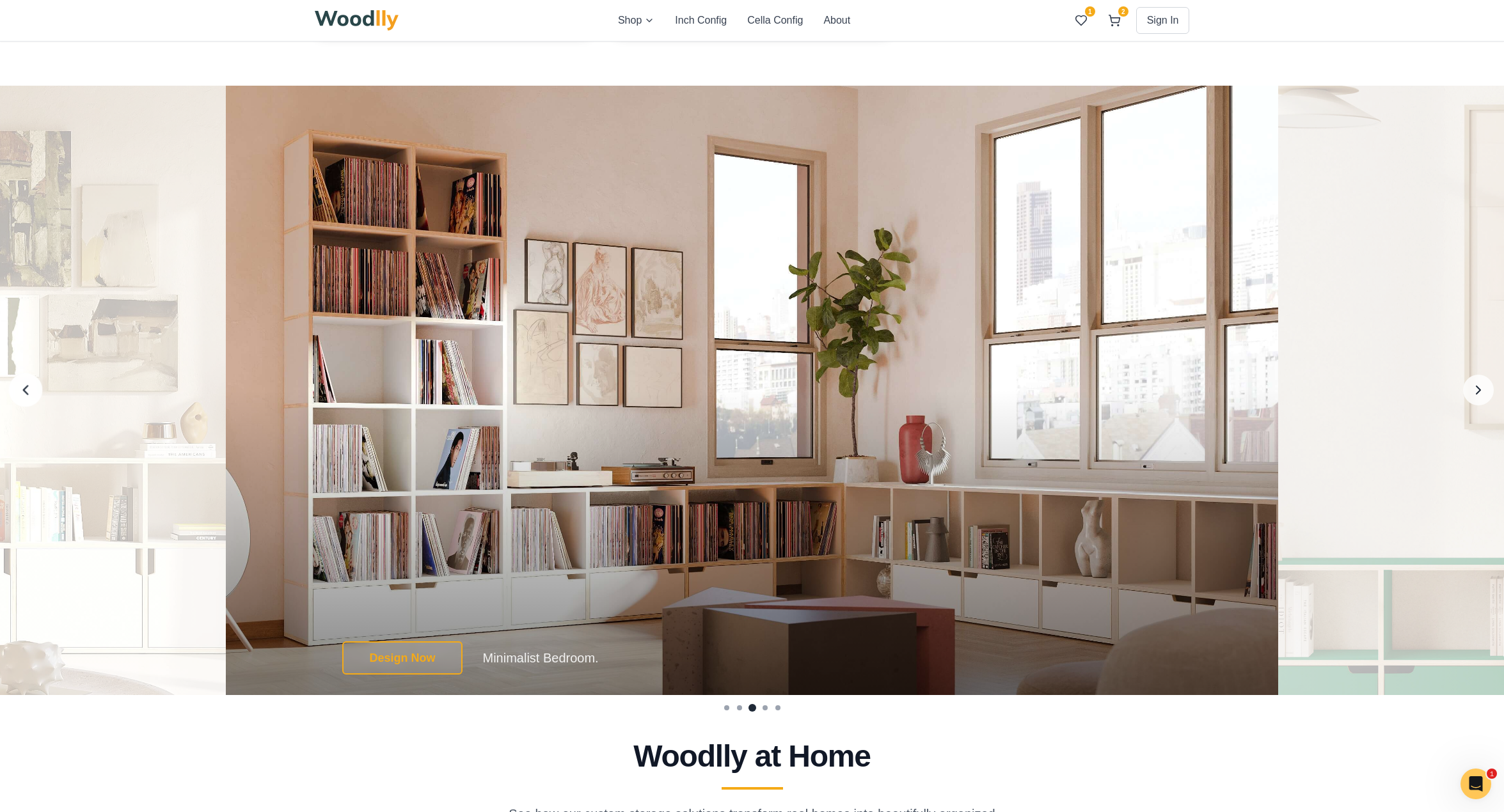 click 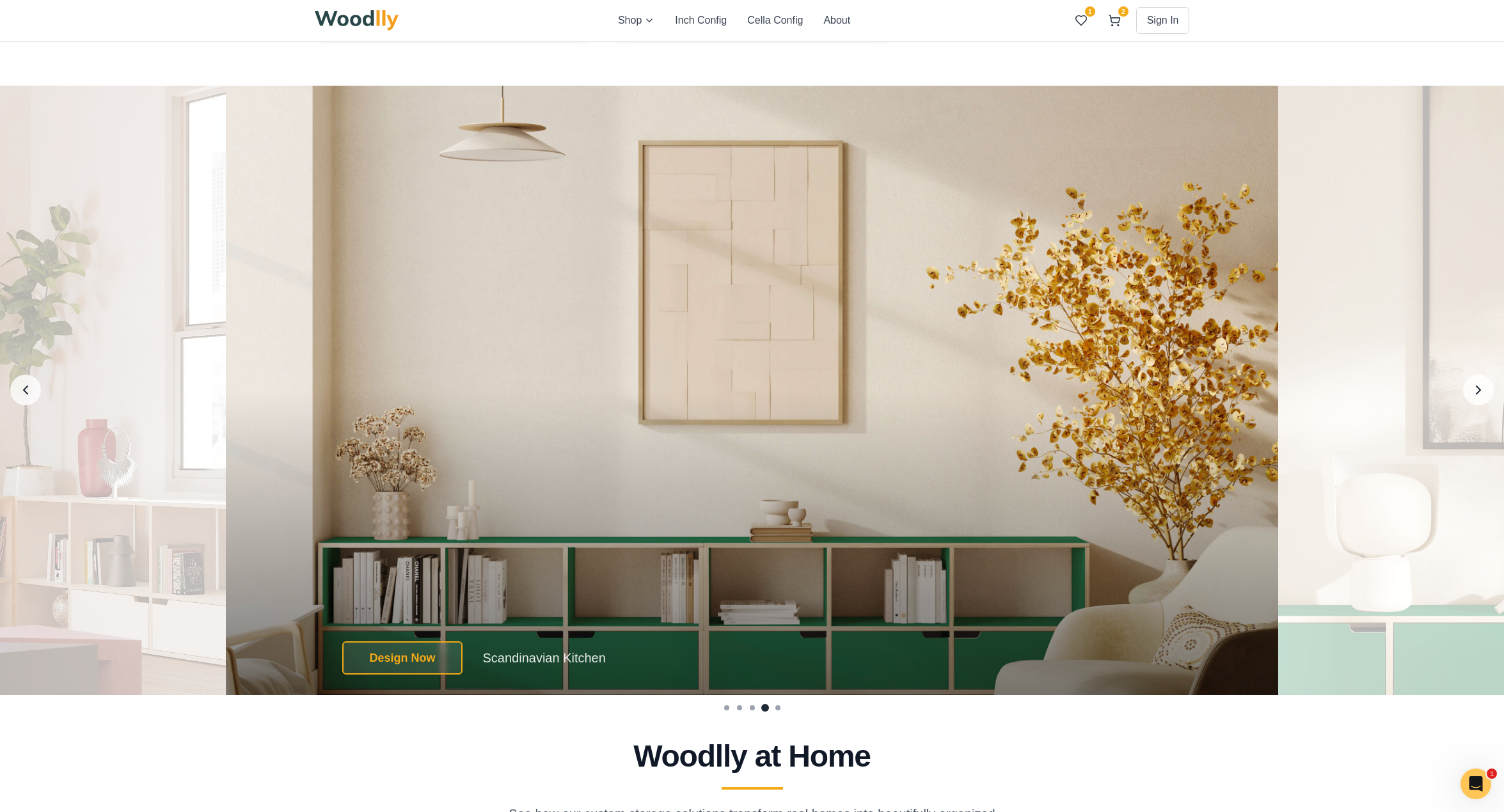 click on "Woodlly at Home See how our custom storage solutions transform real homes into beautifully organized spaces. Previous slide Next slide" at bounding box center (752, 916) 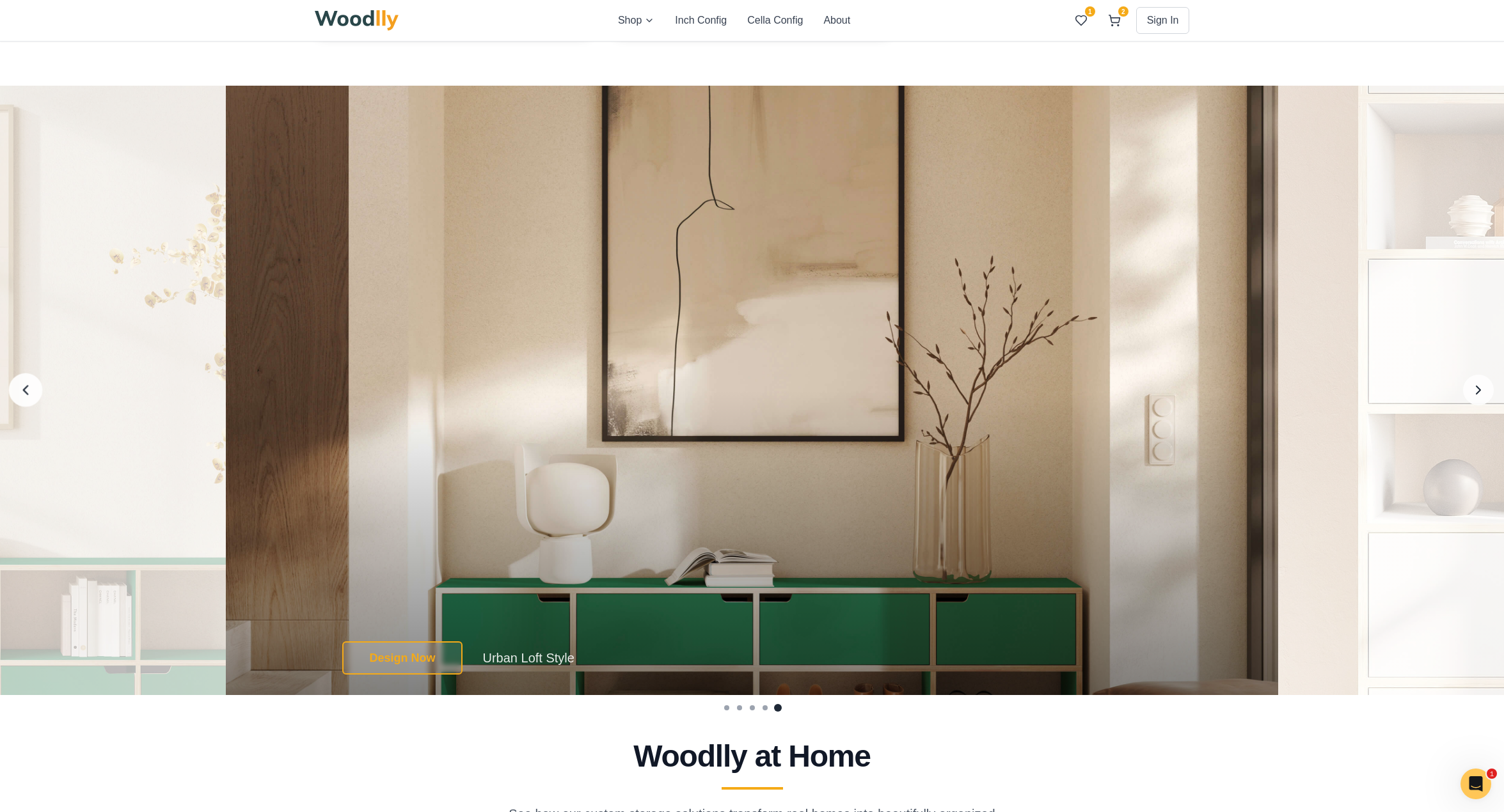 click 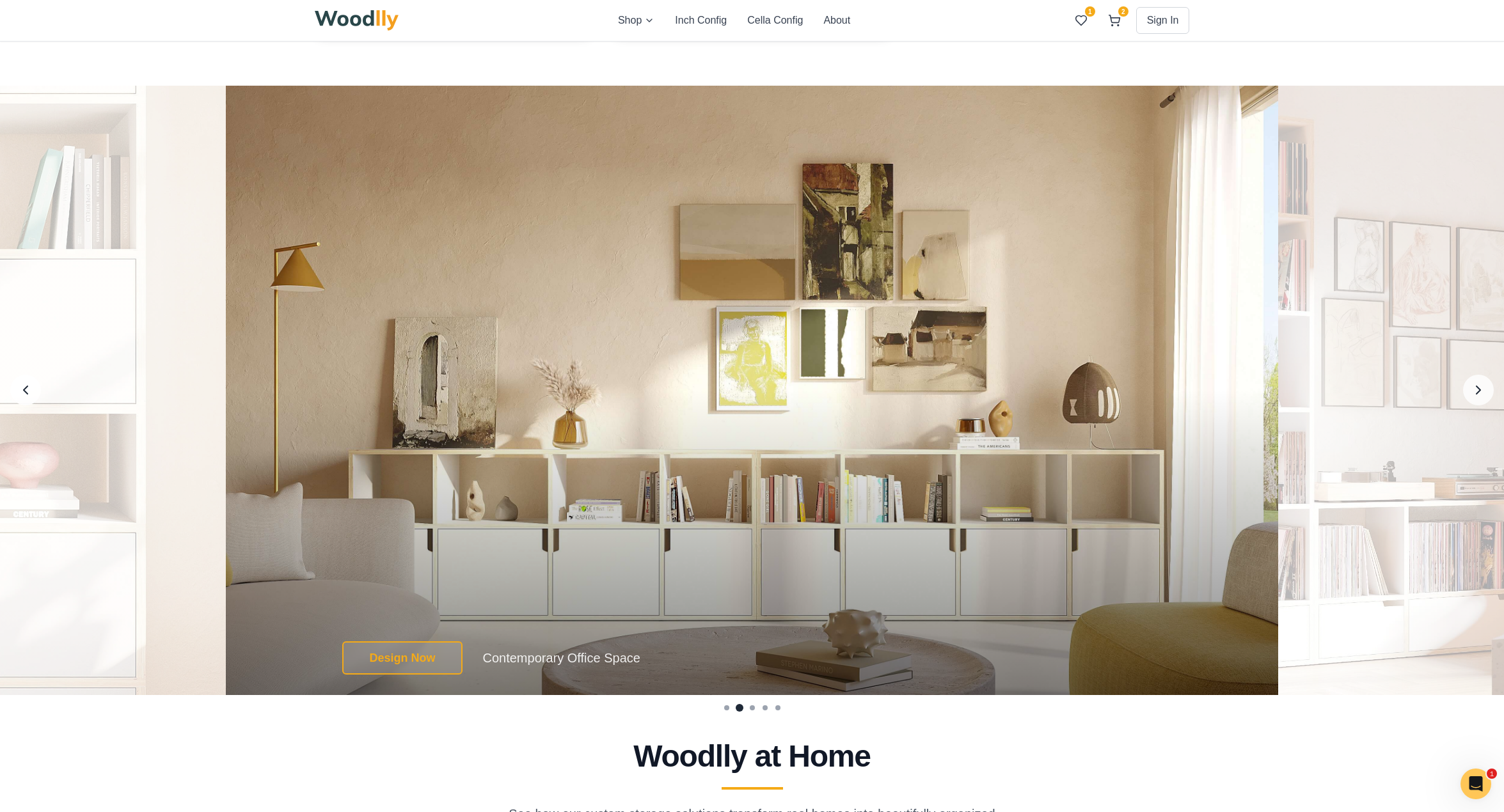 click on "Woodlly at Home See how our custom storage solutions transform real homes into beautifully organized spaces. Previous slide Next slide" at bounding box center (752, 916) 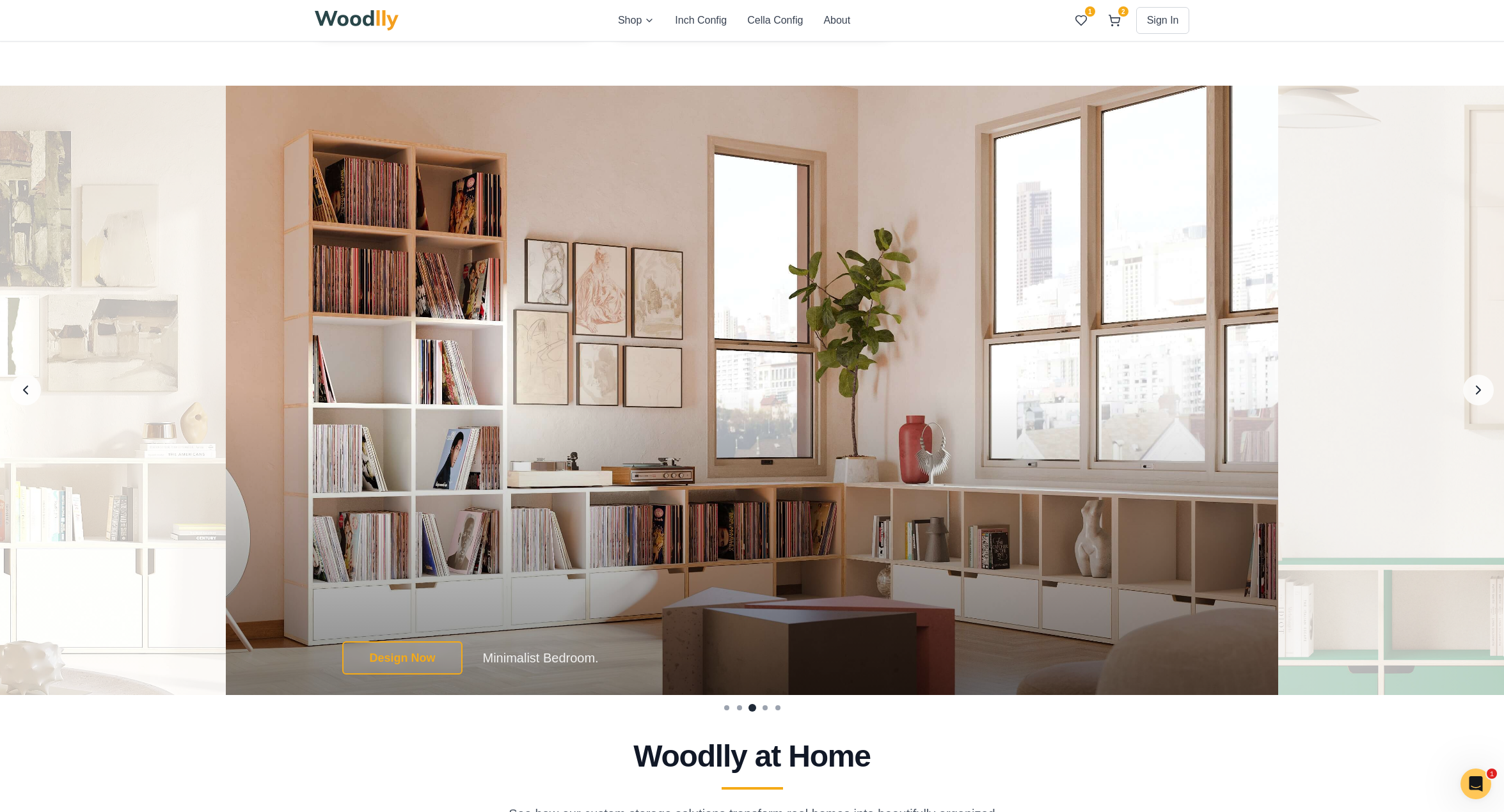 click on "Woodlly at Home See how our custom storage solutions transform real homes into beautifully organized spaces. Previous slide Next slide" at bounding box center (752, 916) 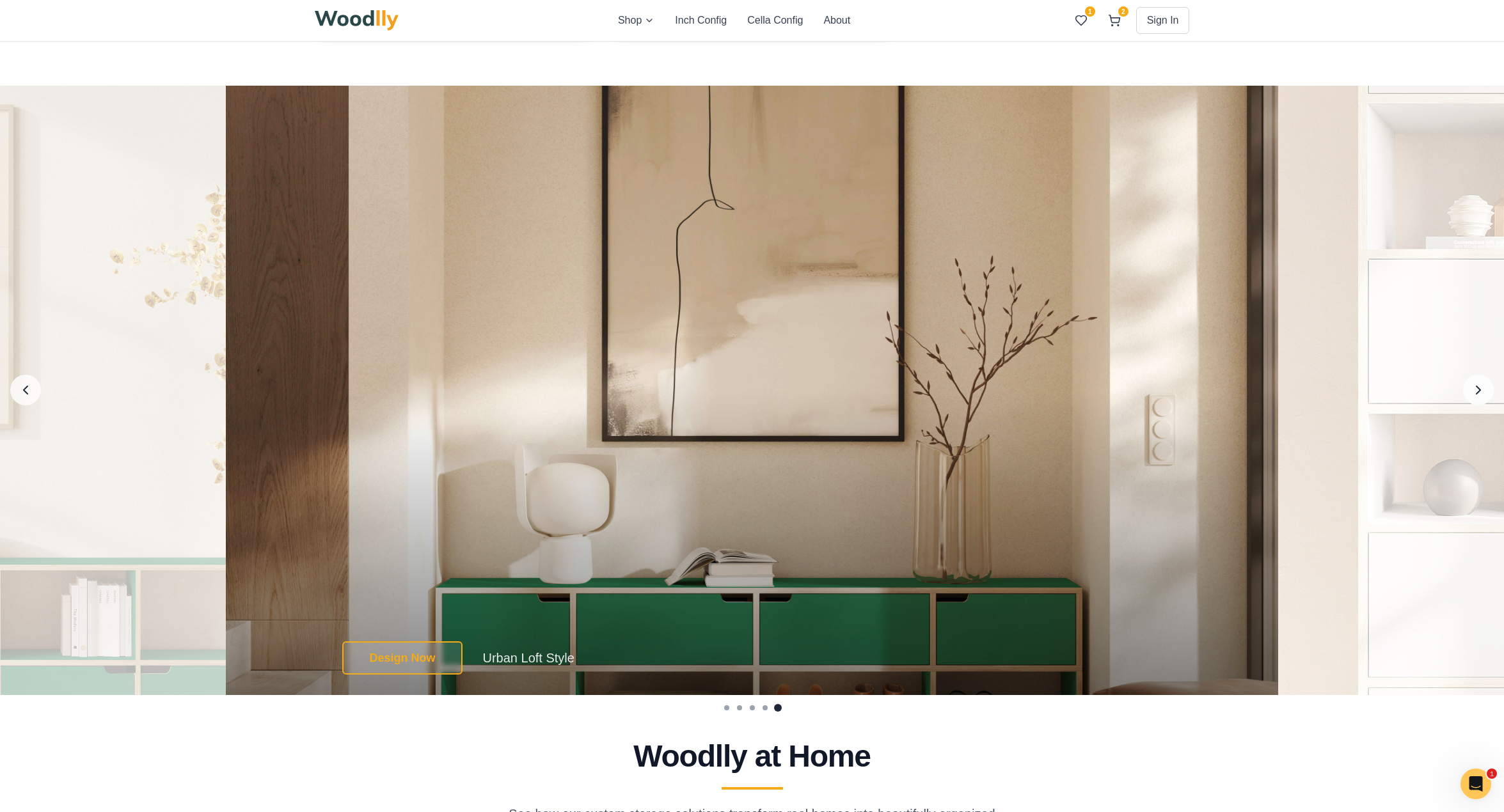 drag, startPoint x: 39, startPoint y: 749, endPoint x: 52, endPoint y: 749, distance: 13 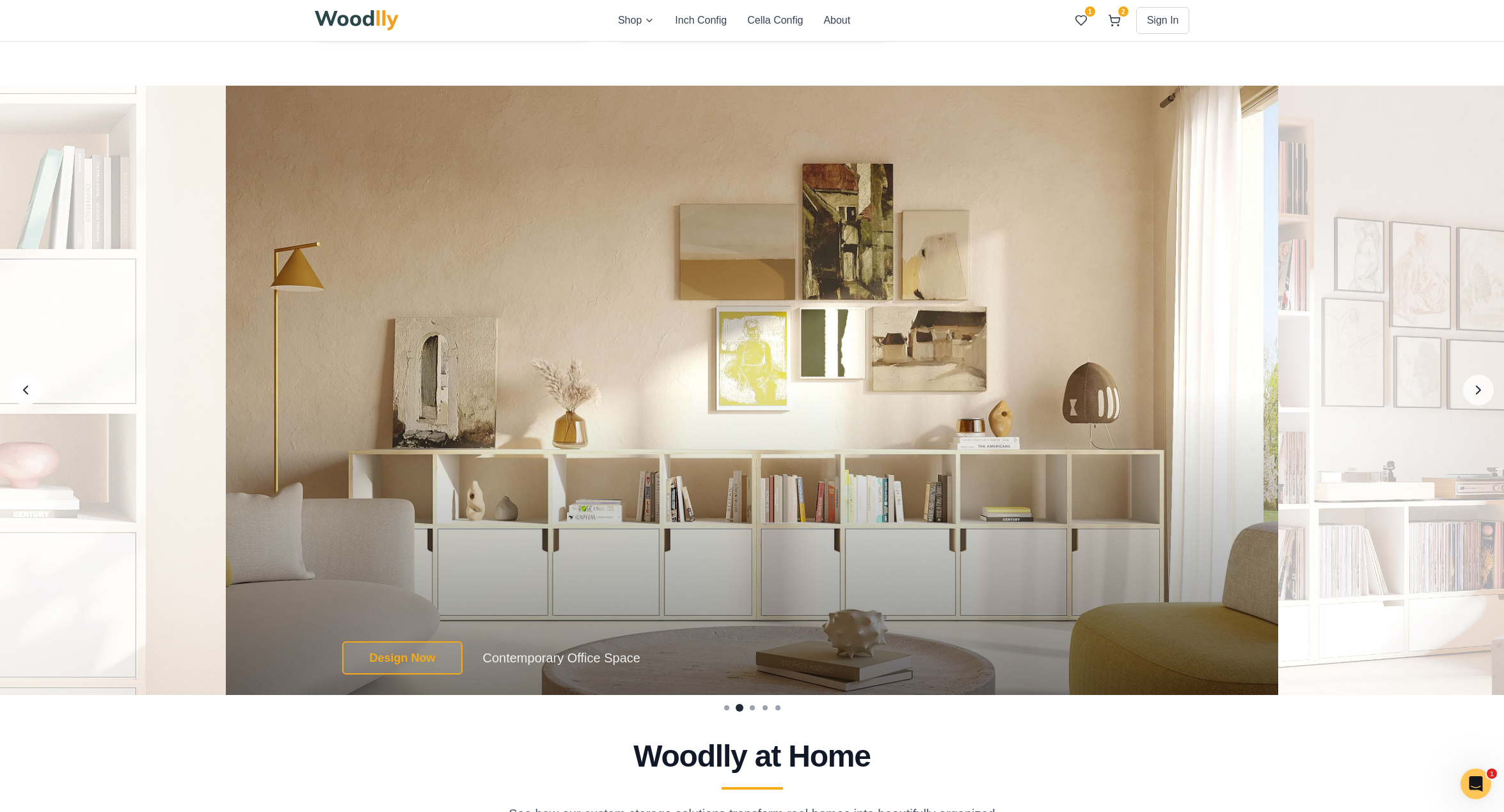 click on "Woodlly at Home See how our custom storage solutions transform real homes into beautifully organized spaces. Previous slide Next slide" at bounding box center [752, 916] 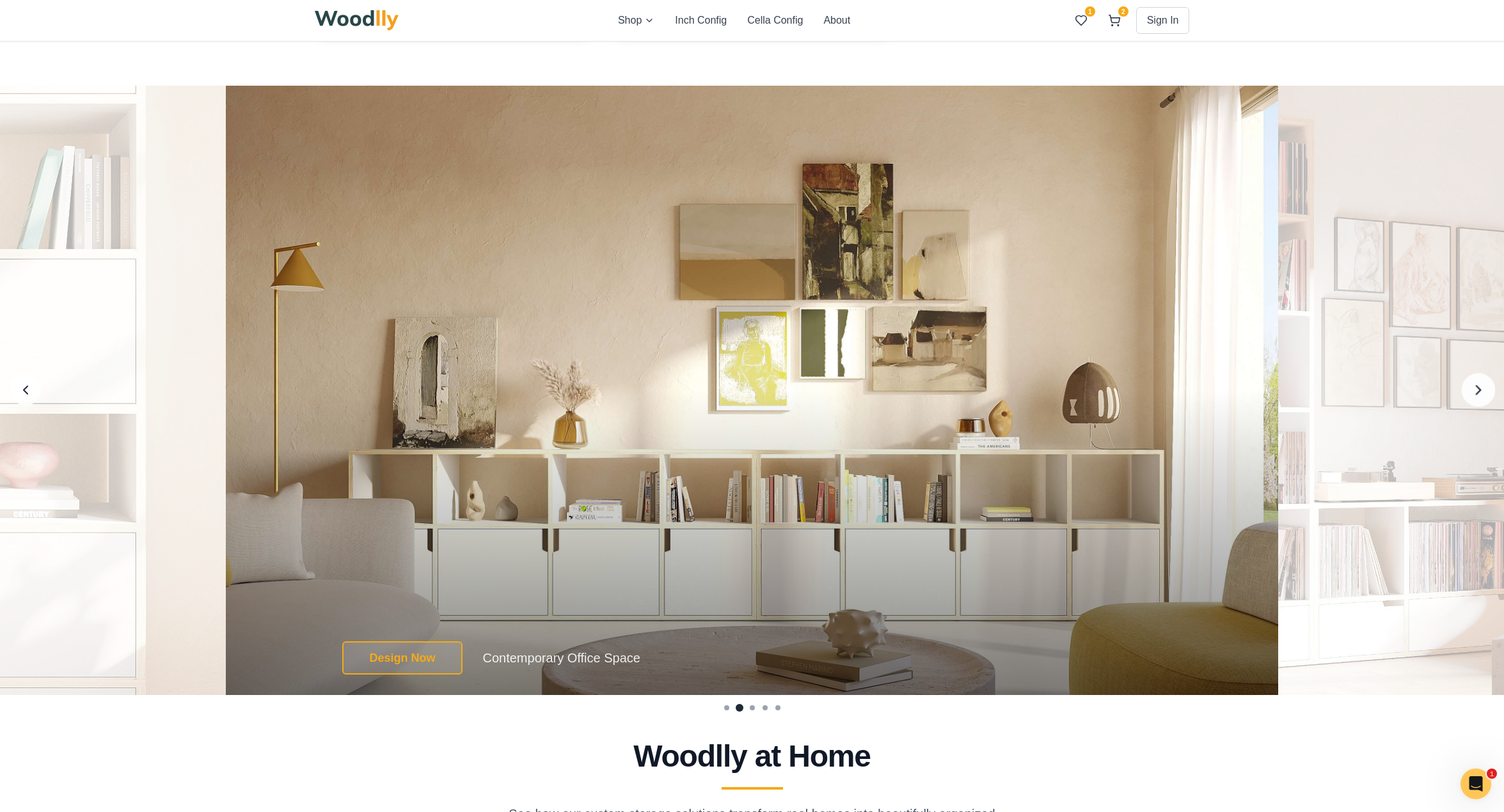 click 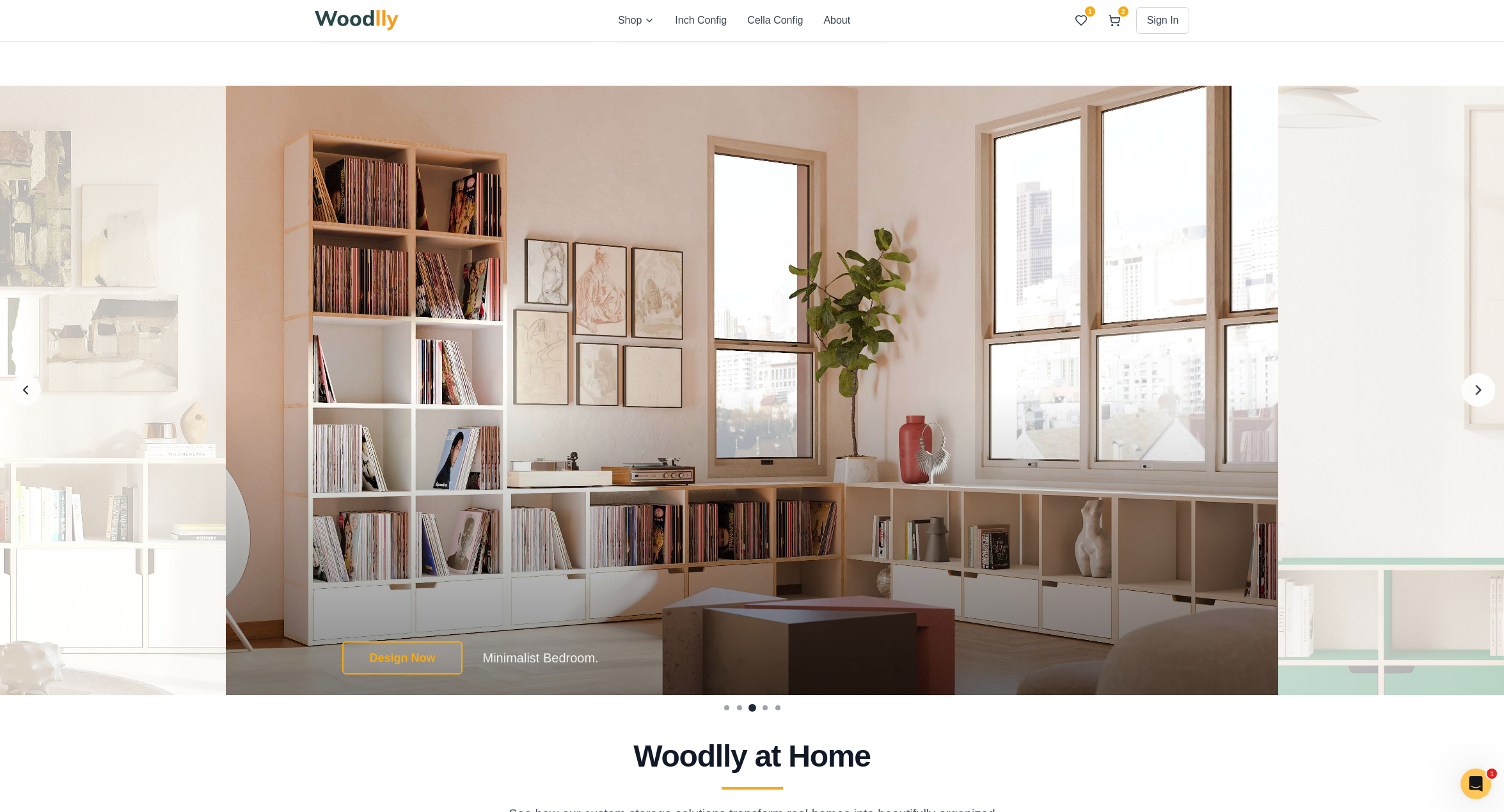 click 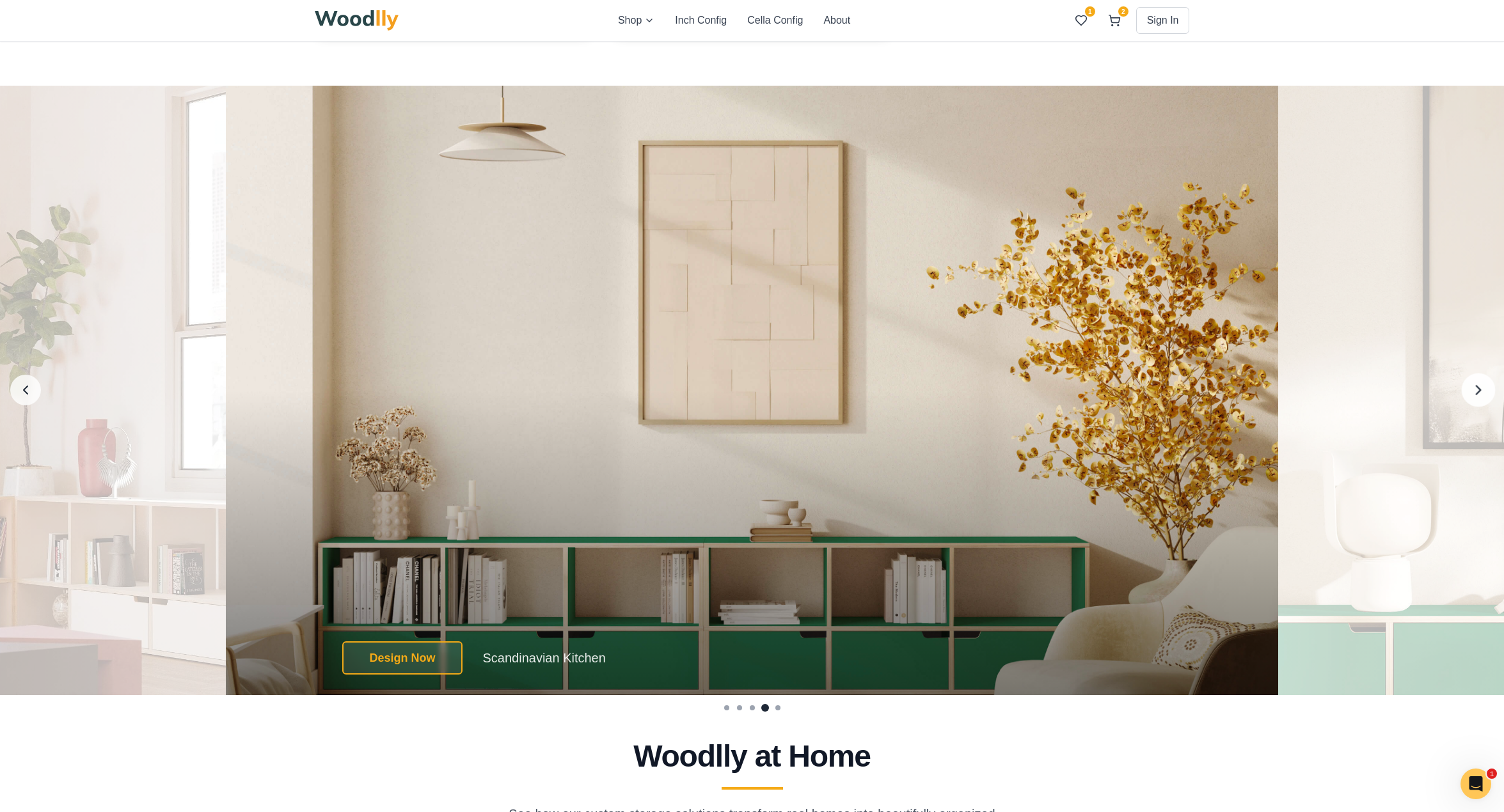click 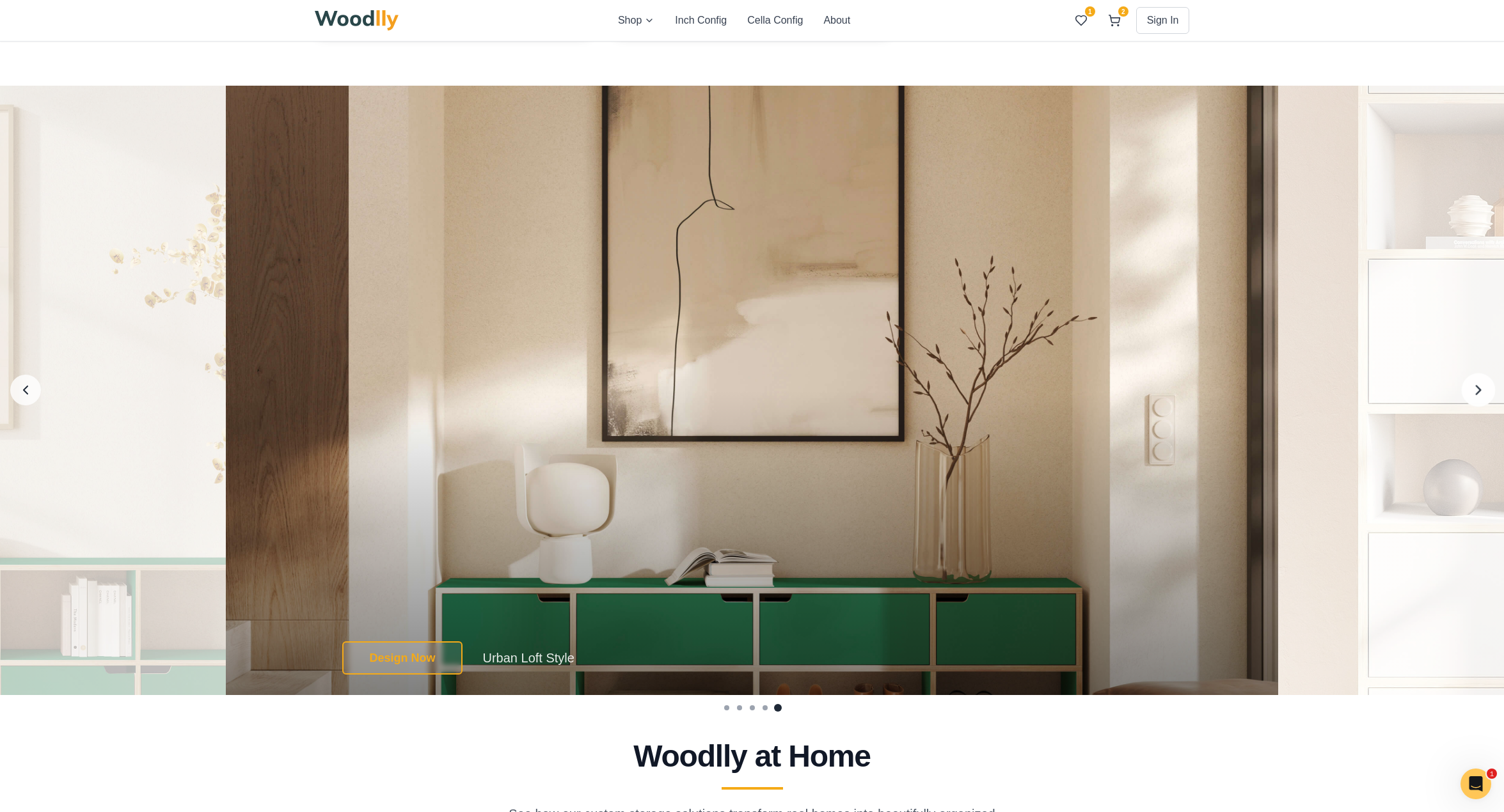 click 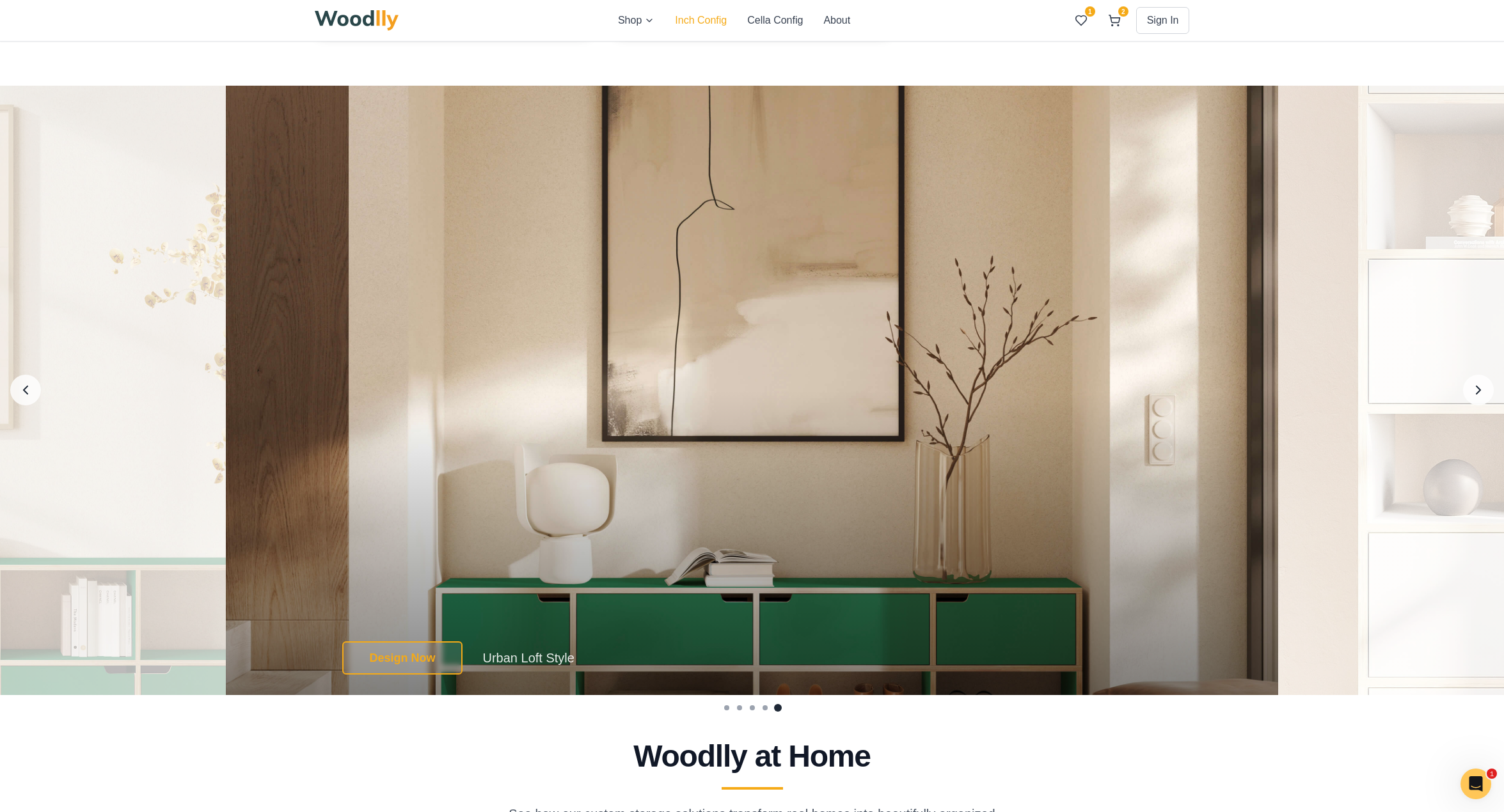 click on "Inch Config" at bounding box center (701, 20) 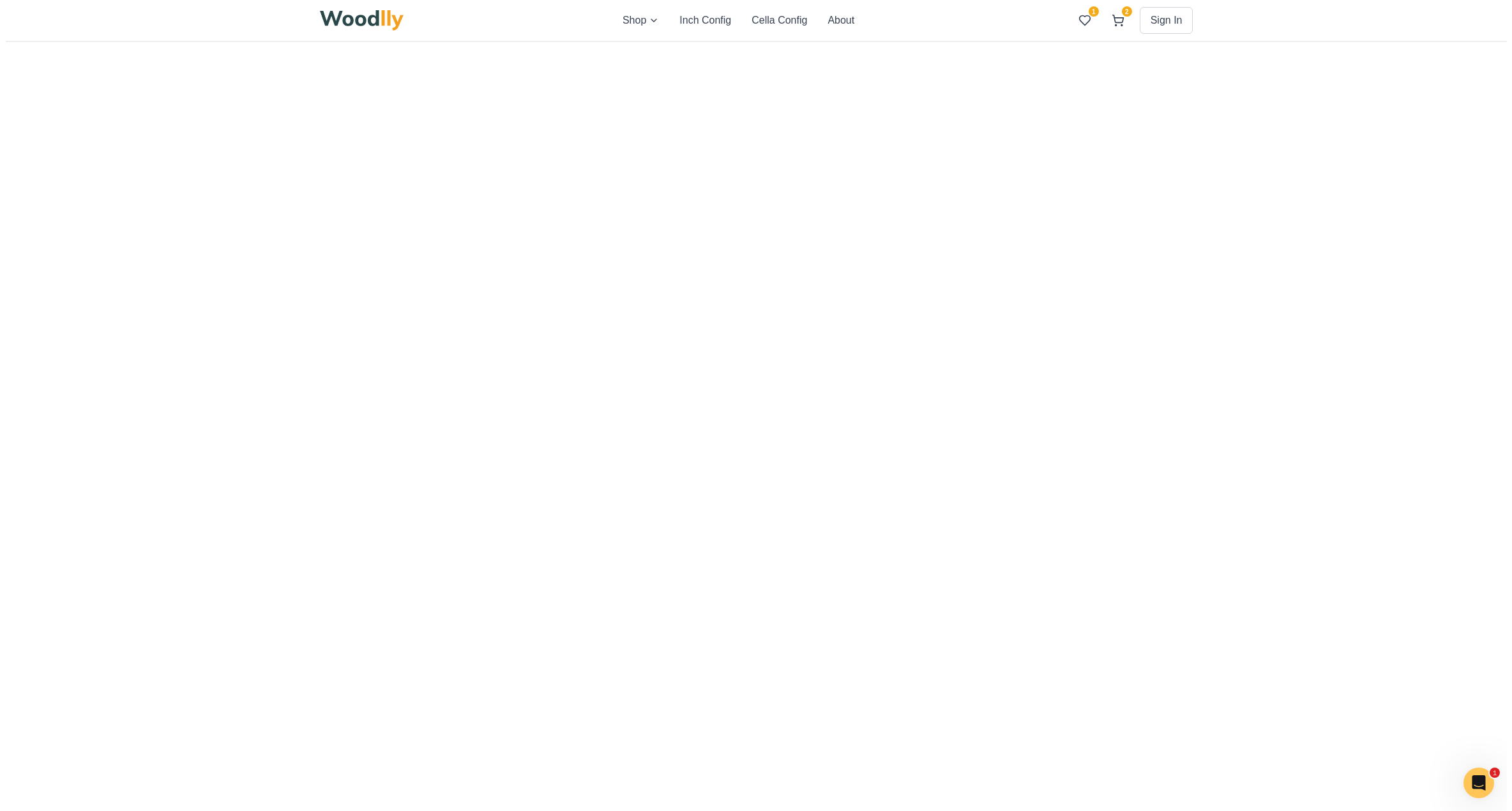 scroll, scrollTop: 0, scrollLeft: 0, axis: both 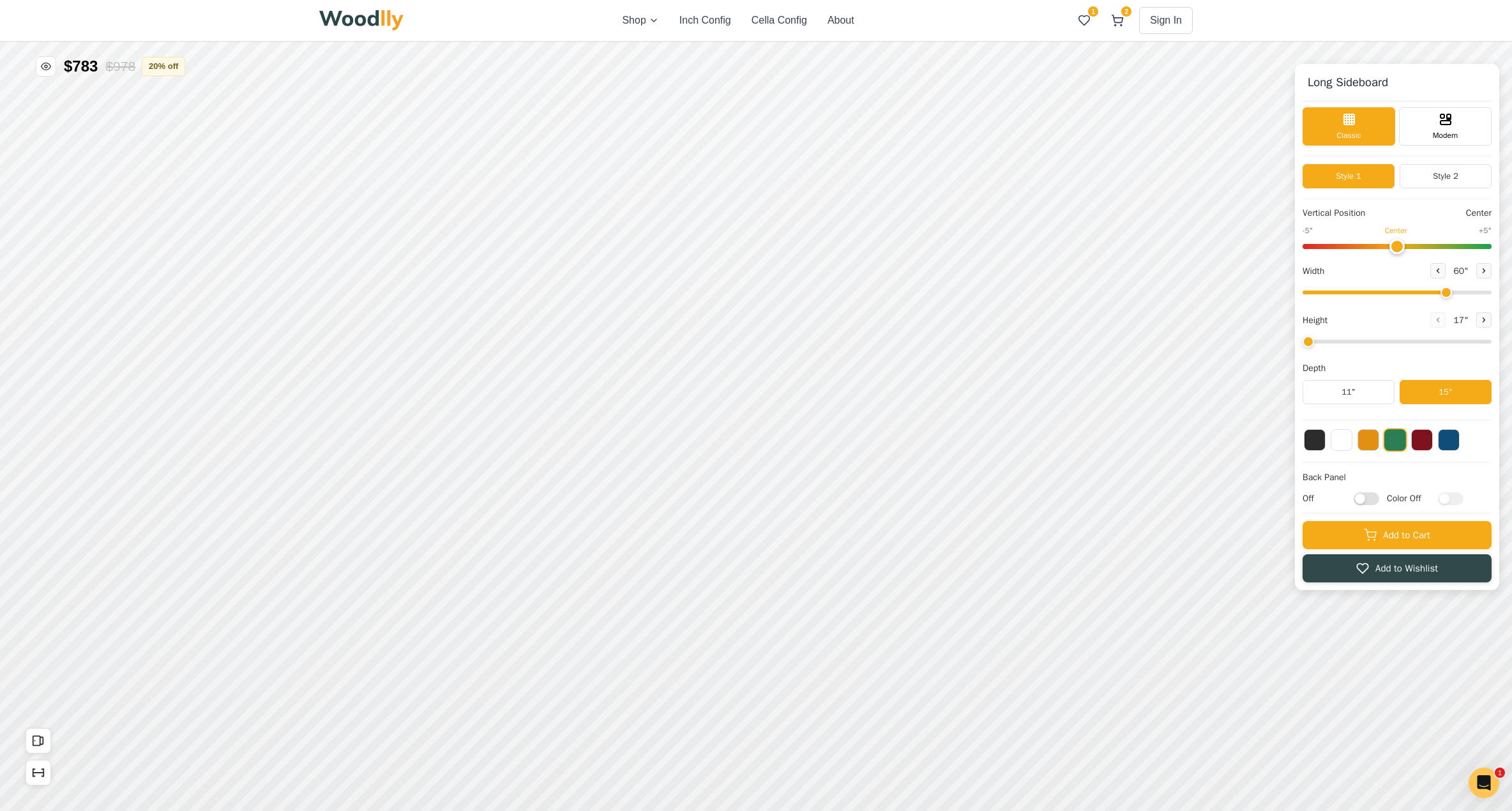 drag, startPoint x: 1331, startPoint y: 295, endPoint x: 1446, endPoint y: 292, distance: 115.03912 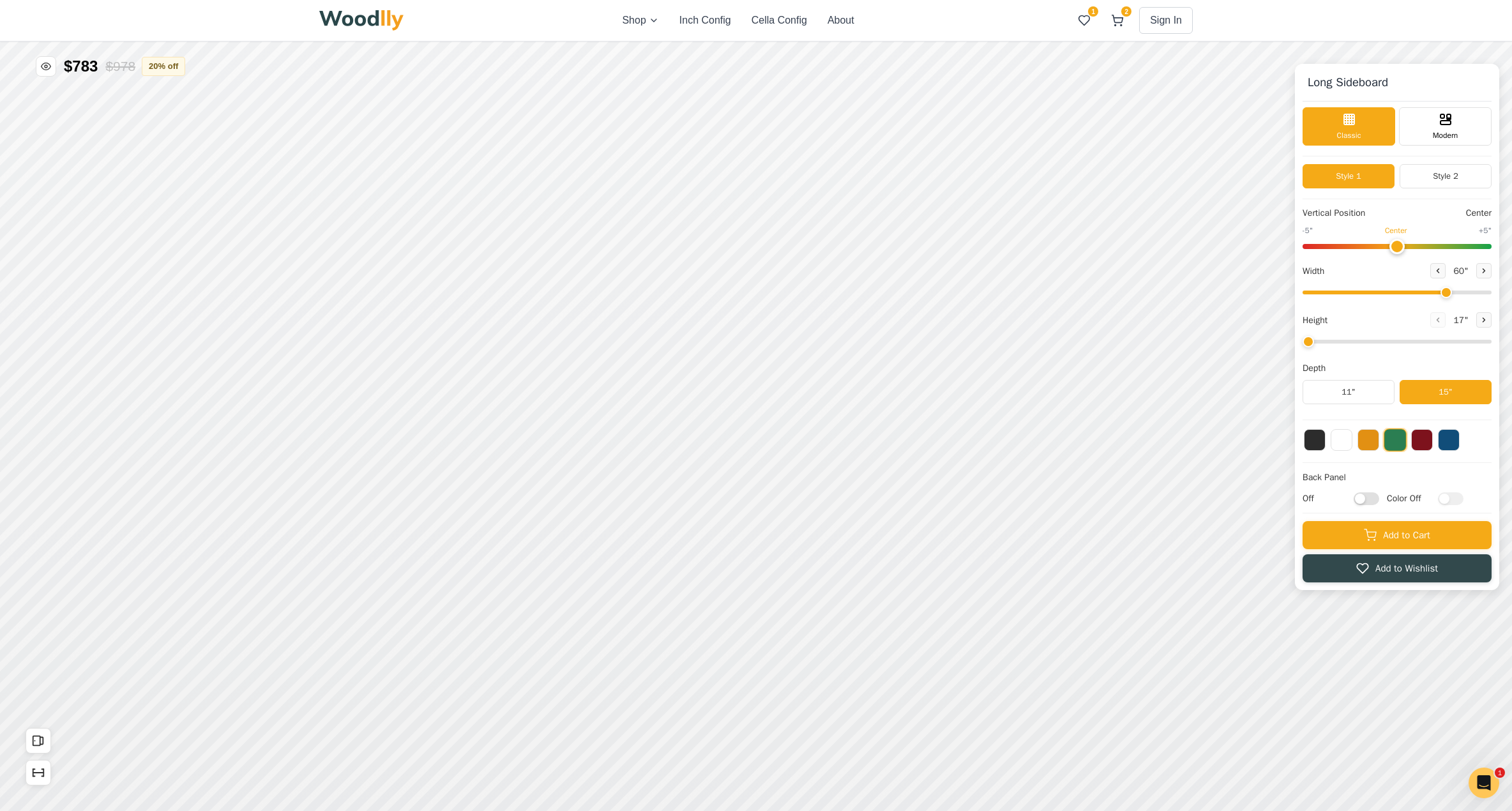 type on "60" 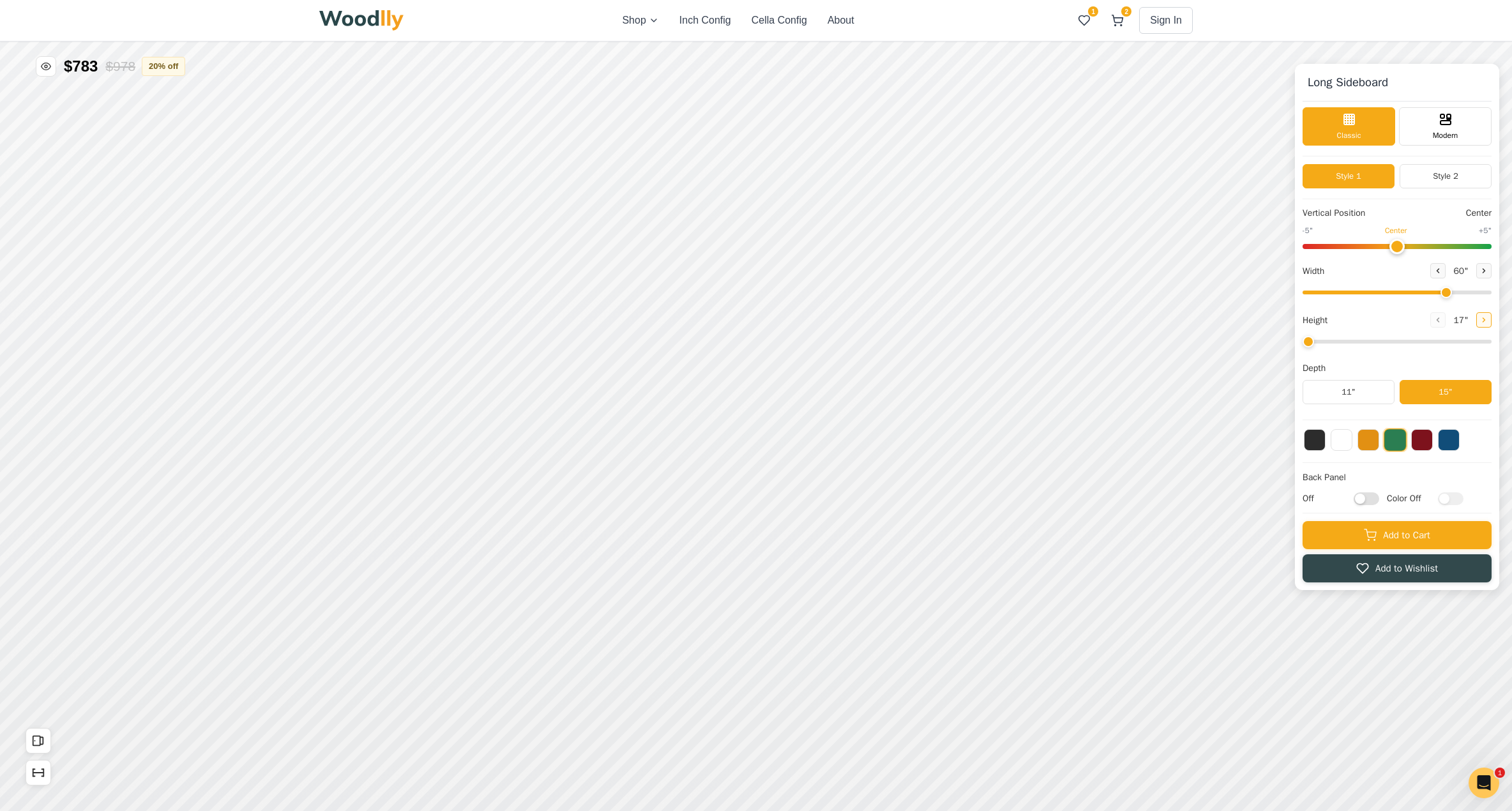 click 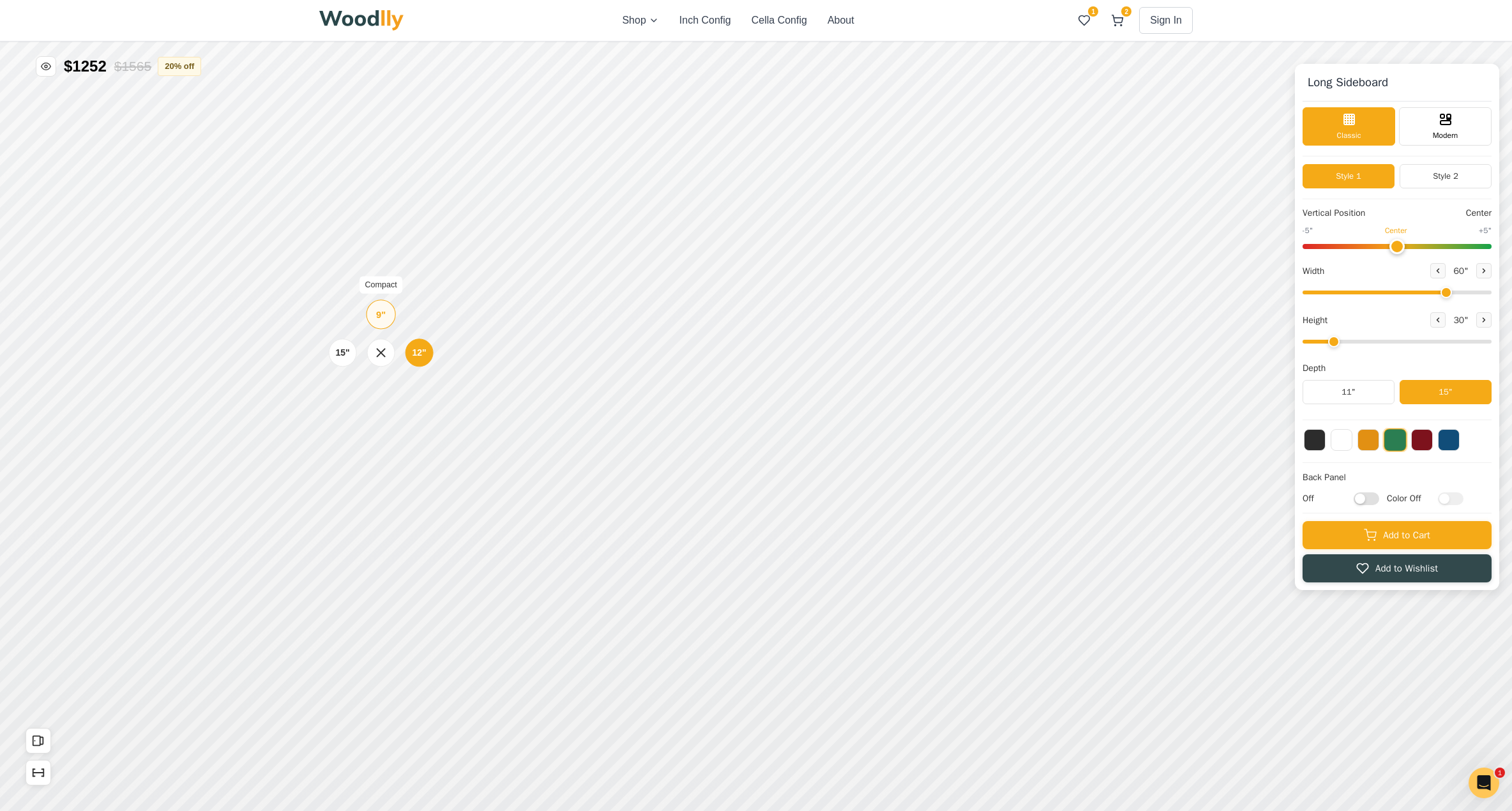 click on "9"" at bounding box center [381, 314] 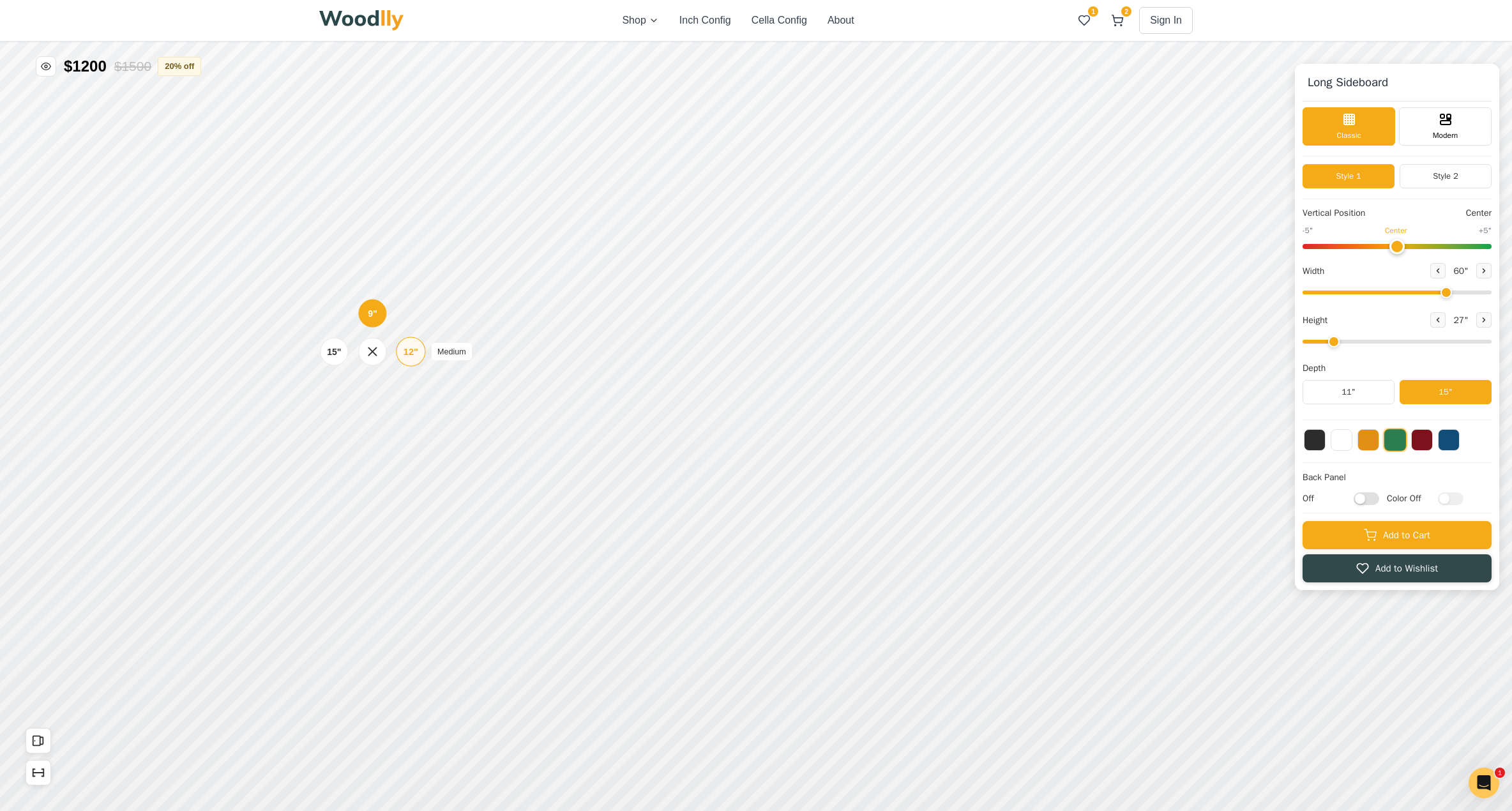 click on "12"" at bounding box center (411, 352) 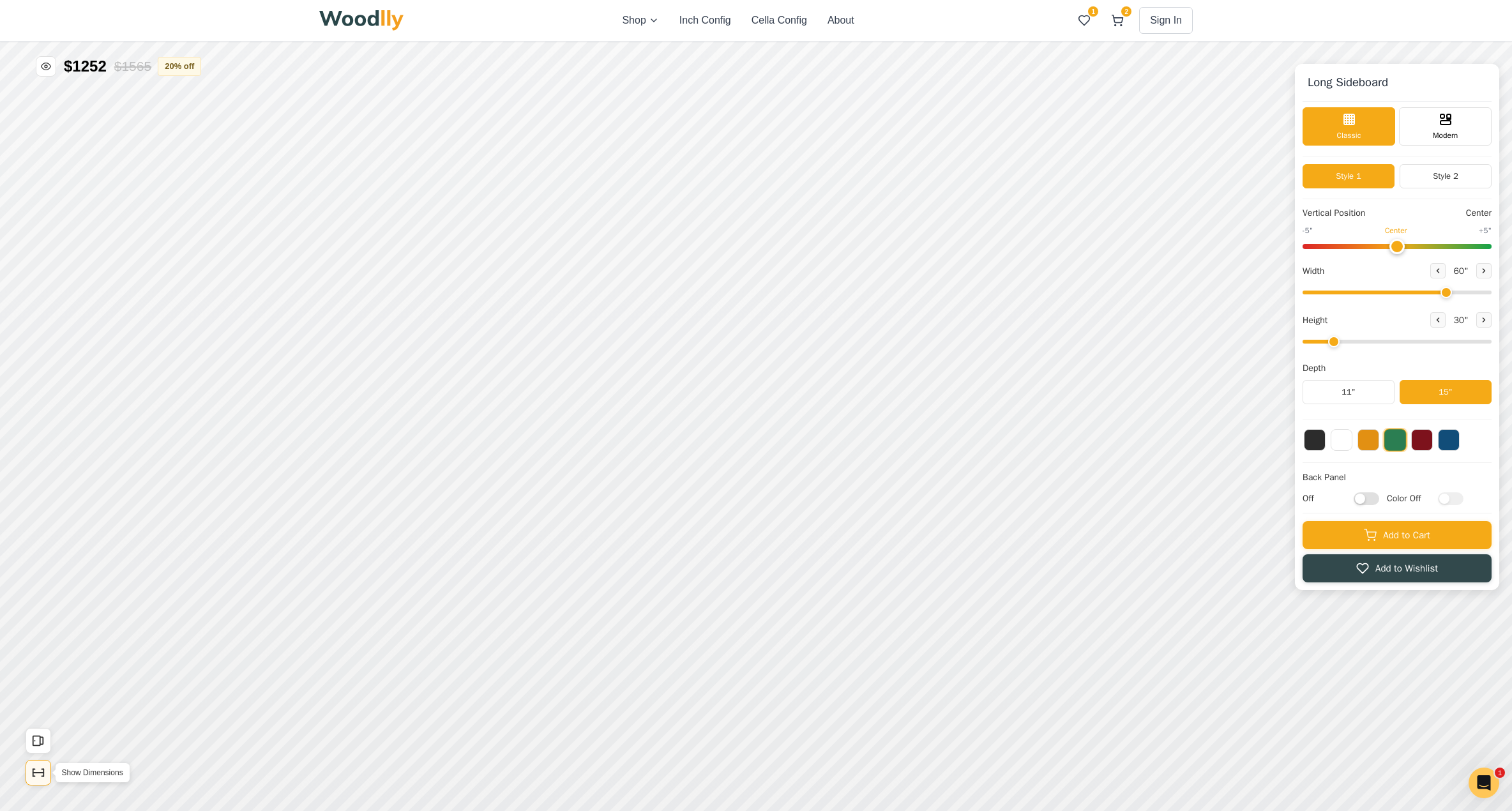 click 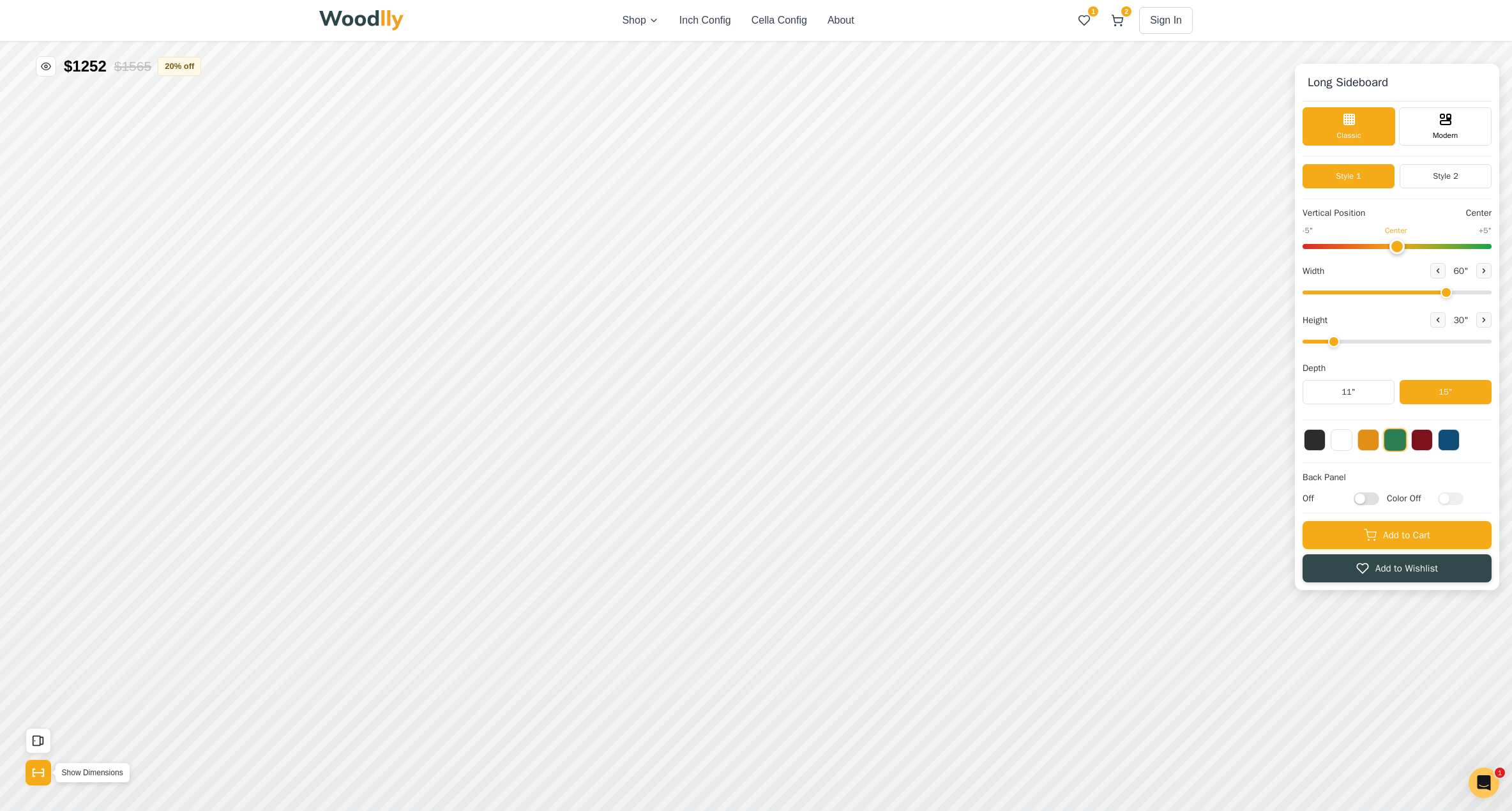 click 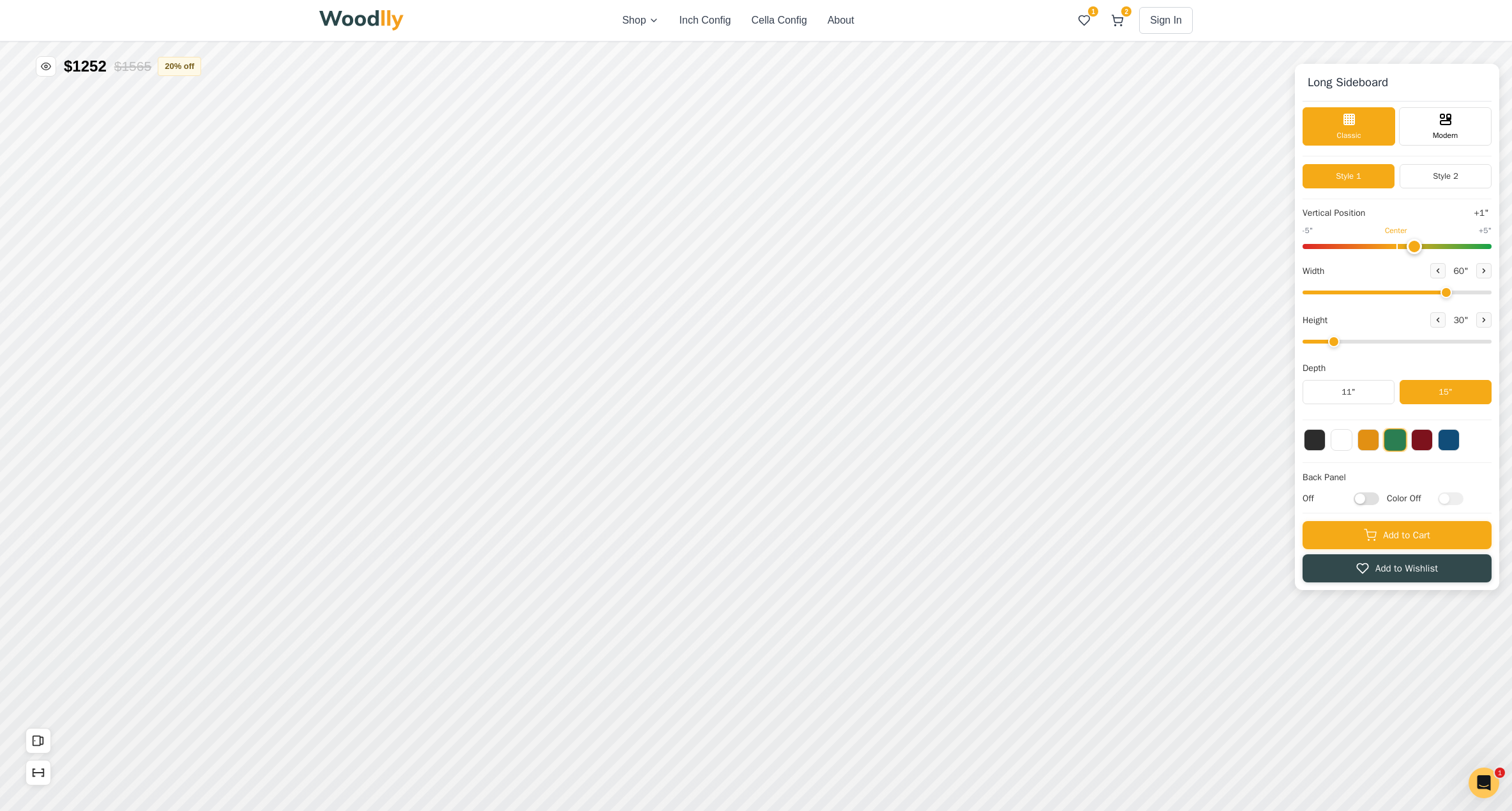 type on "0" 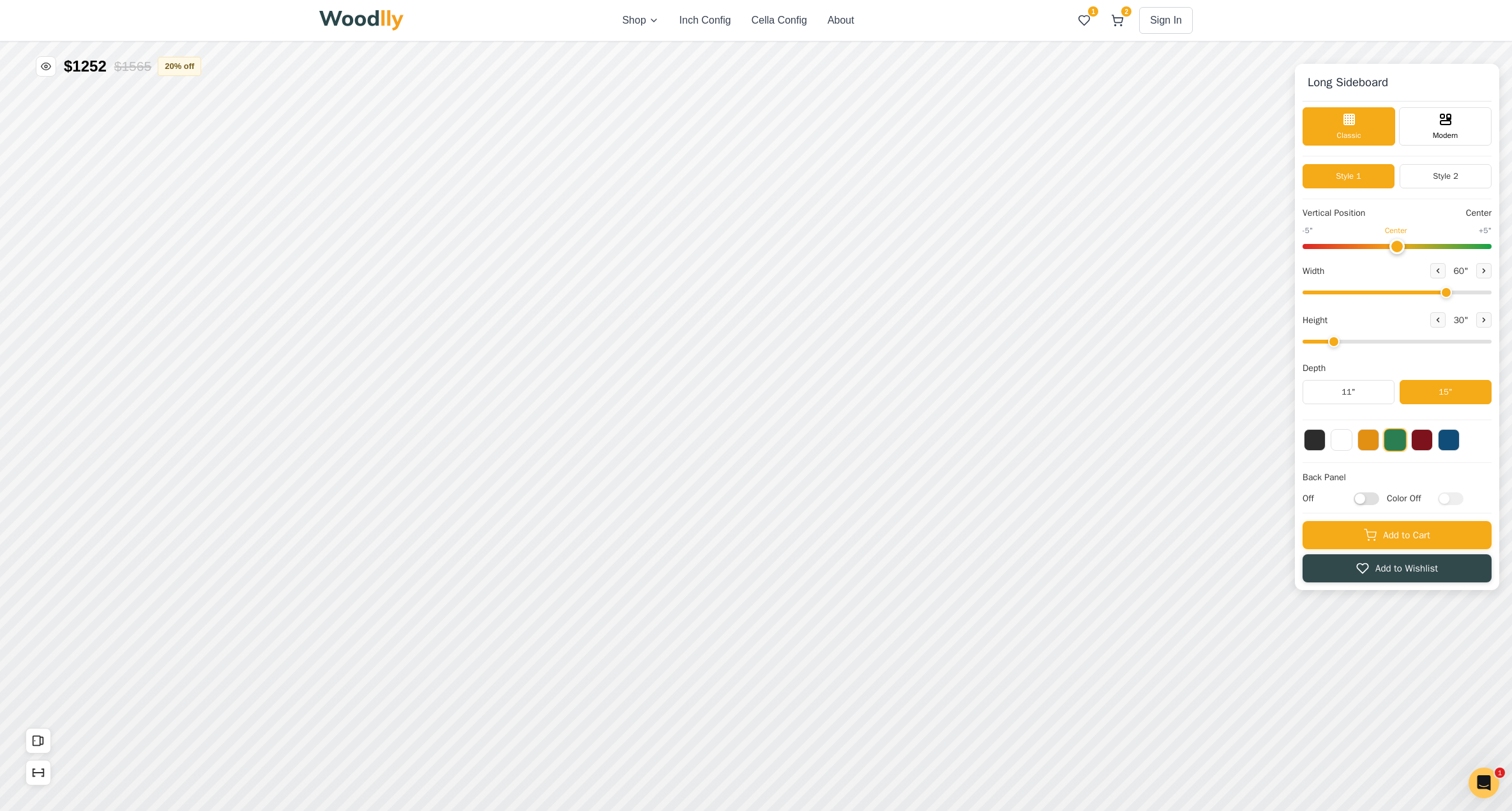 drag, startPoint x: 1402, startPoint y: 242, endPoint x: 1393, endPoint y: 234, distance: 12.041595 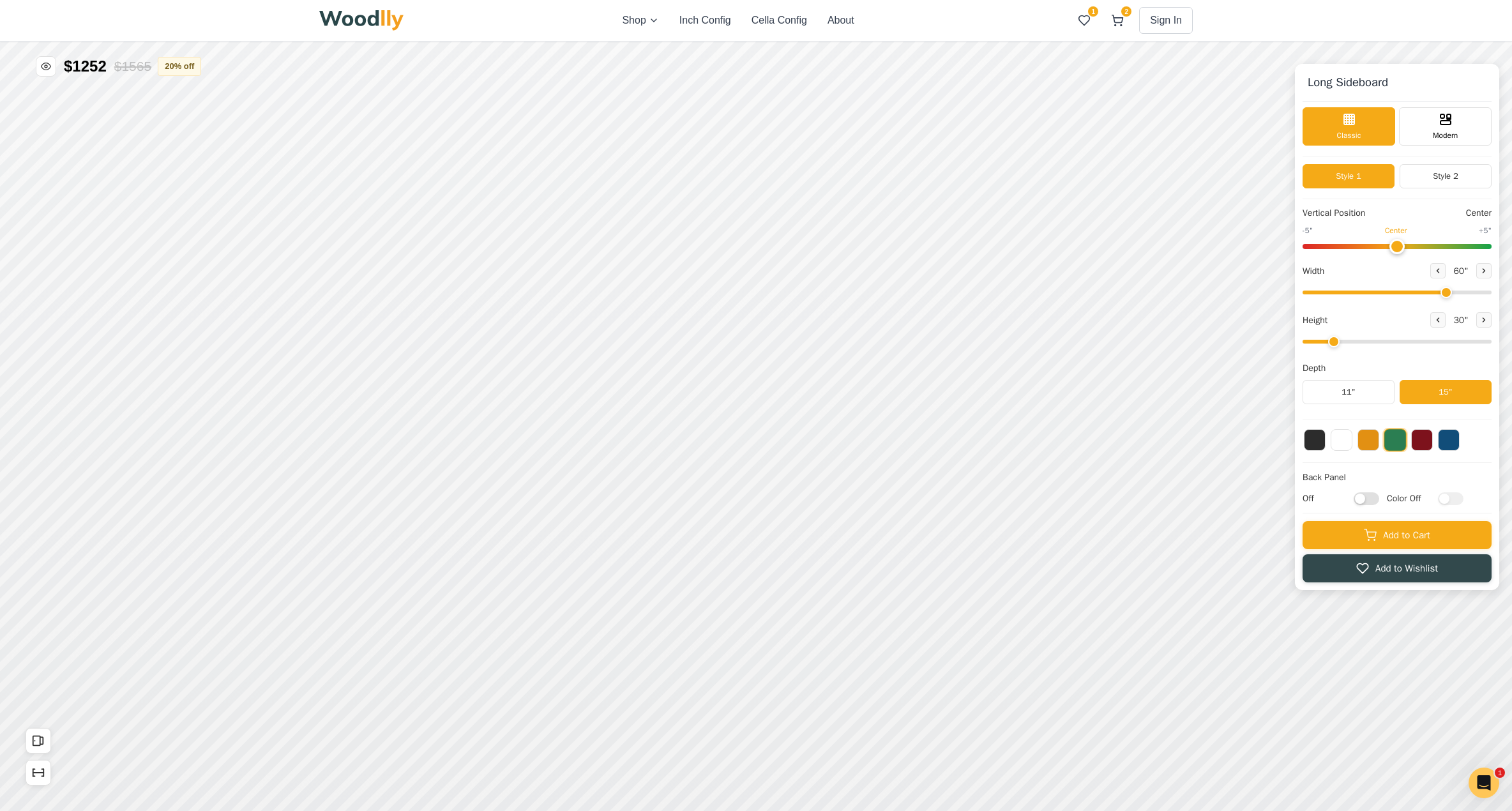 click at bounding box center (1397, 246) 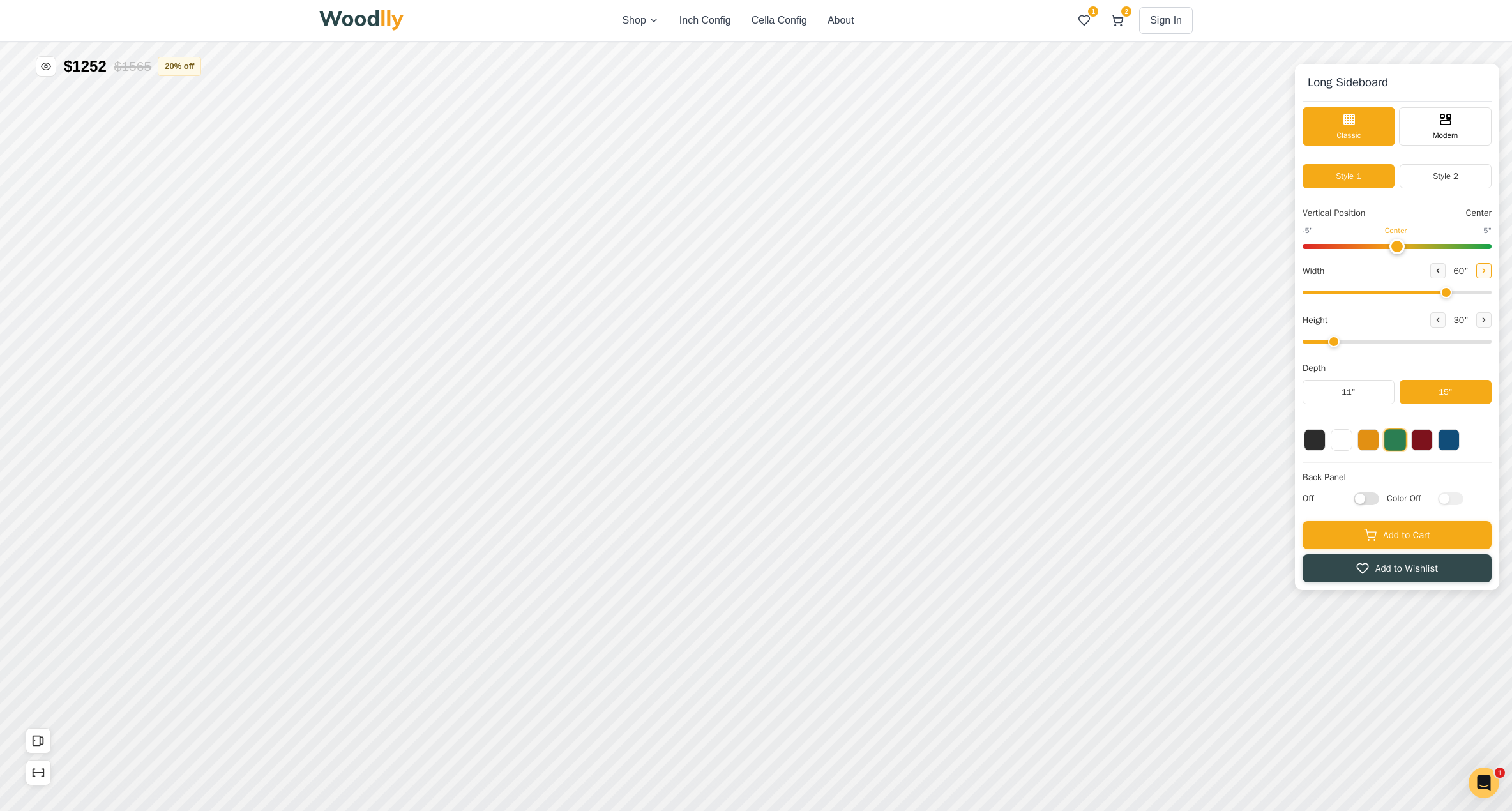 click 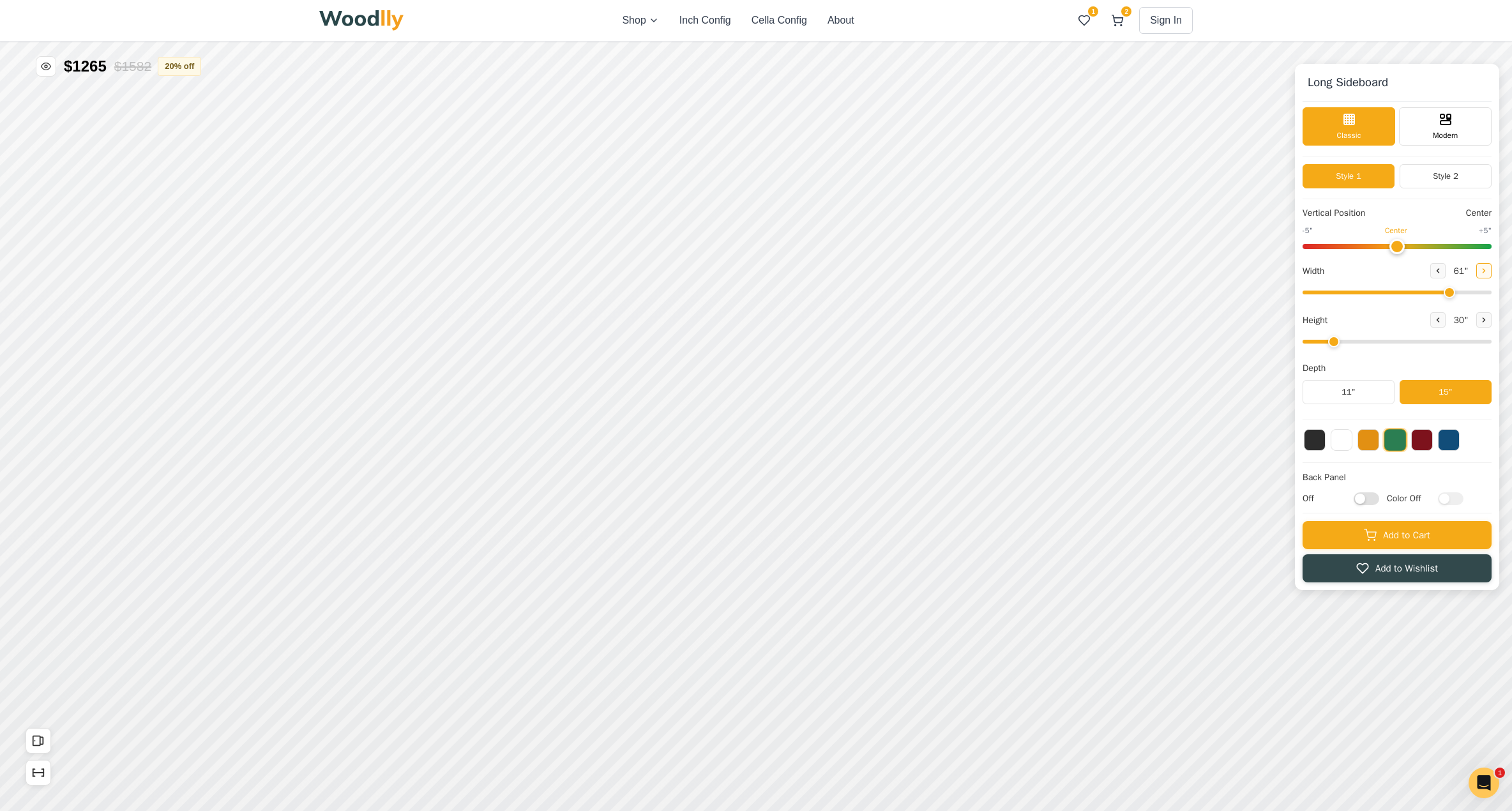 click 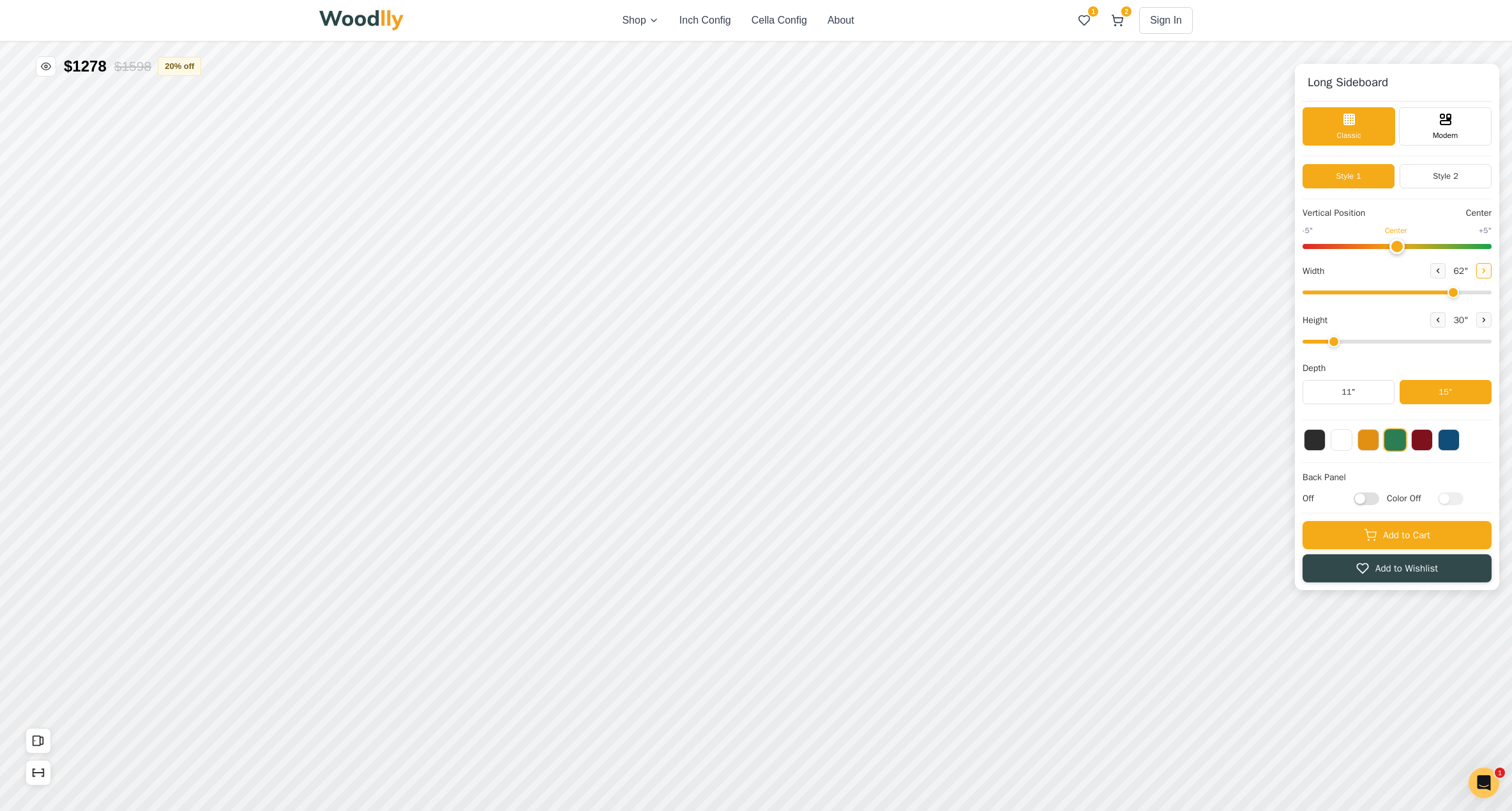 click 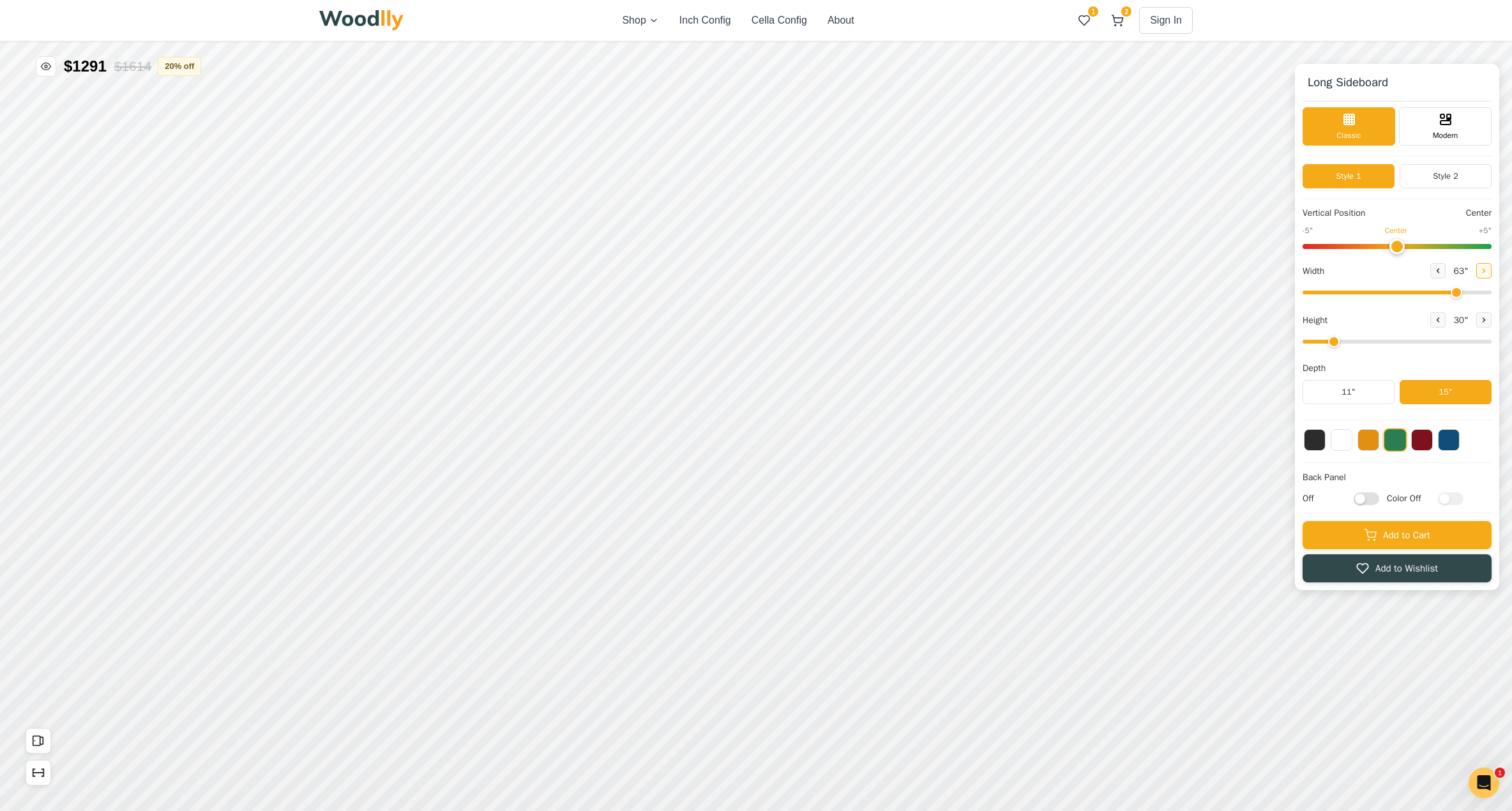 click 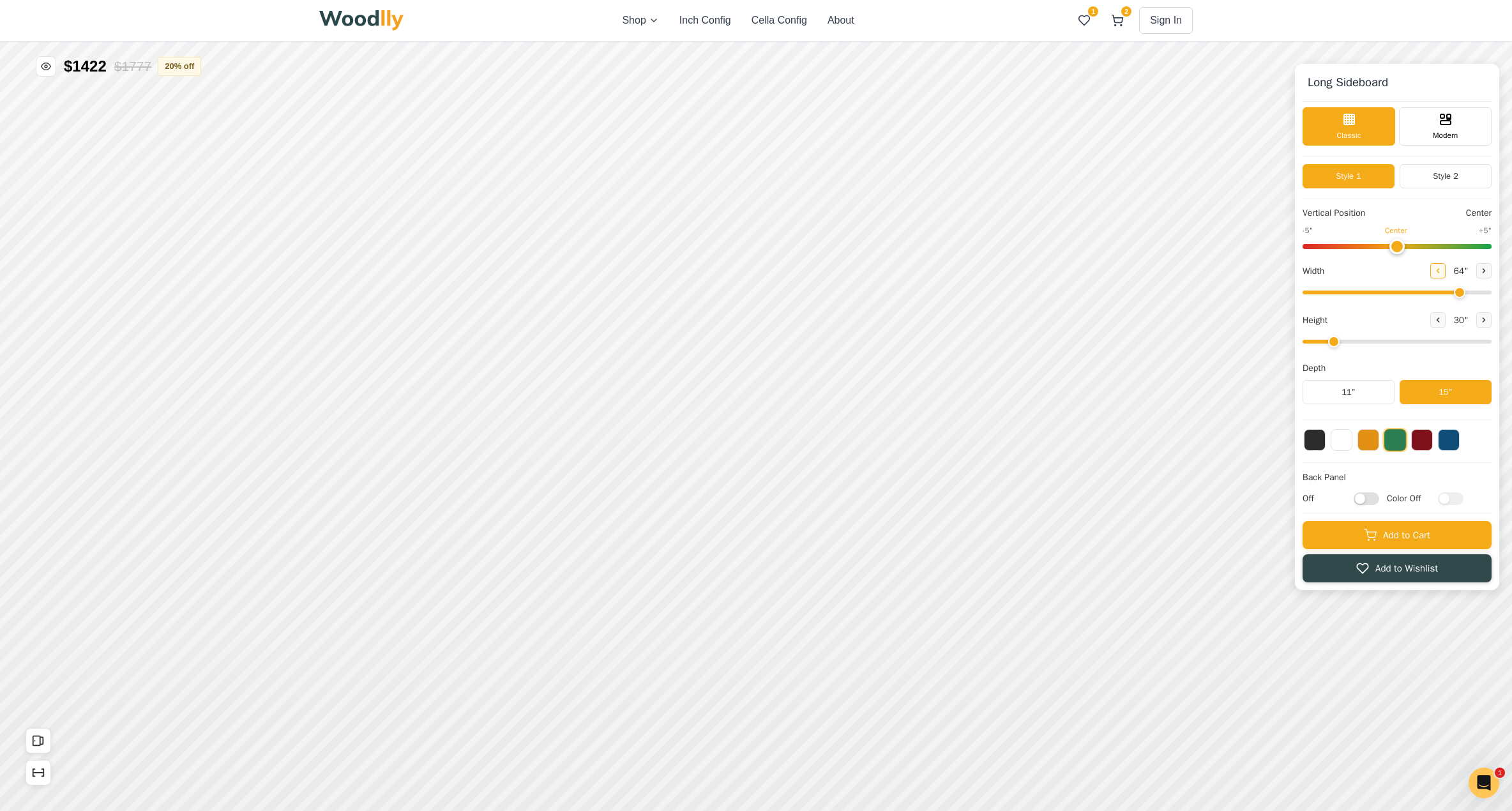 click at bounding box center (1438, 271) 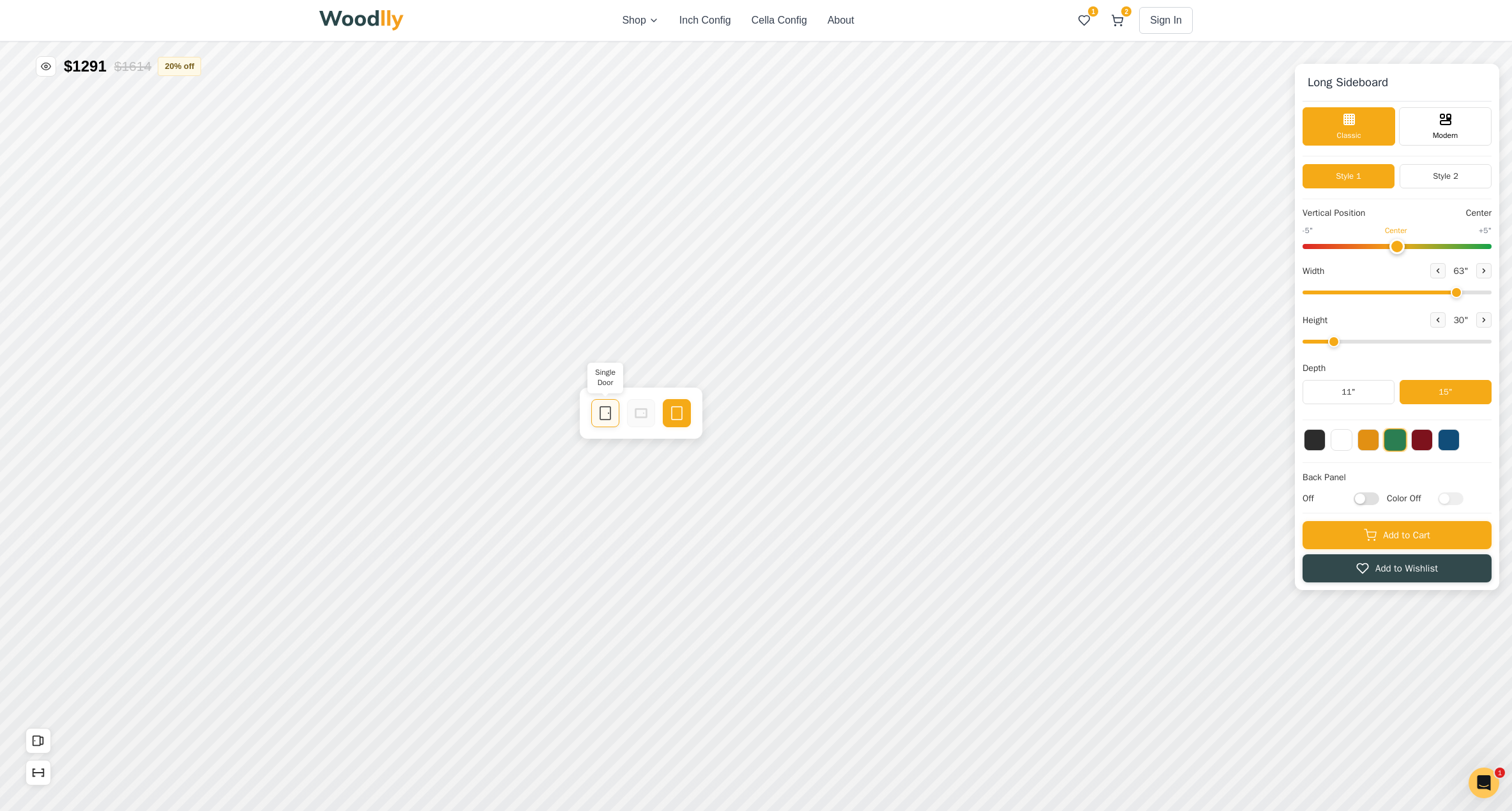 click on "Single Door" at bounding box center [605, 413] 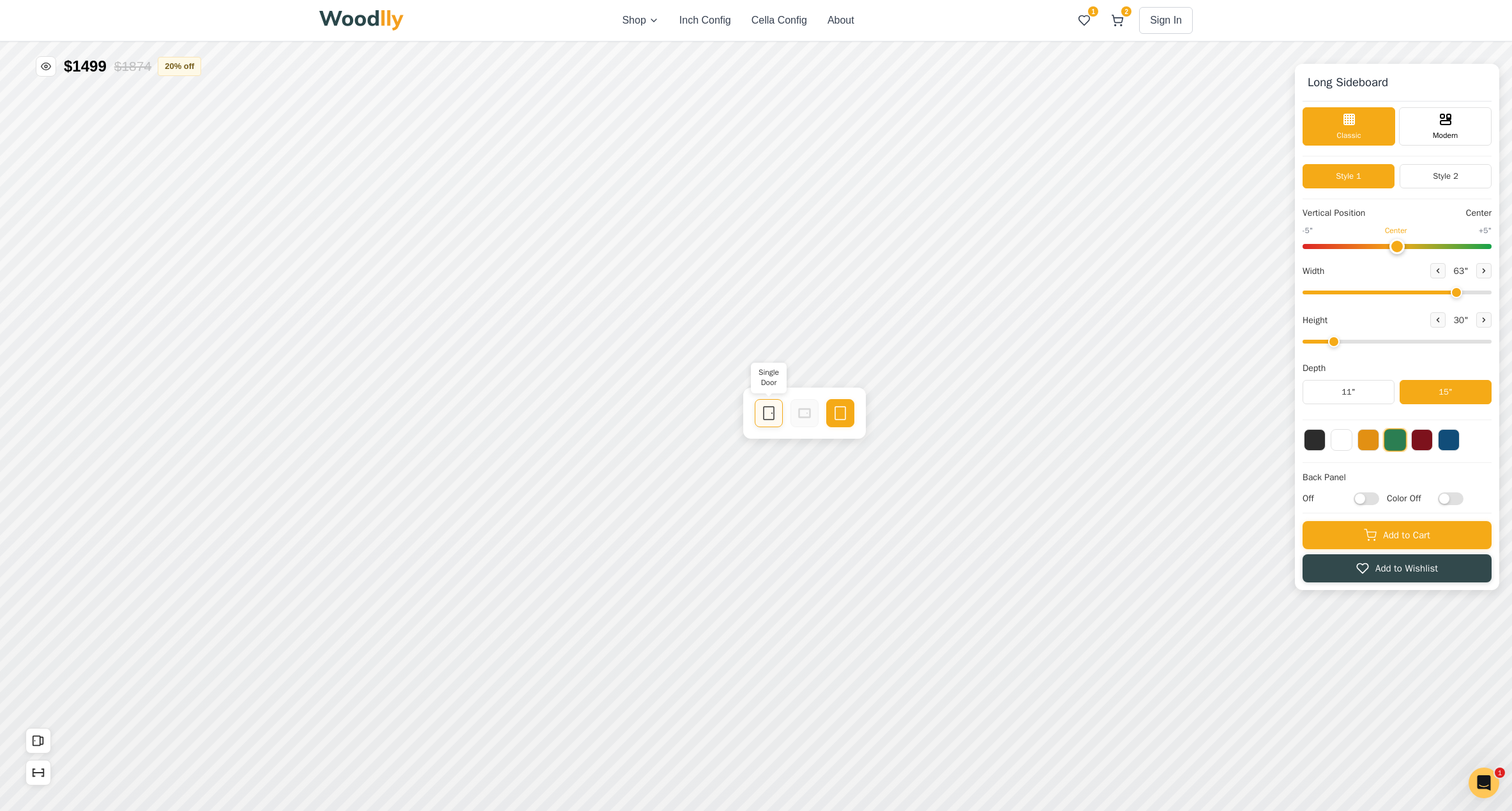 click 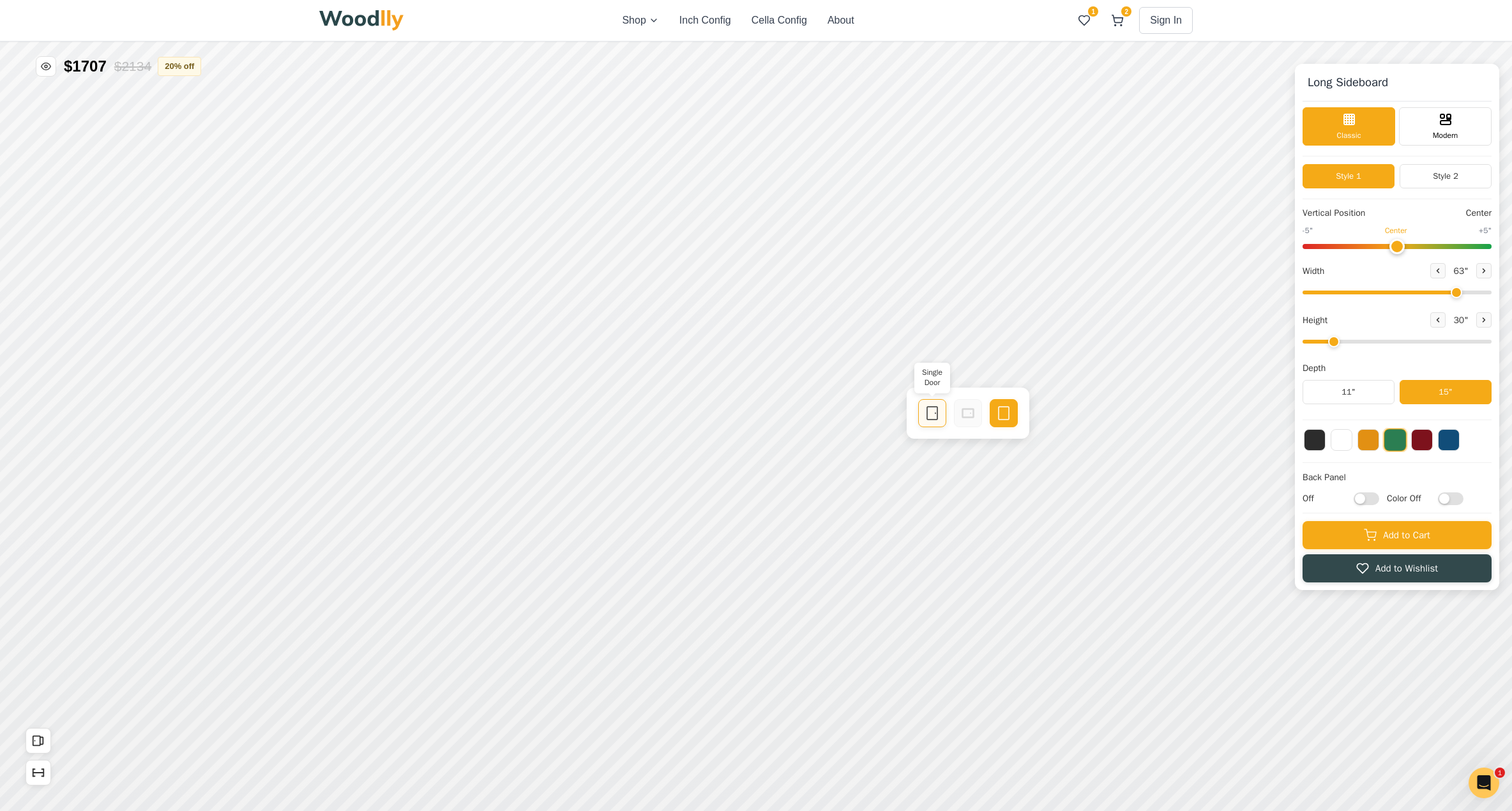 click on "Single Door" at bounding box center (932, 413) 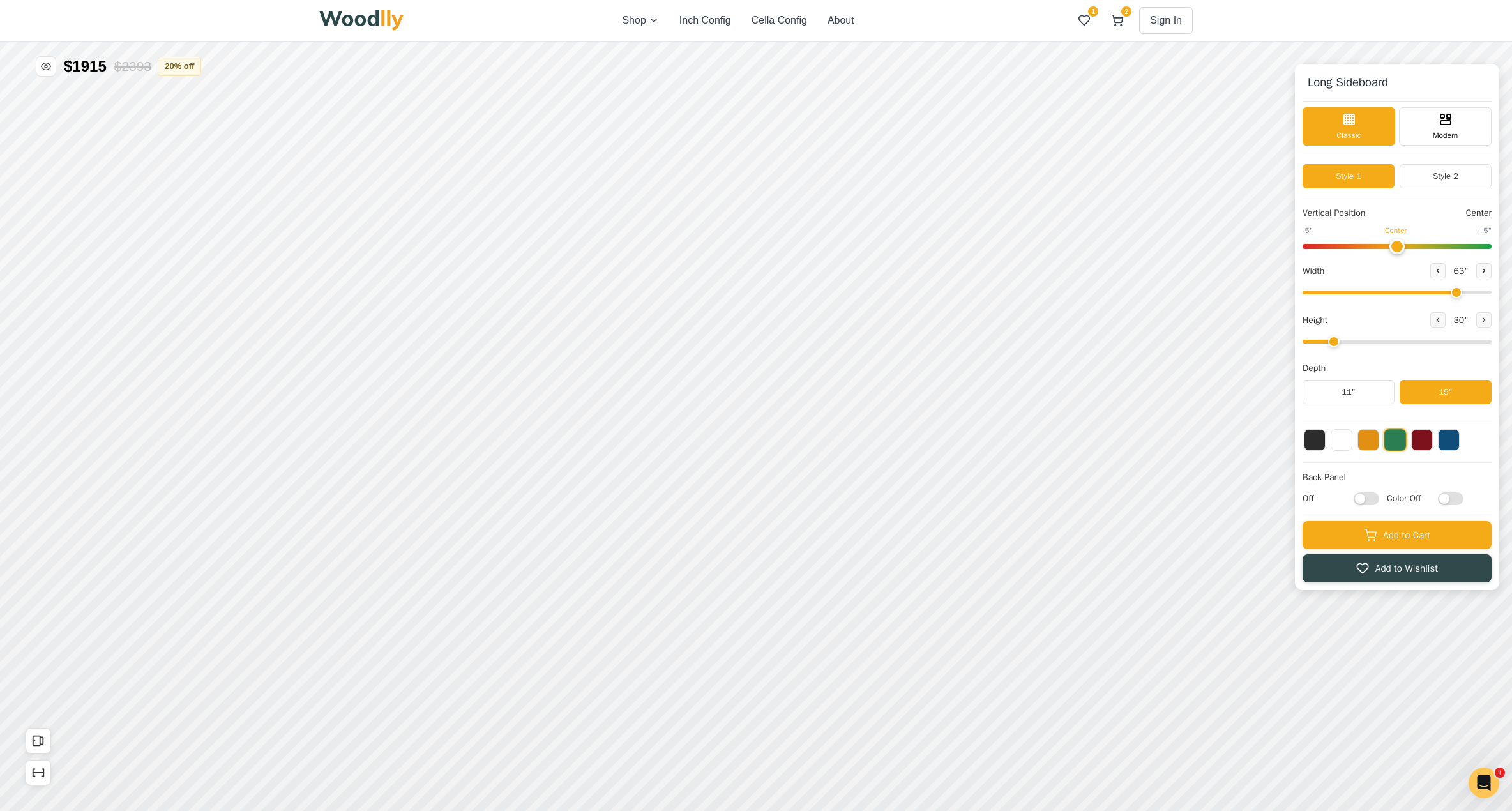 click on "Off" at bounding box center [1366, 498] 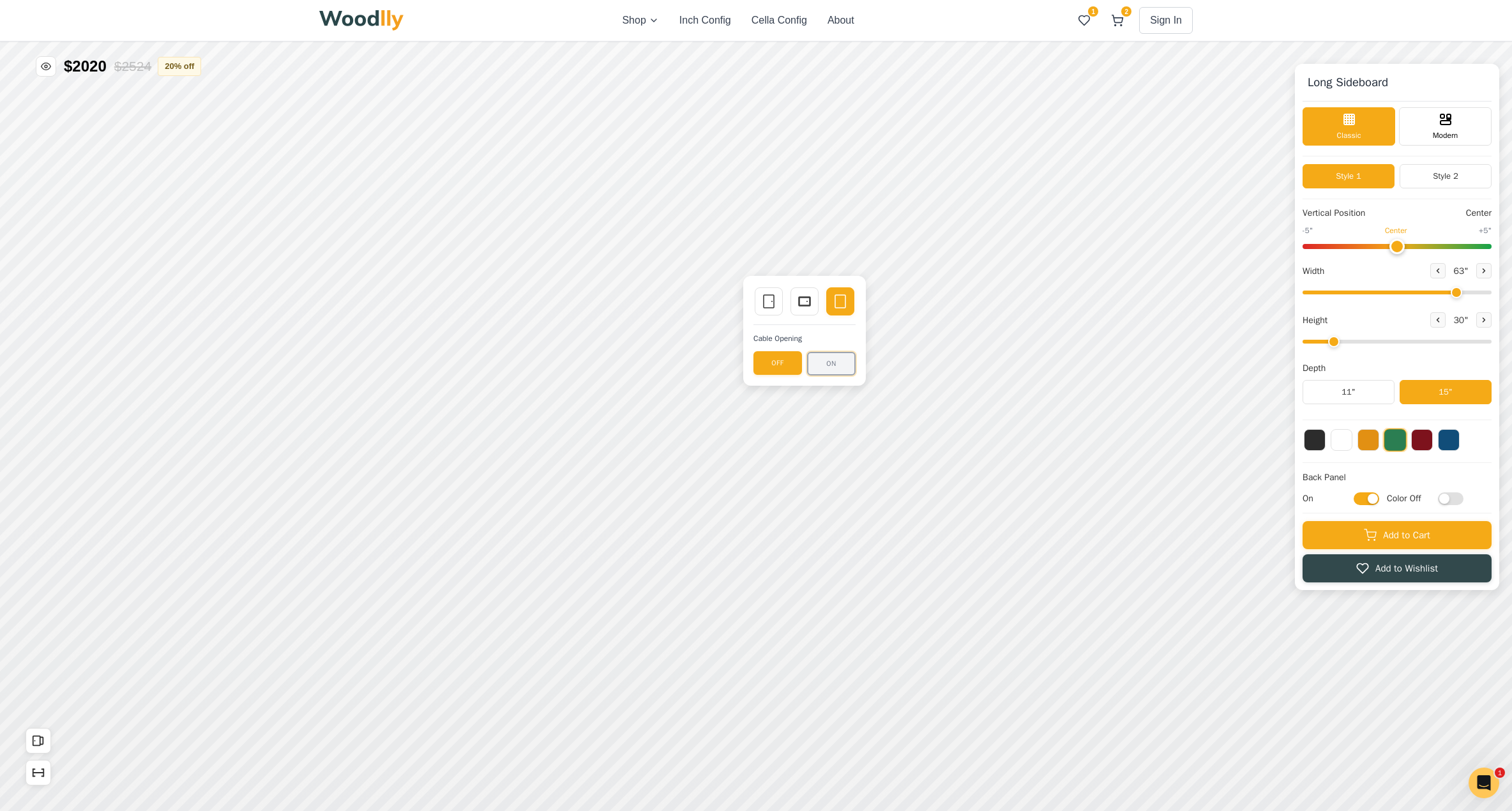 click on "ON" at bounding box center (831, 363) 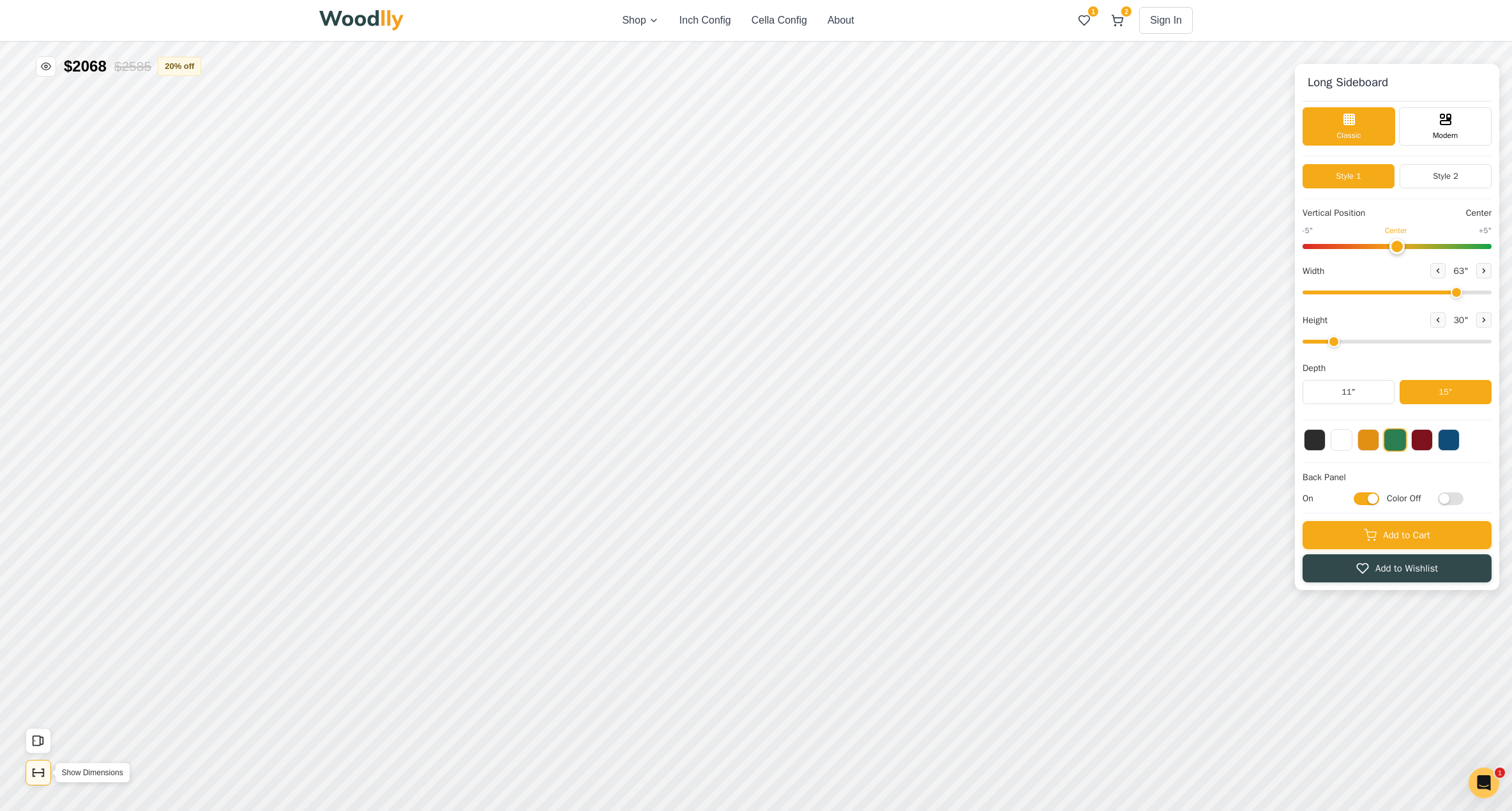 click on "Show Dimensions" at bounding box center (38, 773) 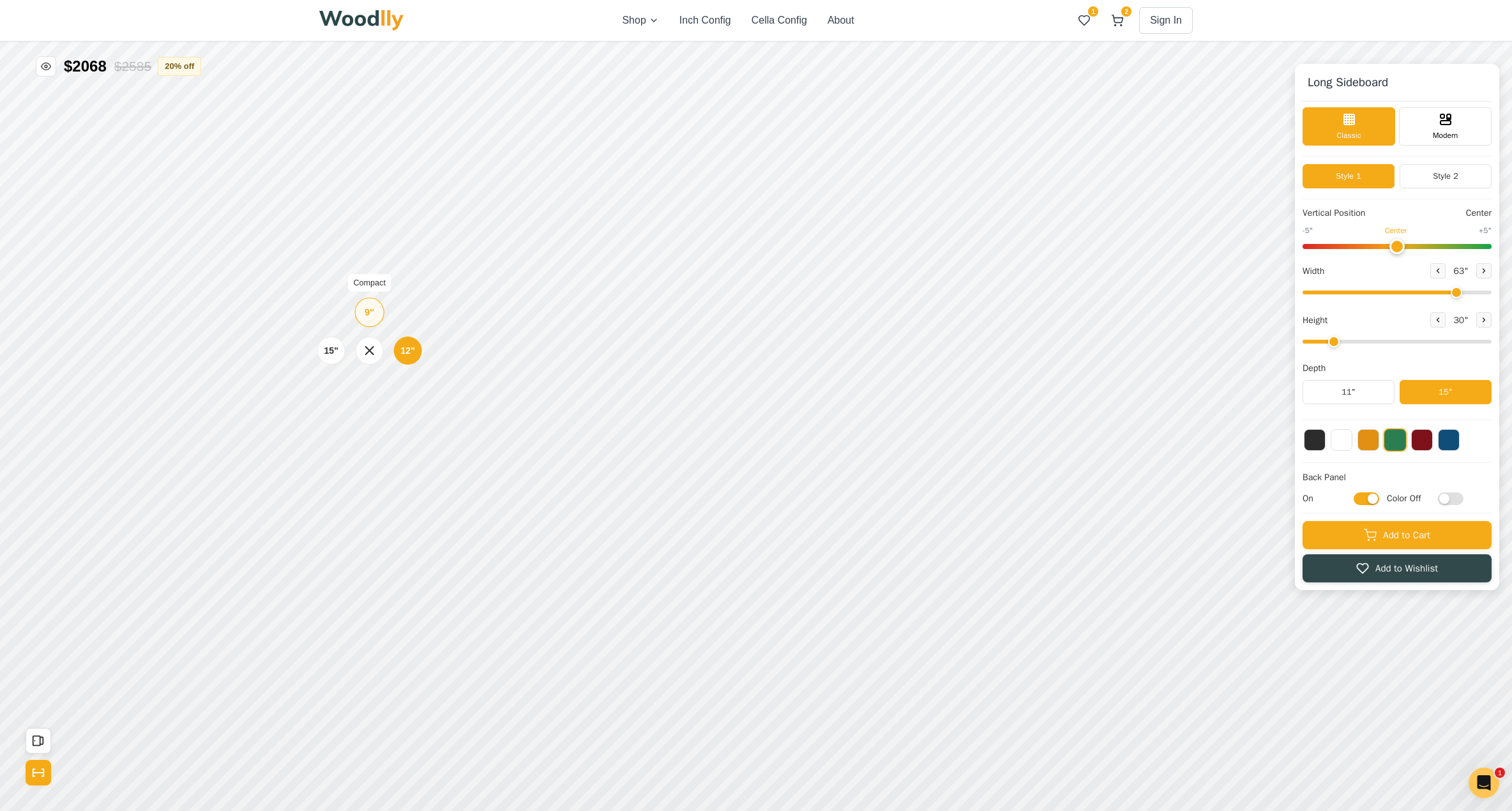click on "9" Compact" at bounding box center (370, 312) 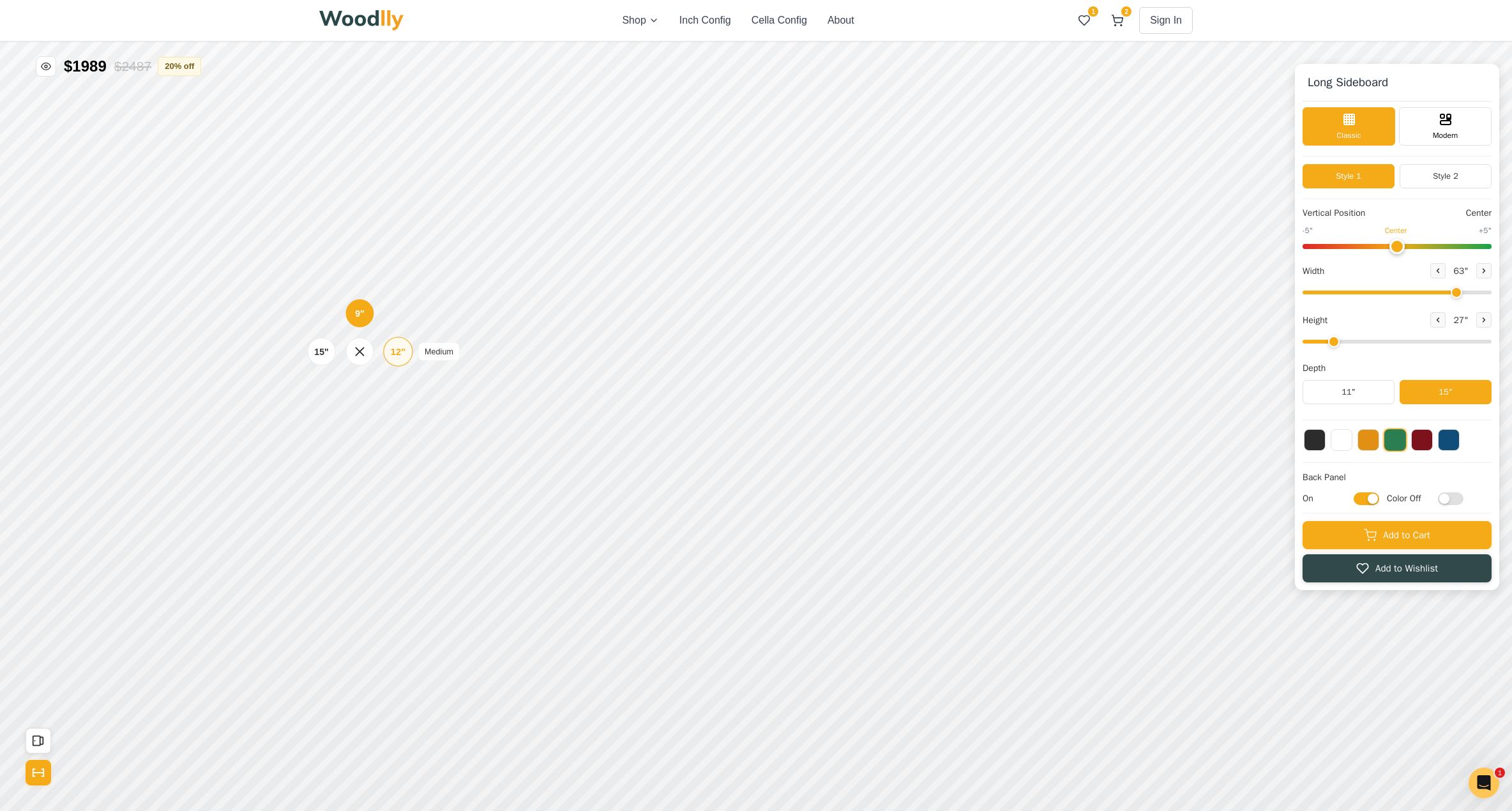 click on "12"" at bounding box center [398, 352] 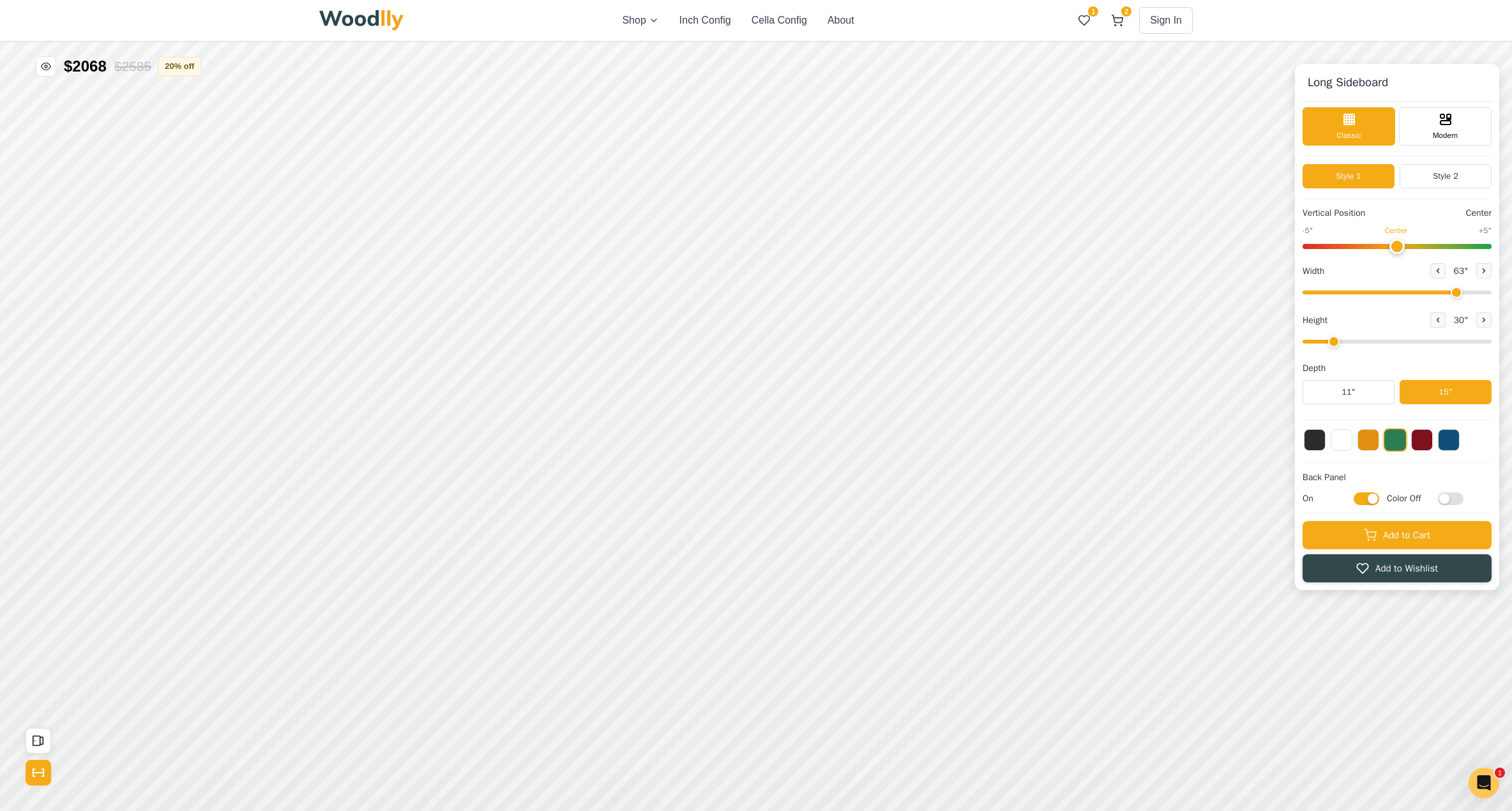 click on "On" at bounding box center [1366, 498] 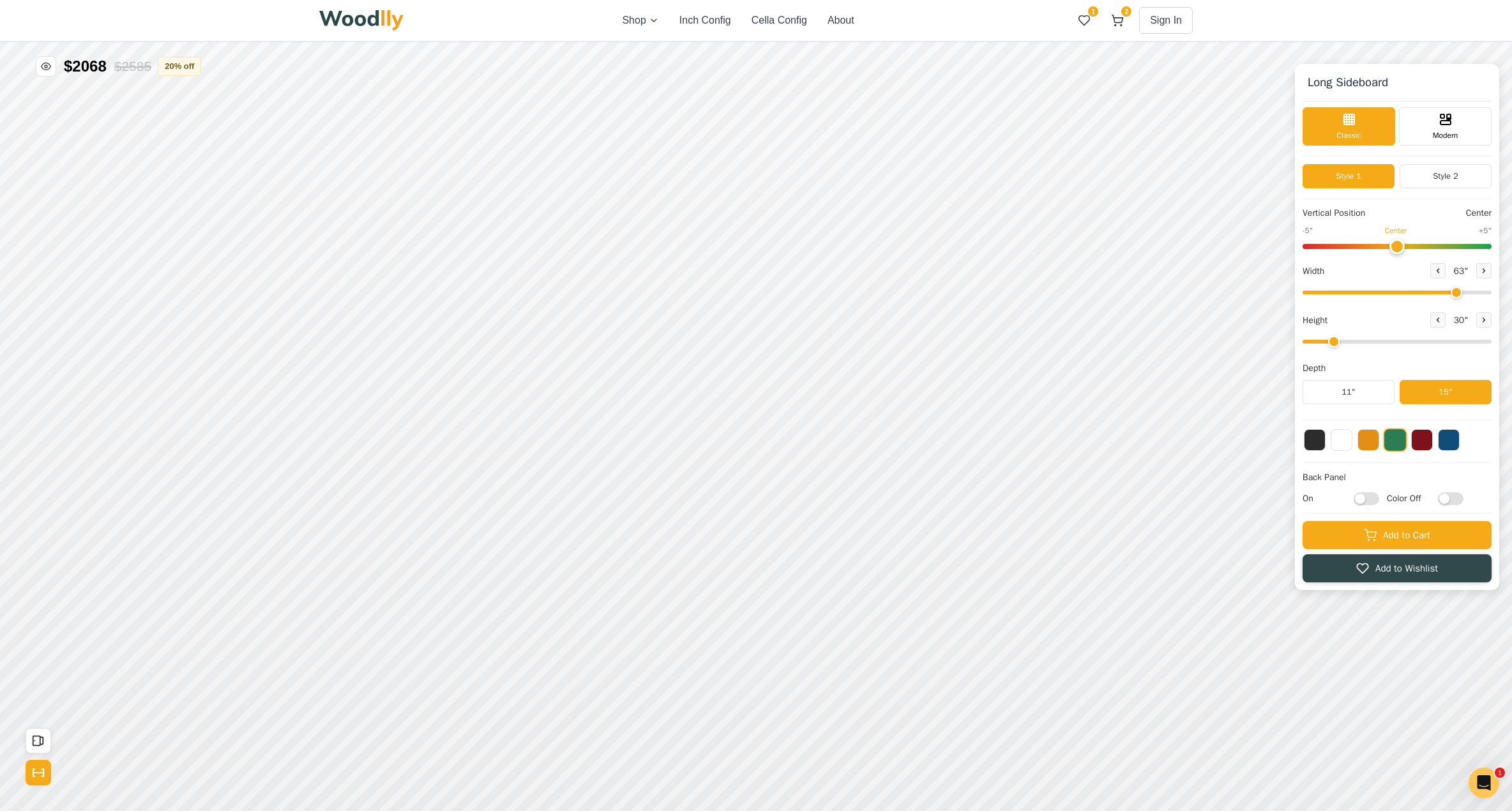 checkbox on "false" 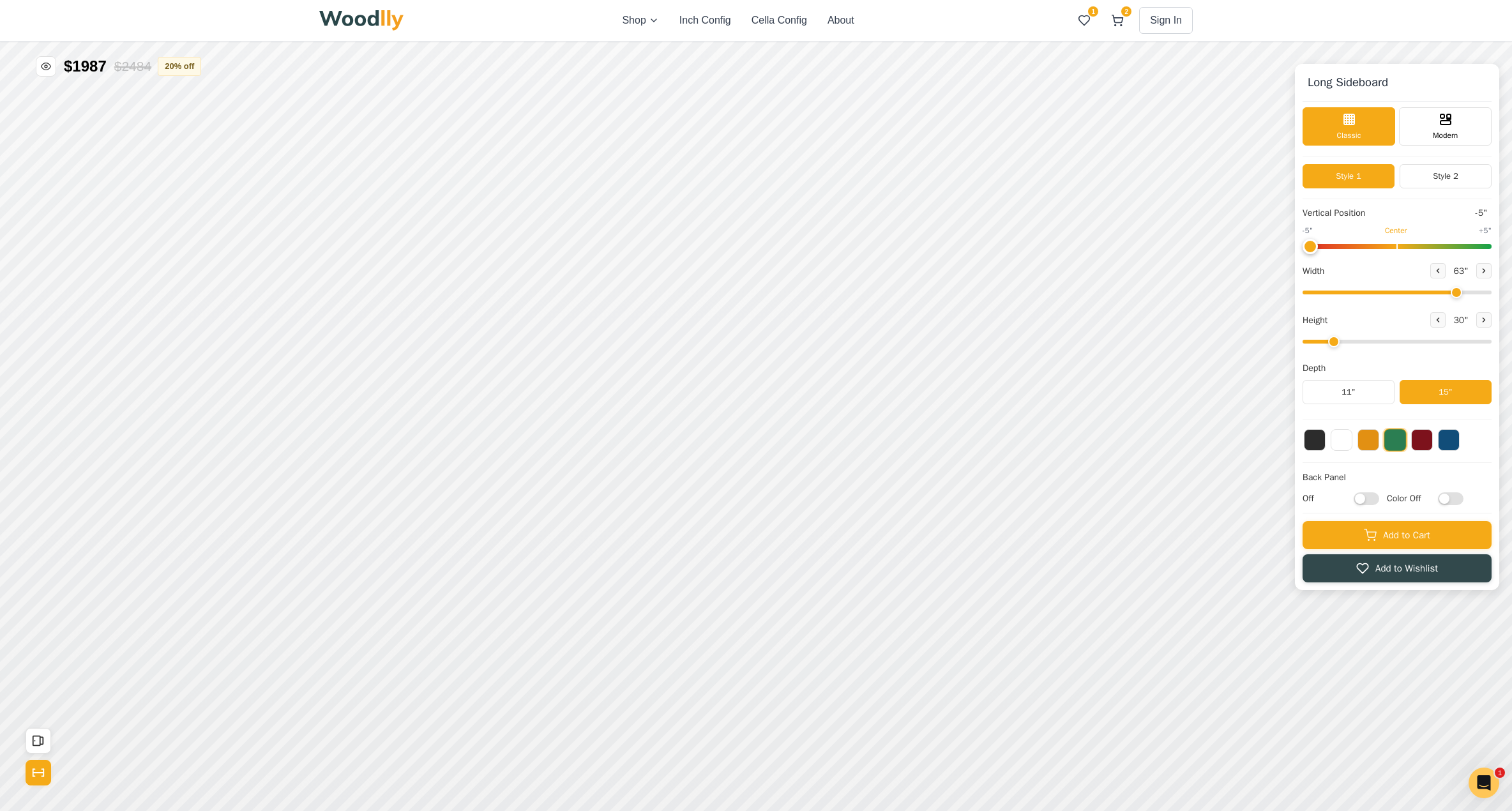 drag, startPoint x: 1395, startPoint y: 246, endPoint x: 1184, endPoint y: 266, distance: 211.94575 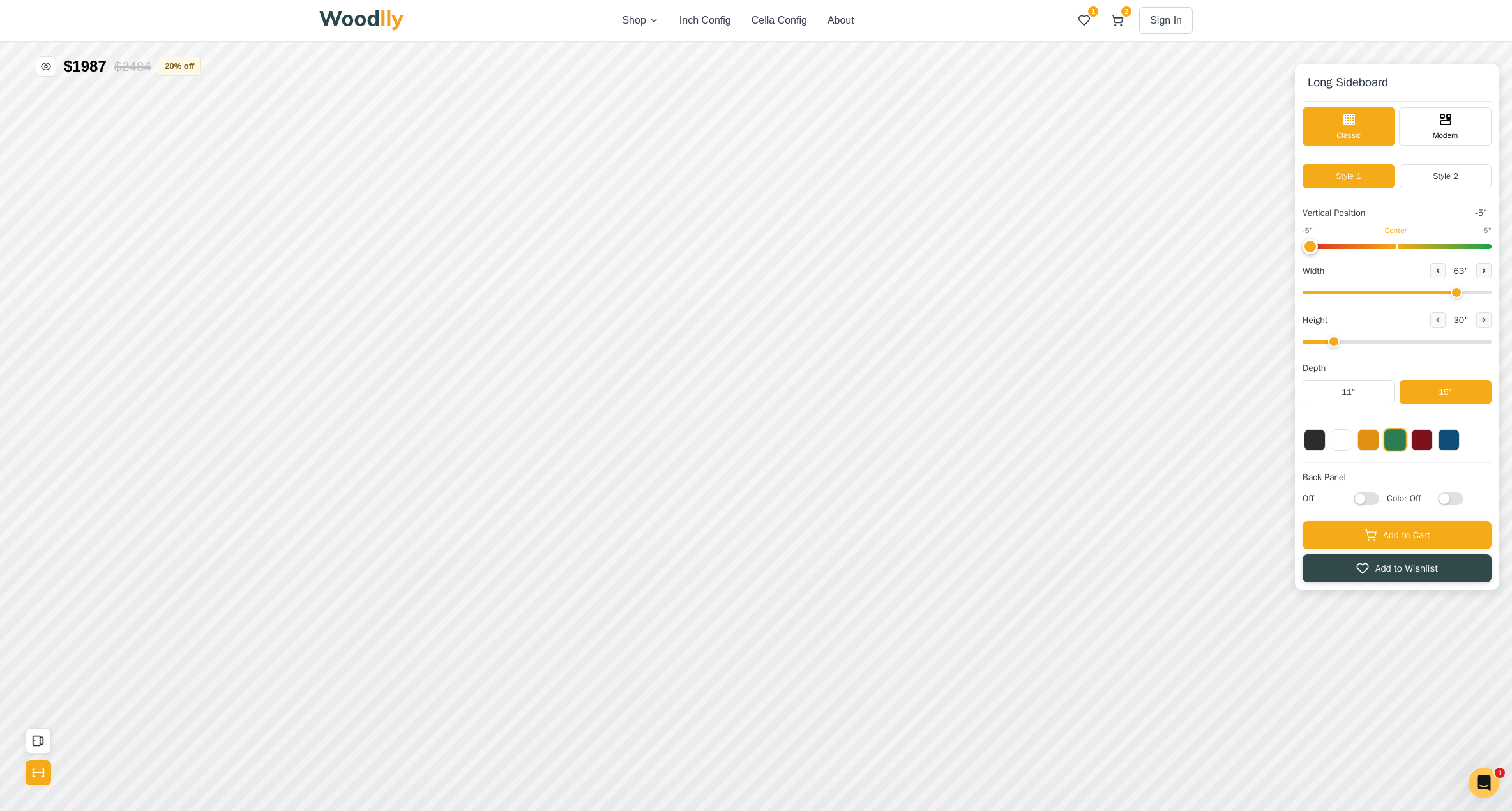 type on "-5" 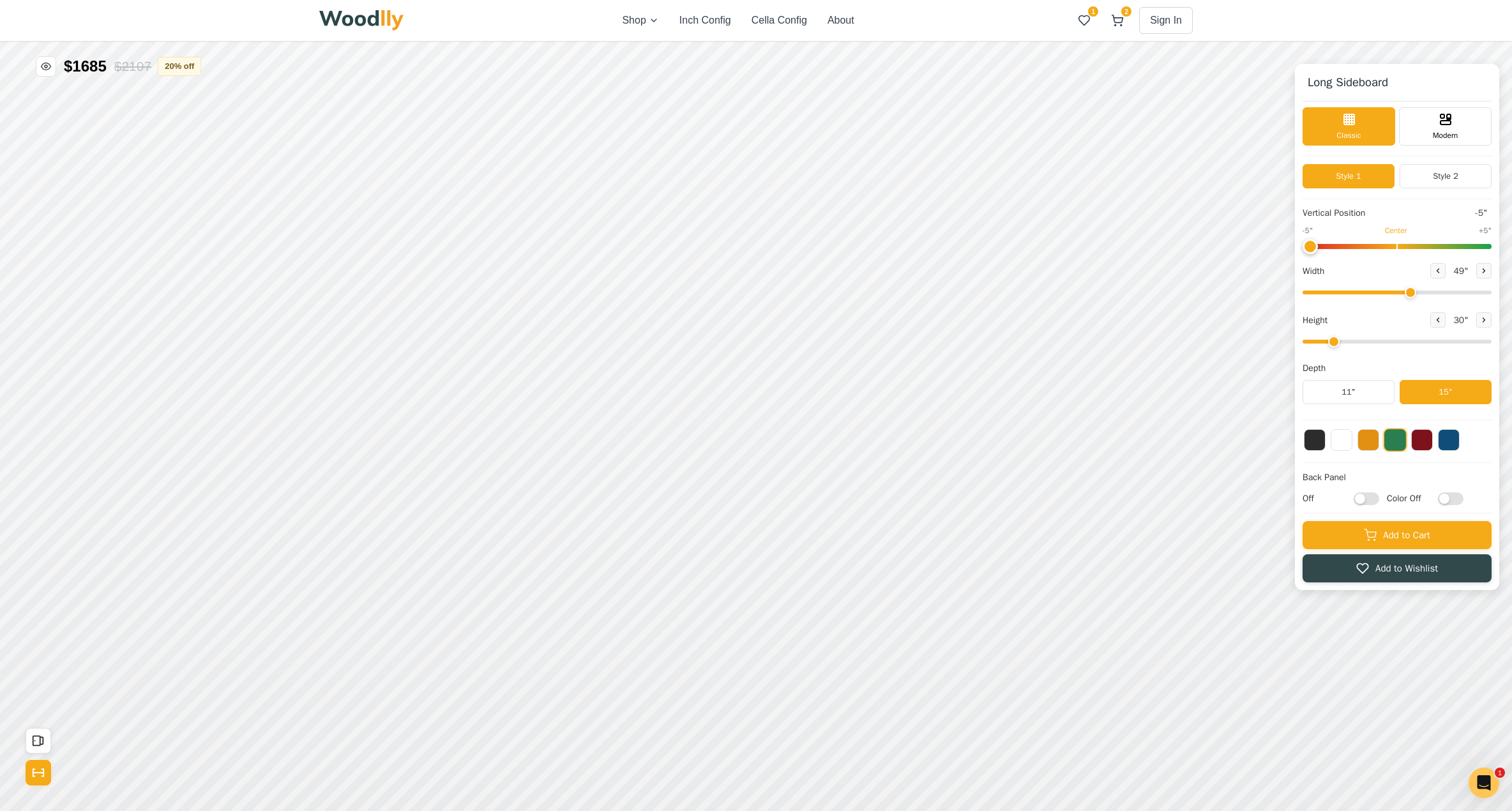 drag, startPoint x: 1459, startPoint y: 296, endPoint x: 1411, endPoint y: 299, distance: 48.09366 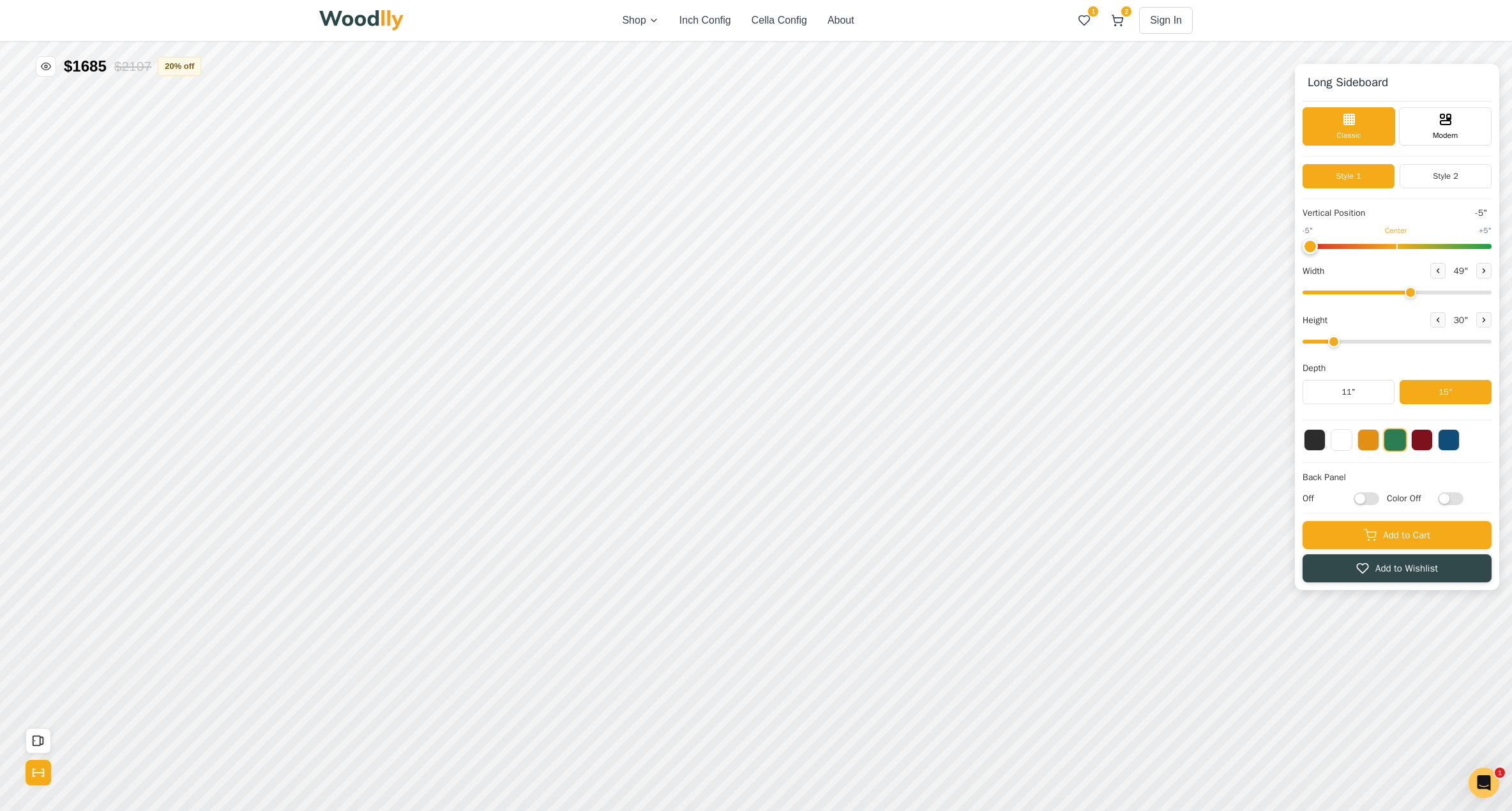 type on "49" 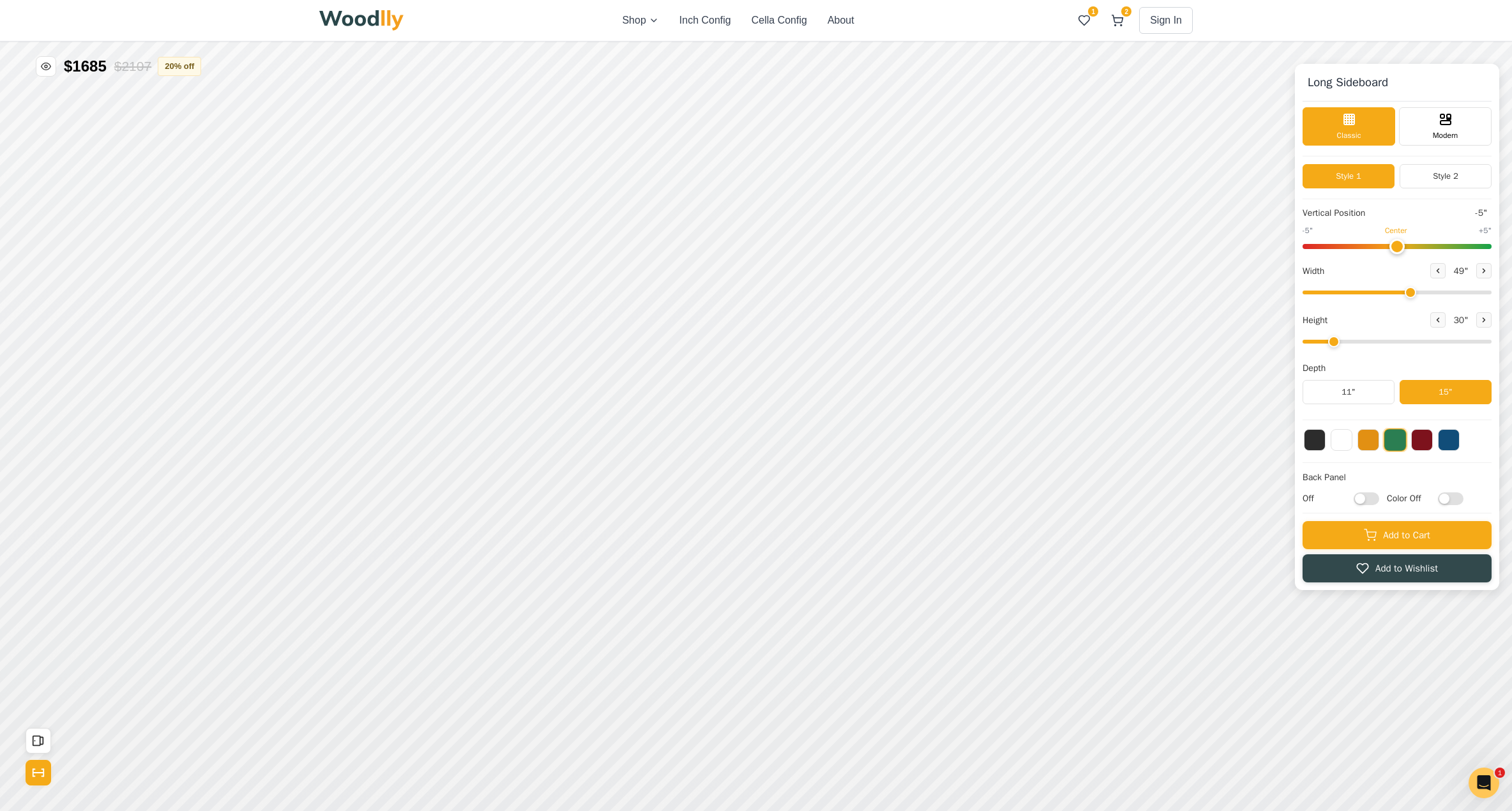 type on "0" 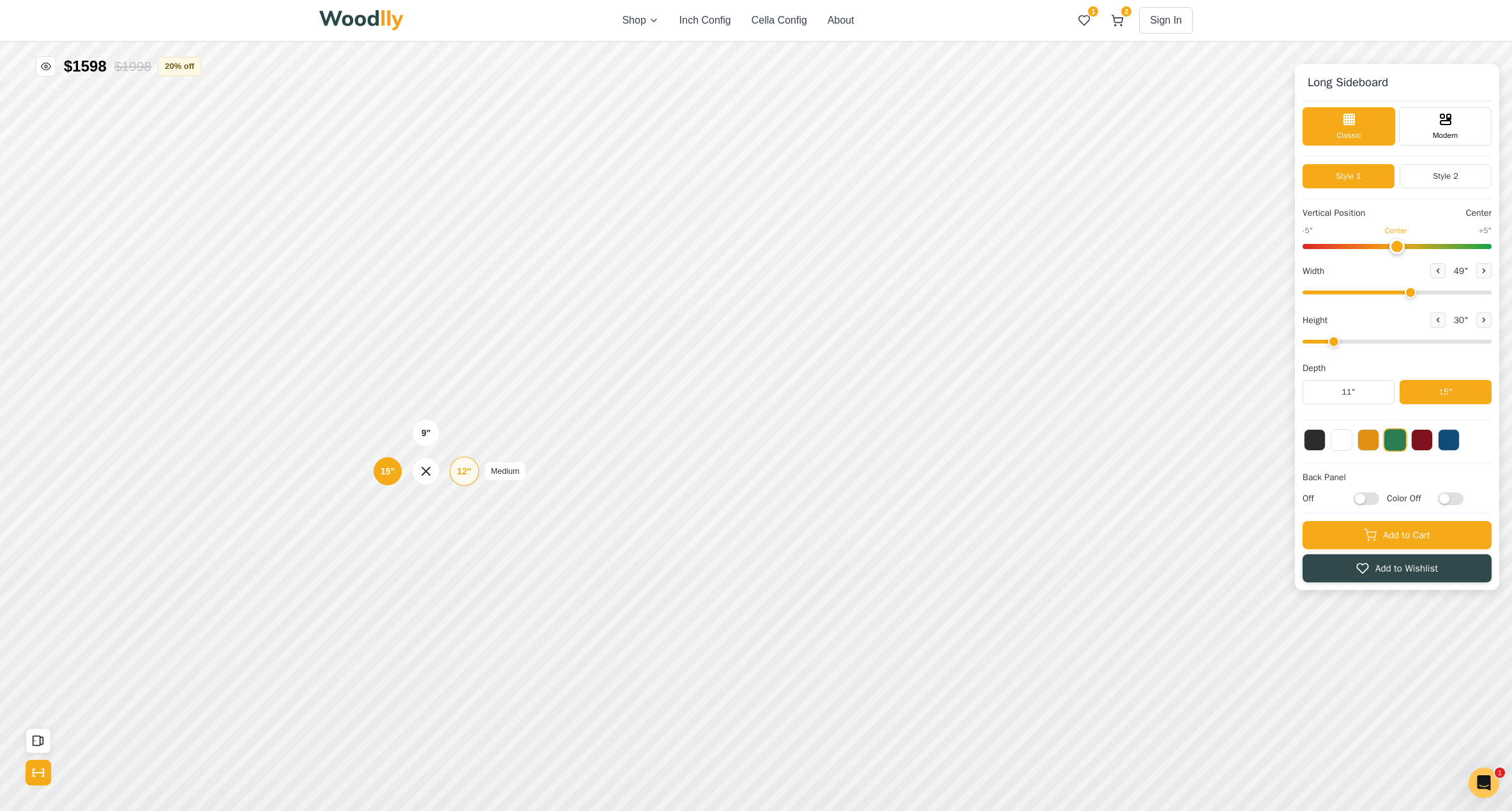 click on "12"" at bounding box center [464, 471] 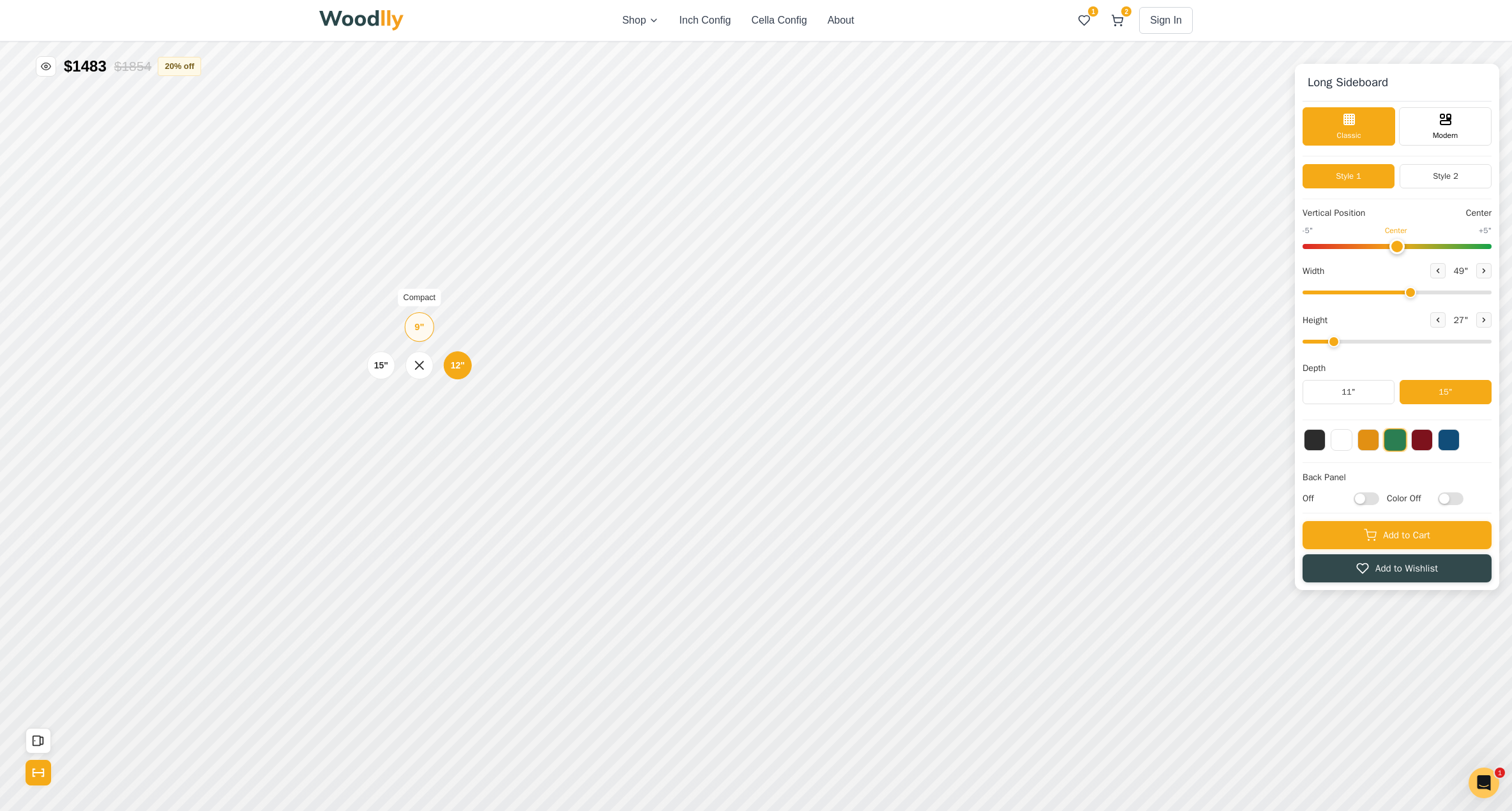 click on "9" Compact" at bounding box center [420, 327] 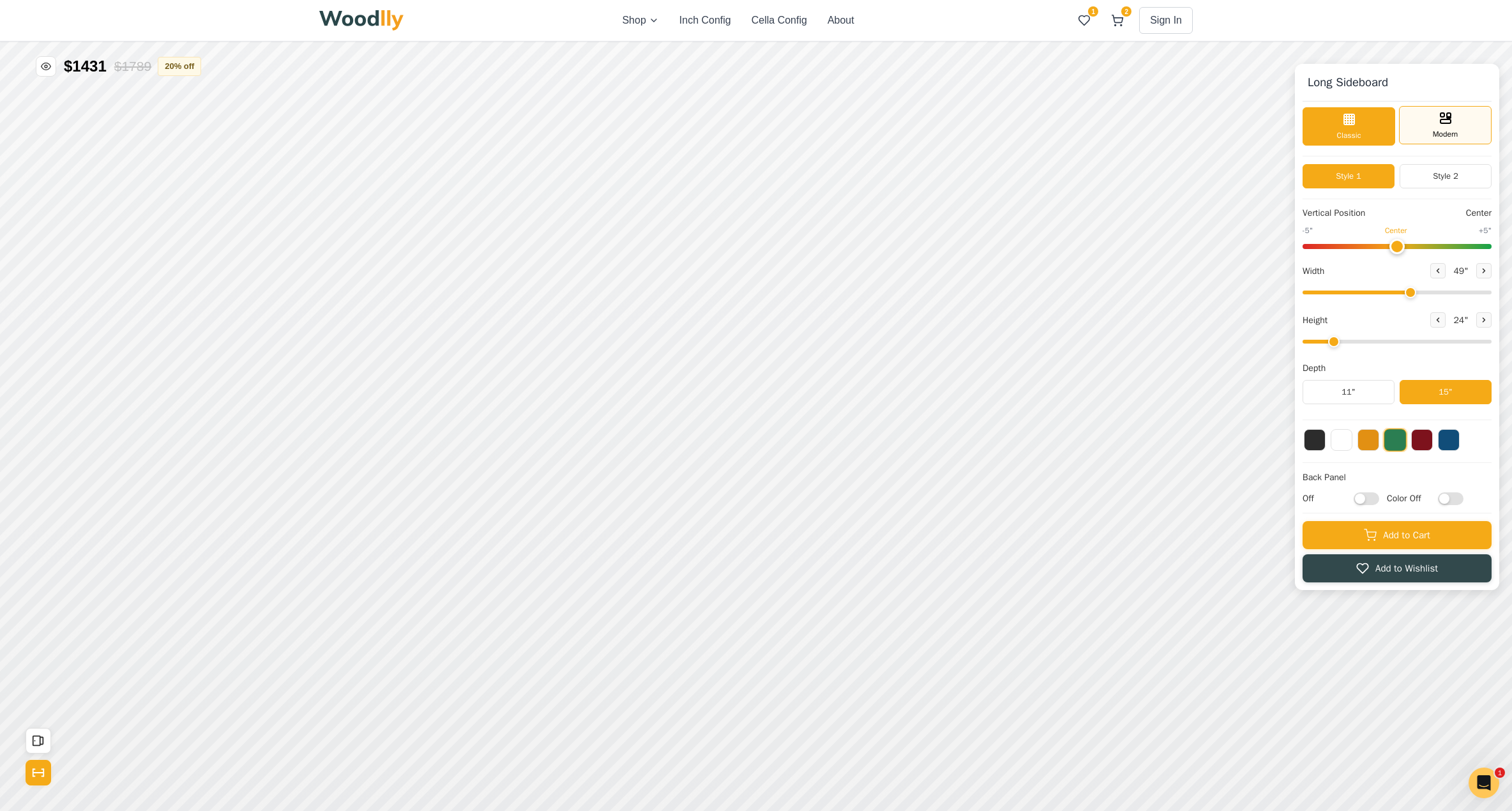 click on "Modern" at bounding box center (1445, 125) 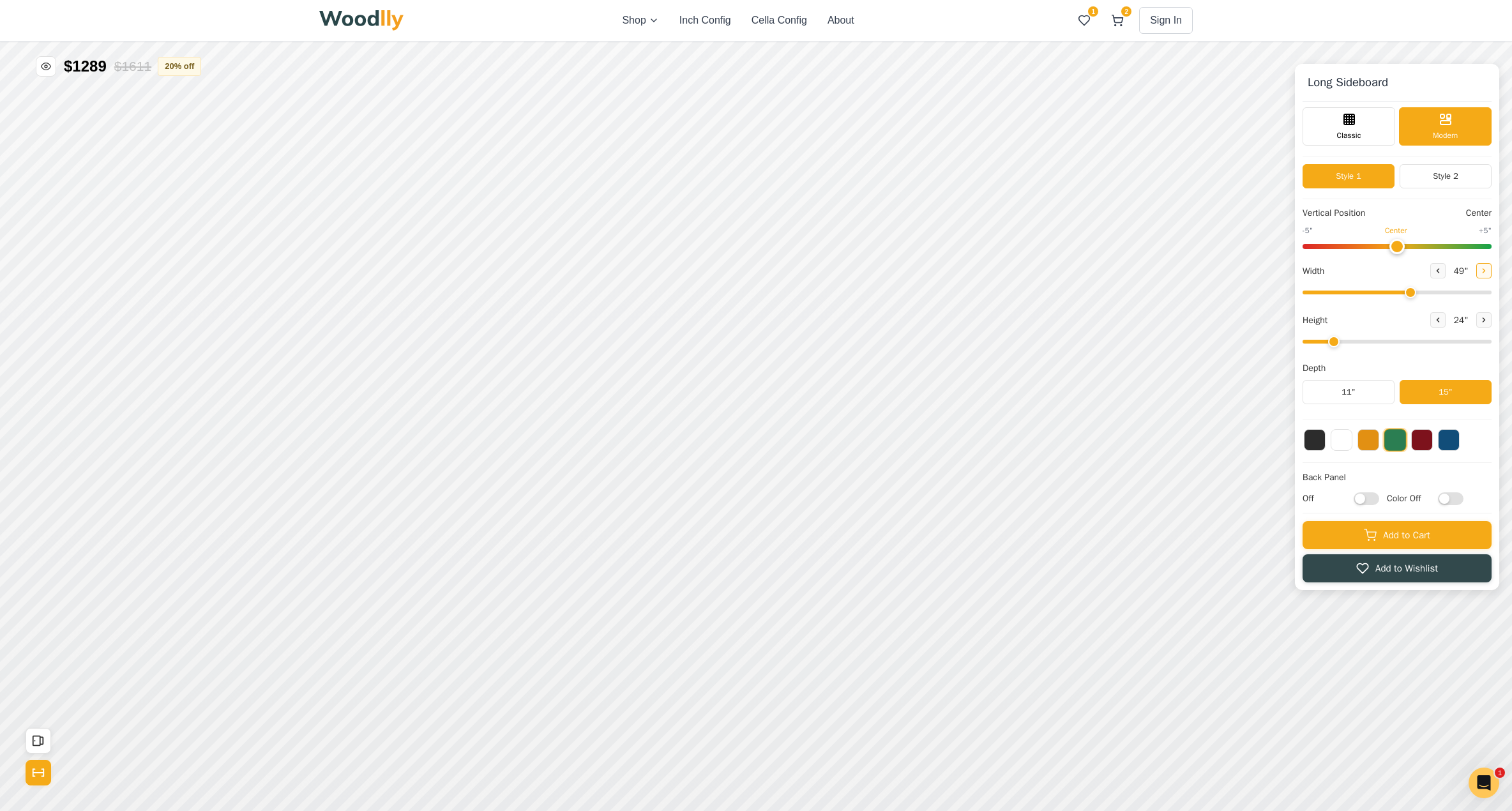 click at bounding box center (1484, 271) 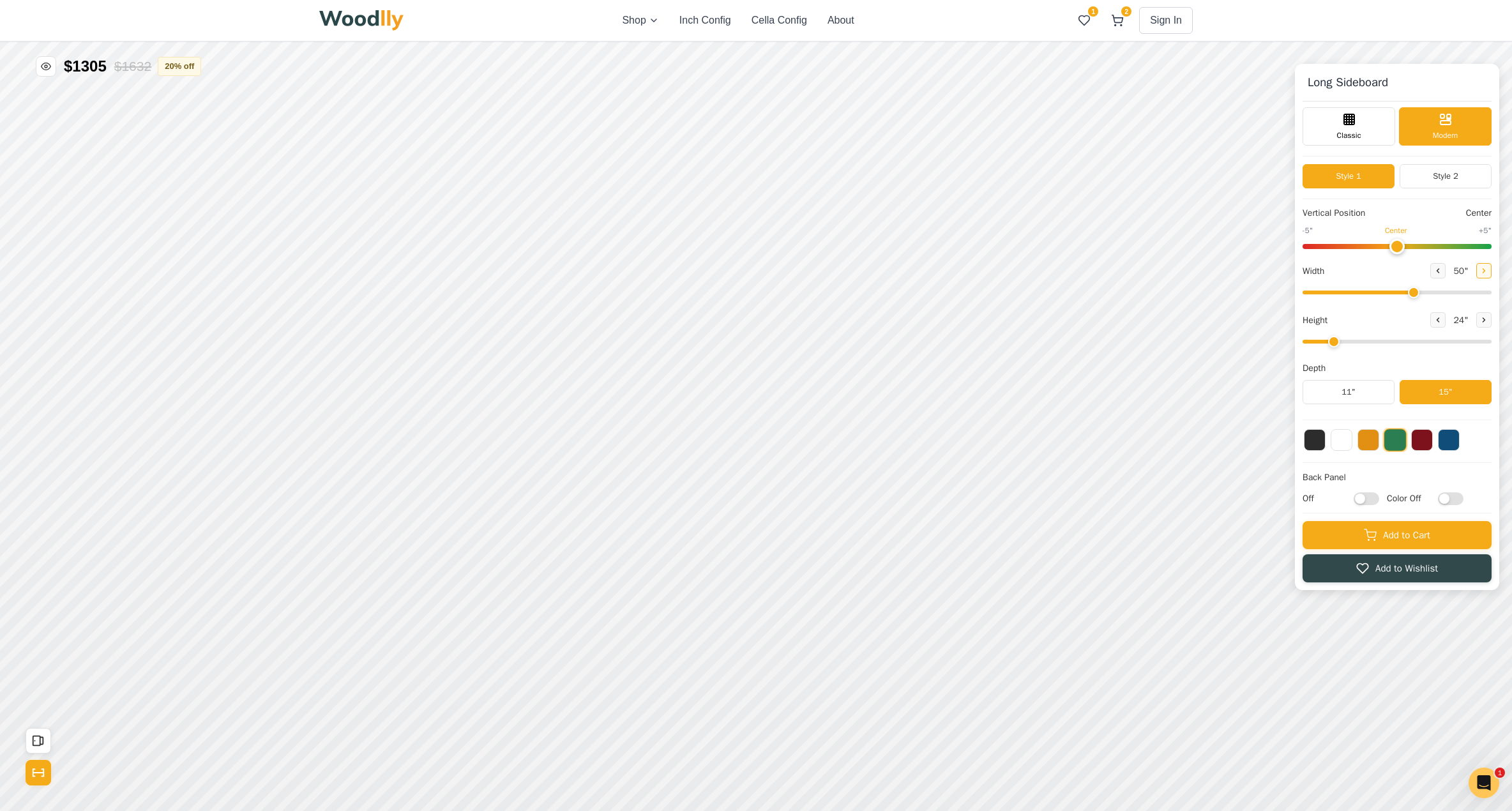 click at bounding box center (1484, 271) 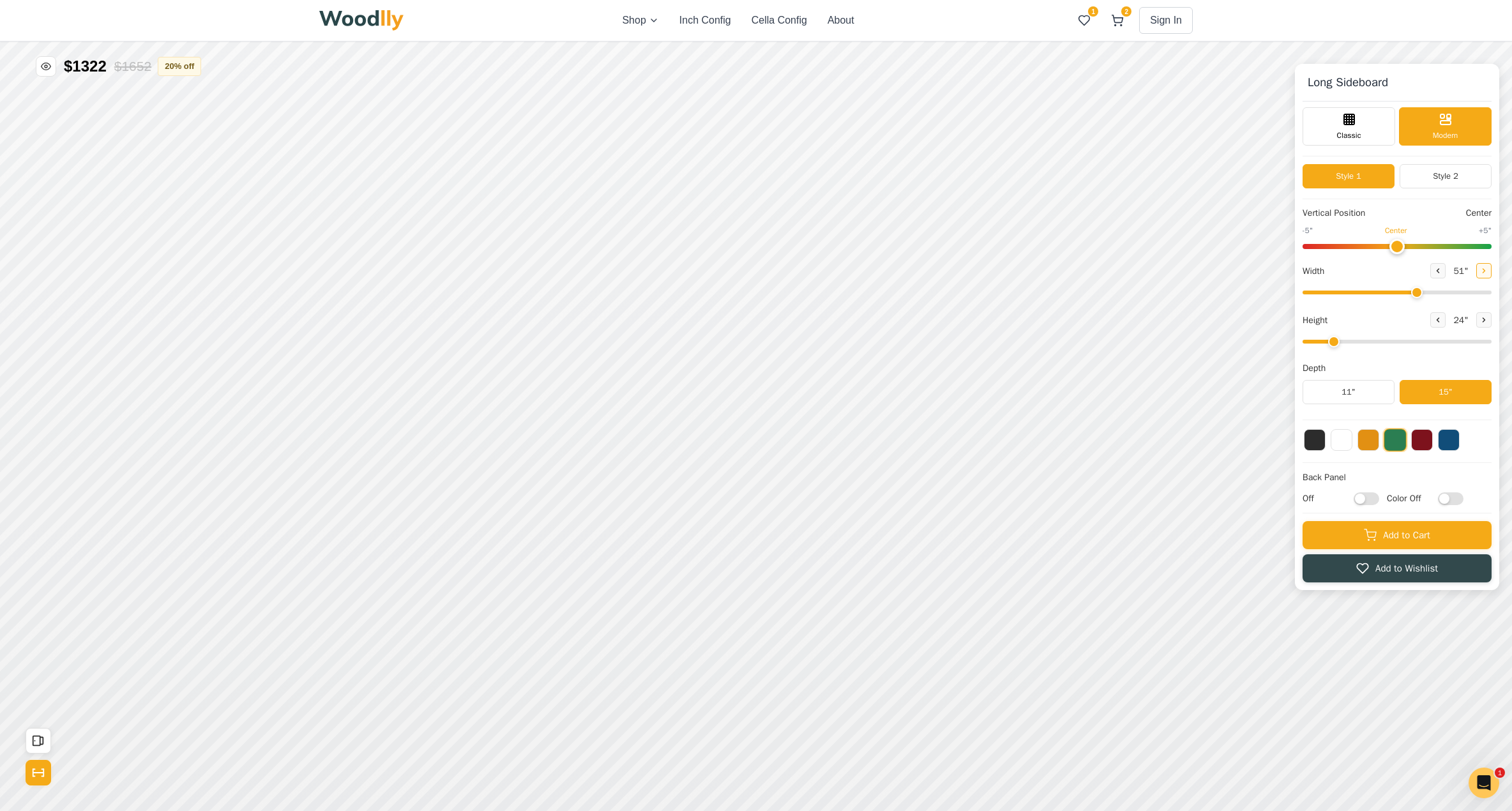 click at bounding box center (1484, 271) 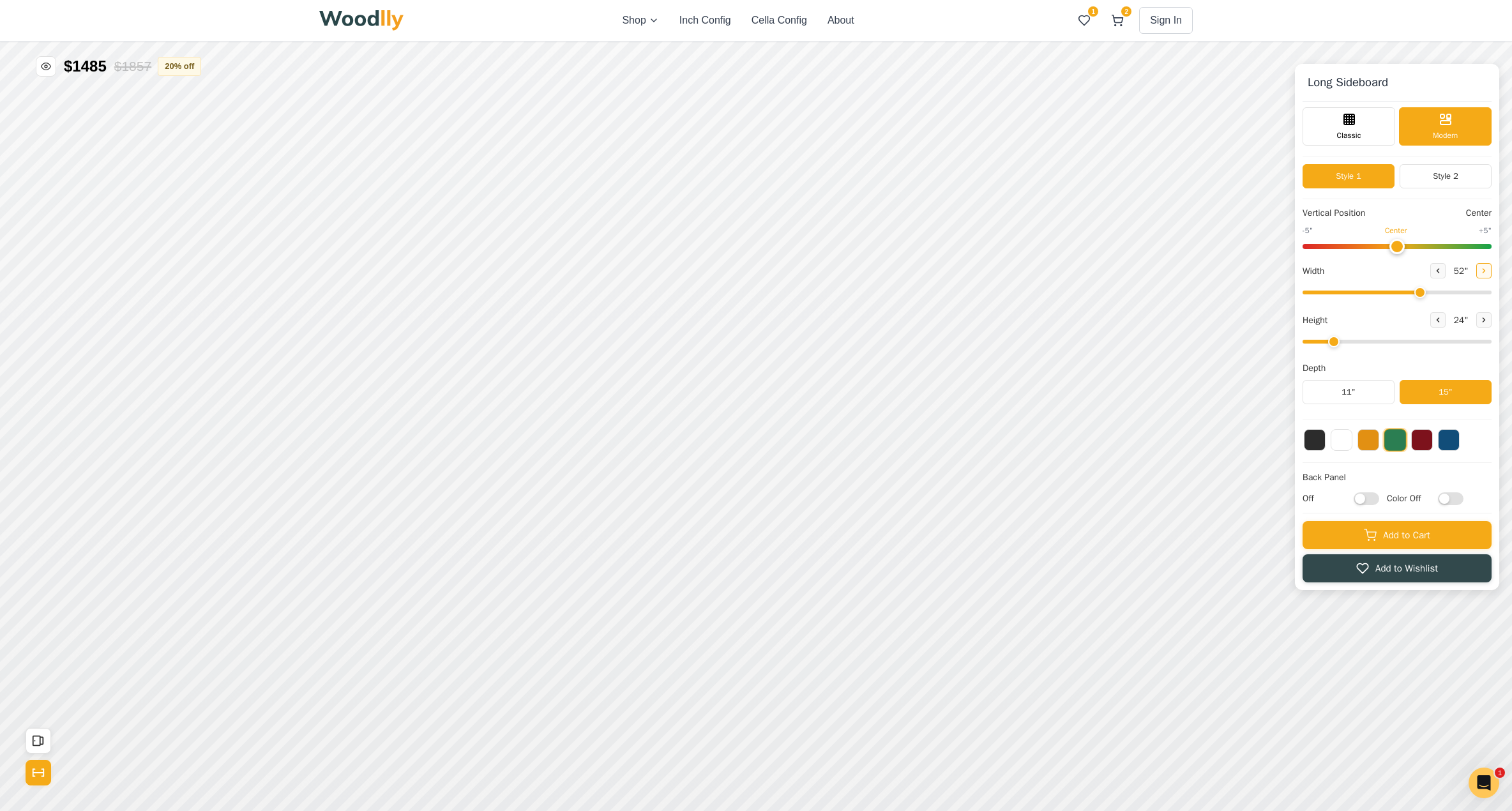 click at bounding box center (1484, 271) 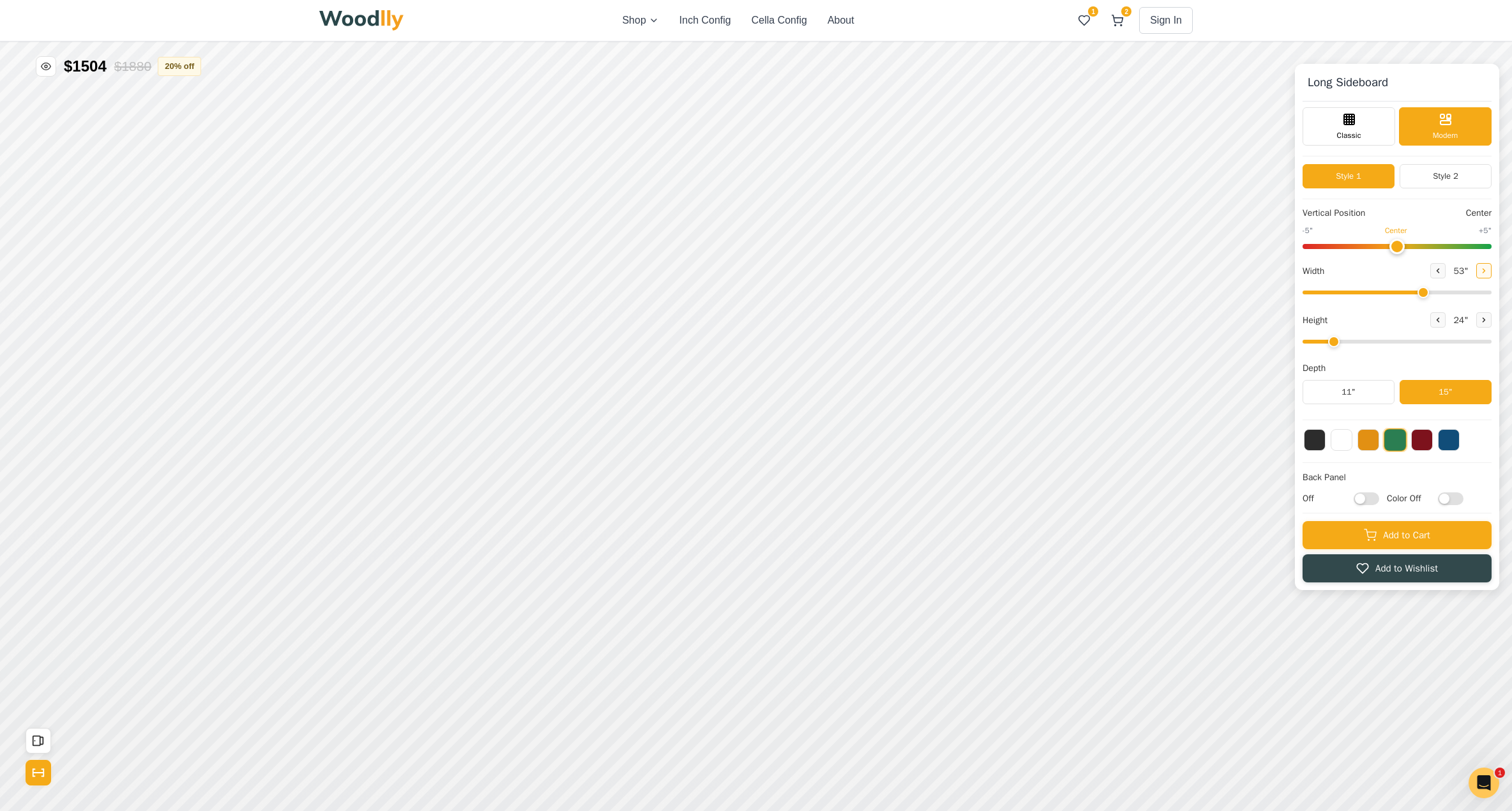 click 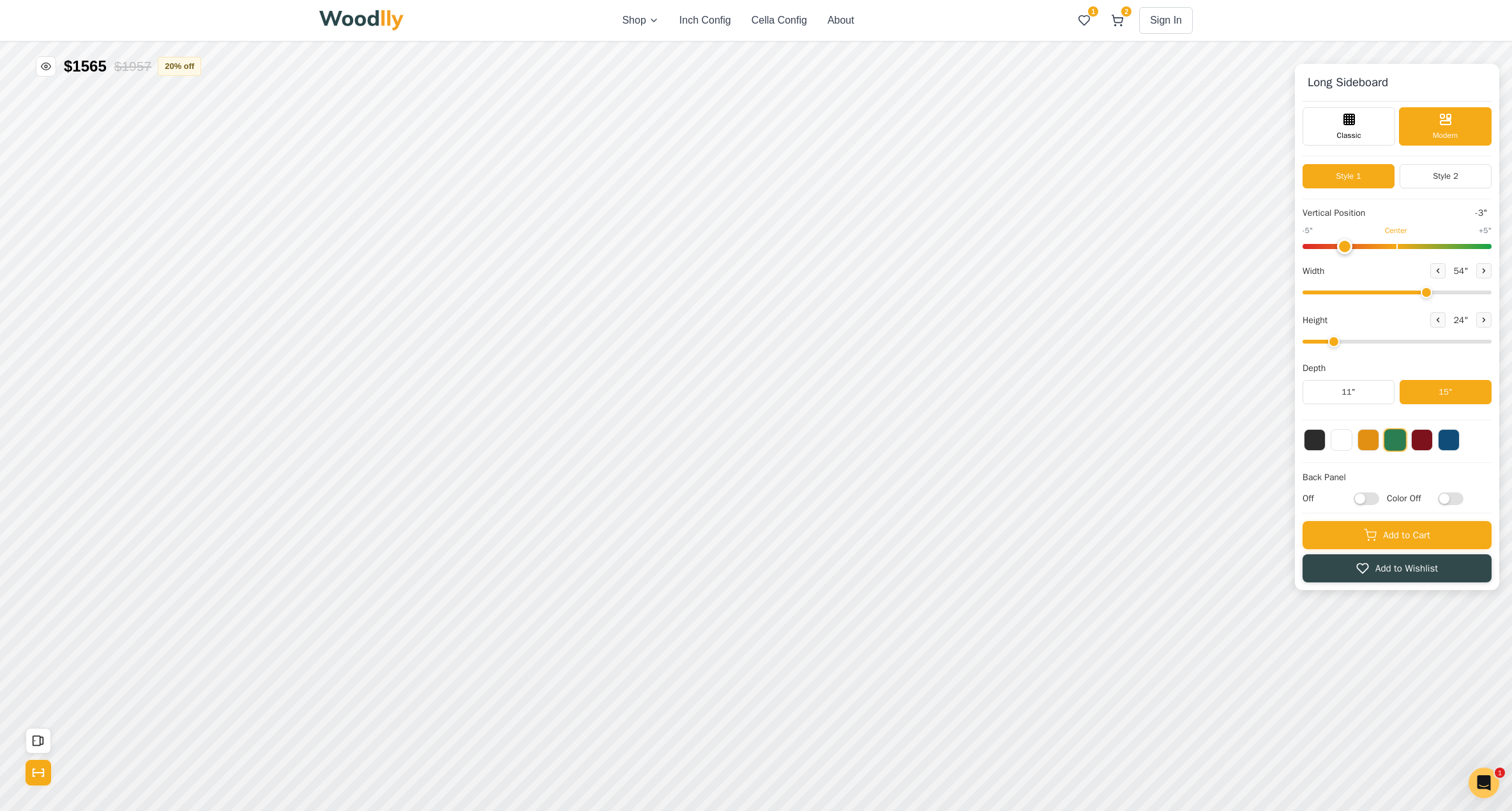 drag, startPoint x: 1393, startPoint y: 244, endPoint x: 1350, endPoint y: 248, distance: 43.18565 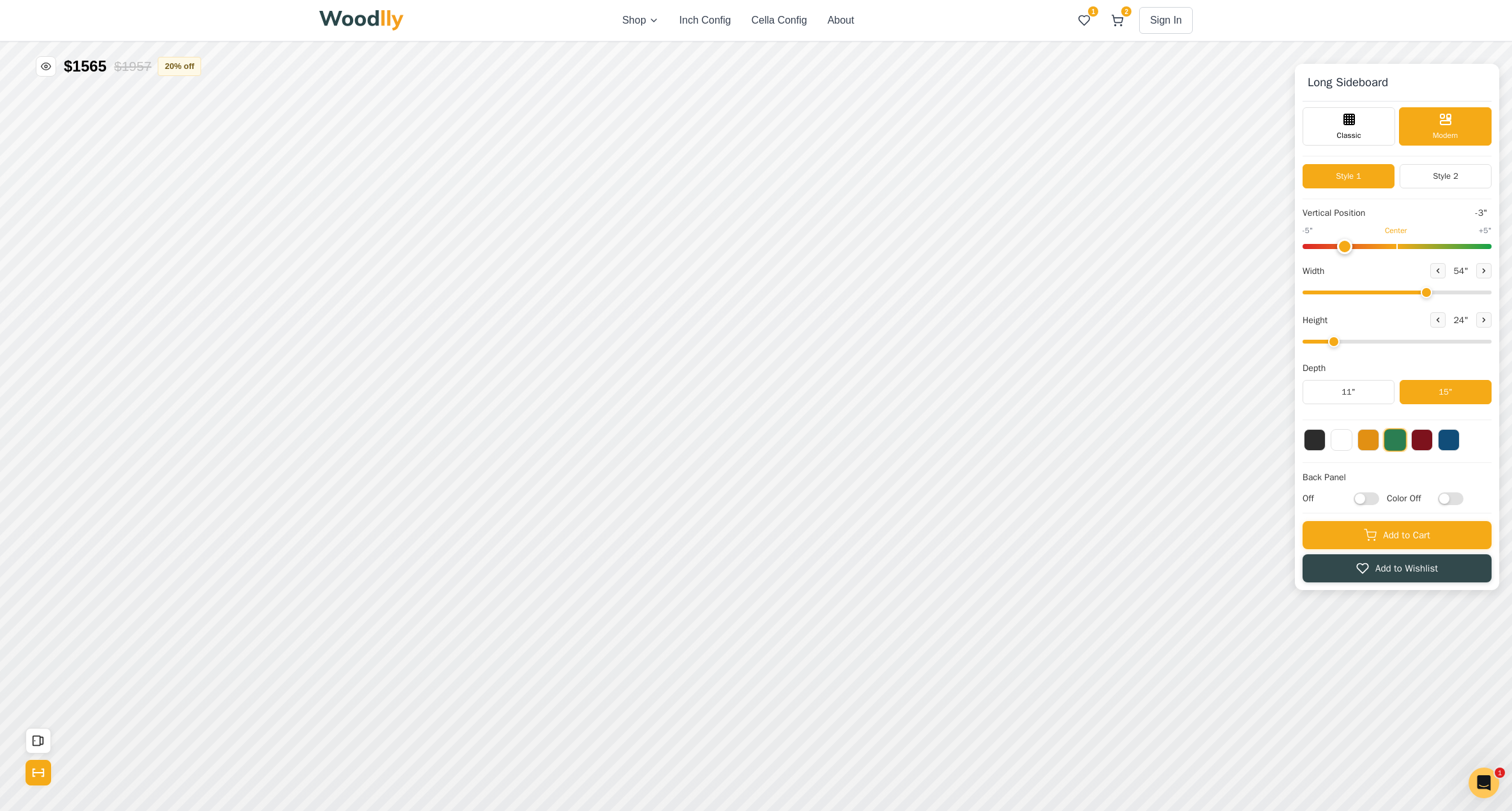 type on "-3" 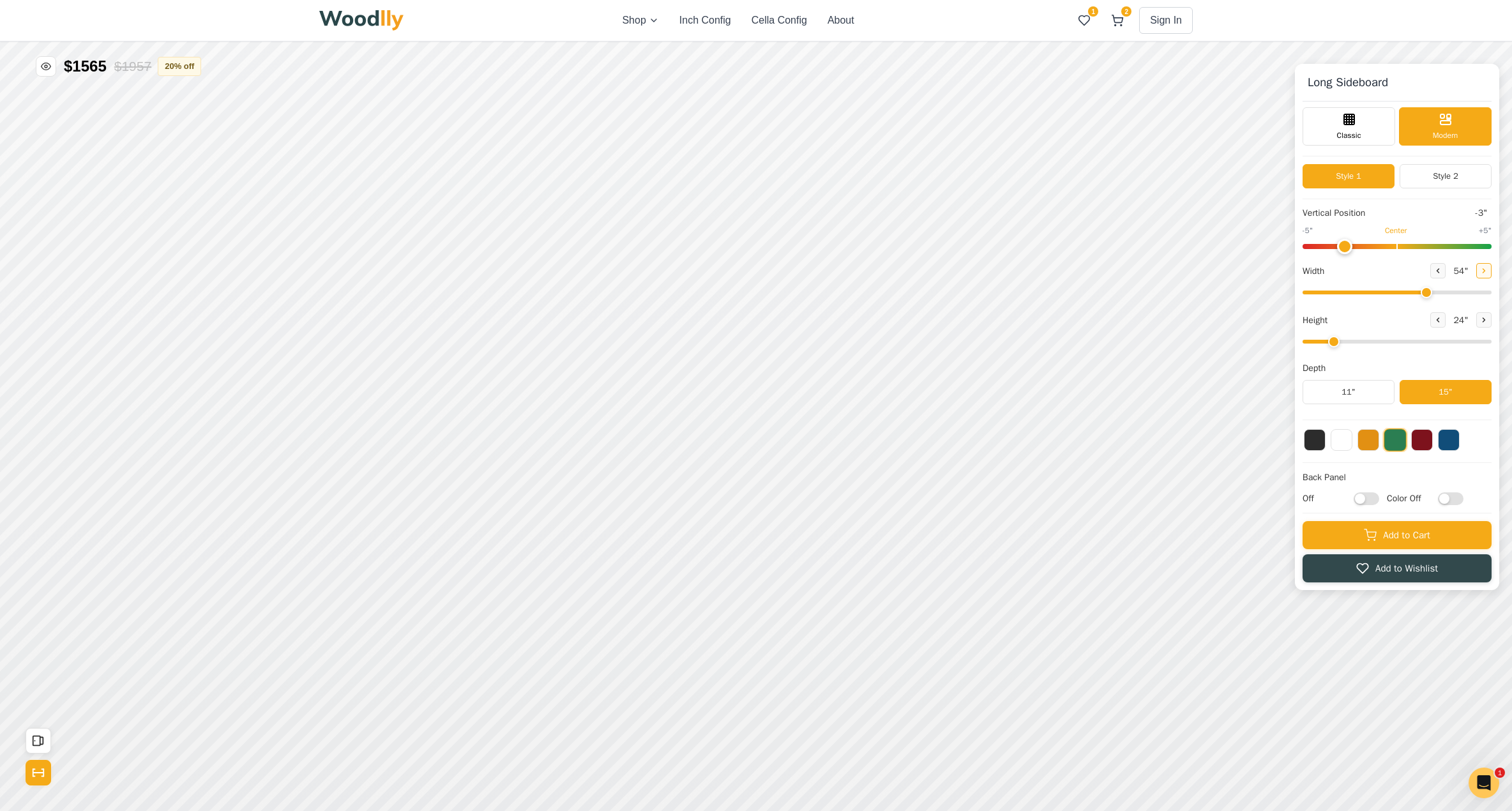 click 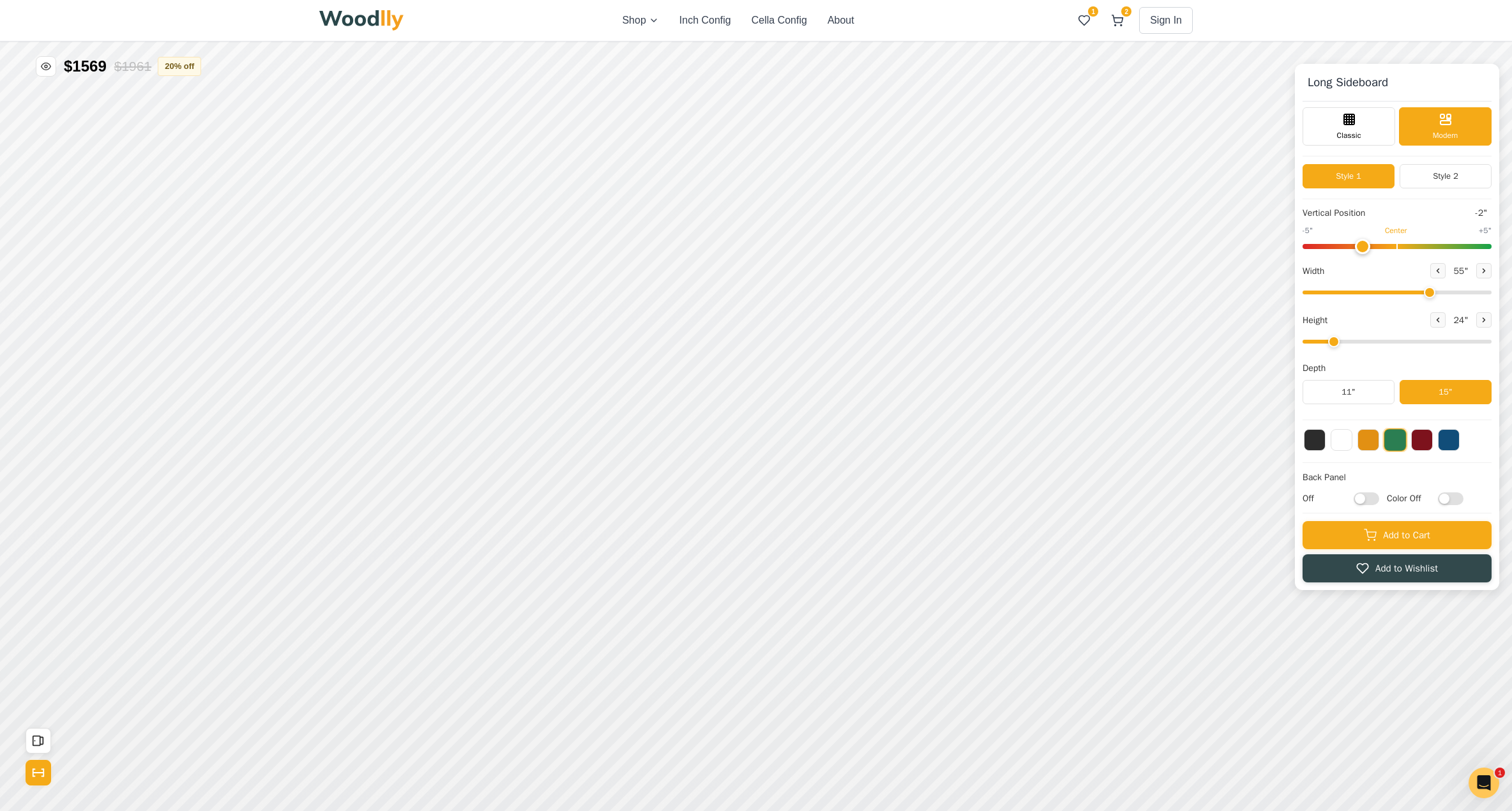 drag, startPoint x: 1345, startPoint y: 244, endPoint x: 1355, endPoint y: 242, distance: 10.19804 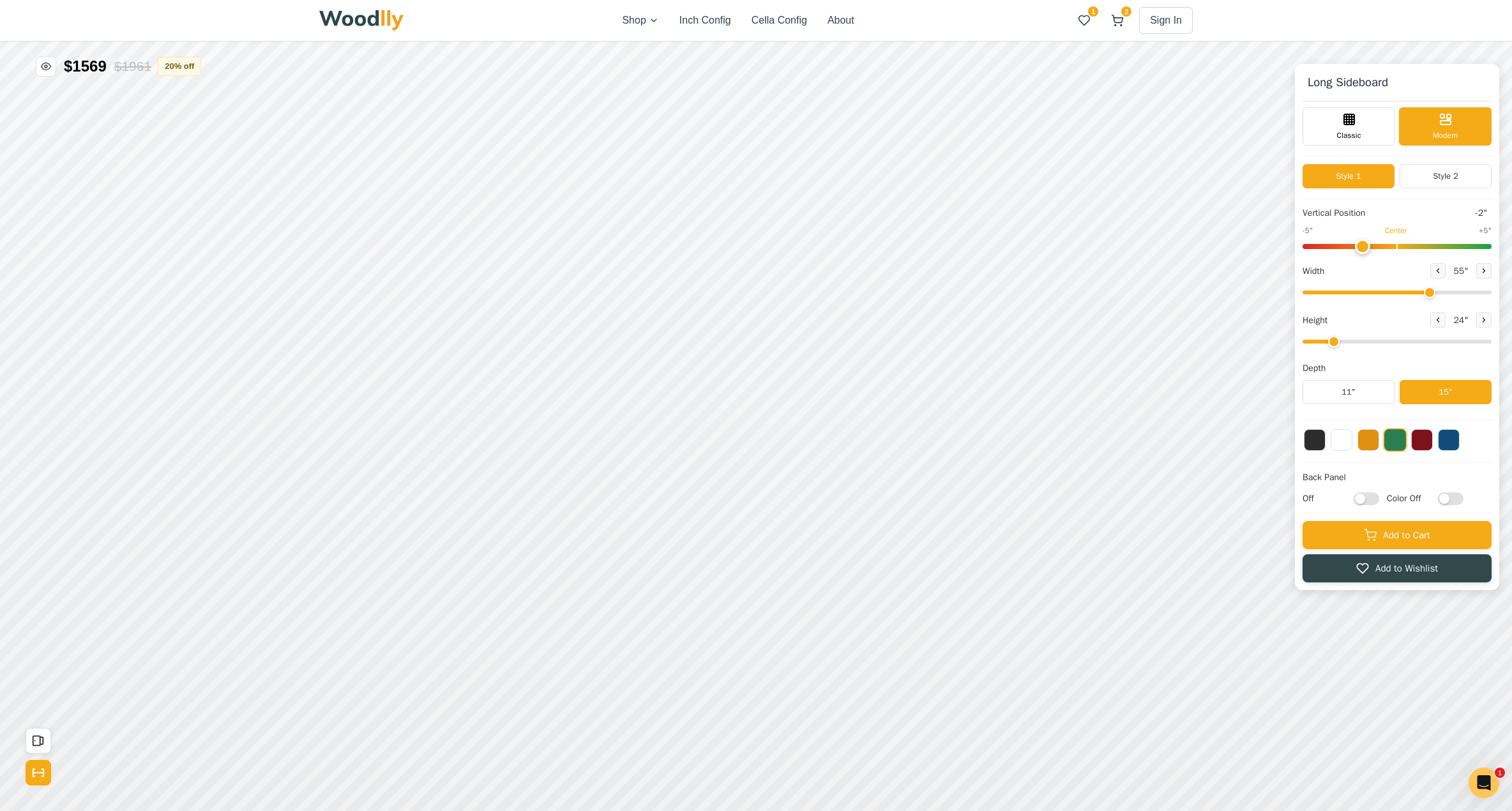 type on "-2" 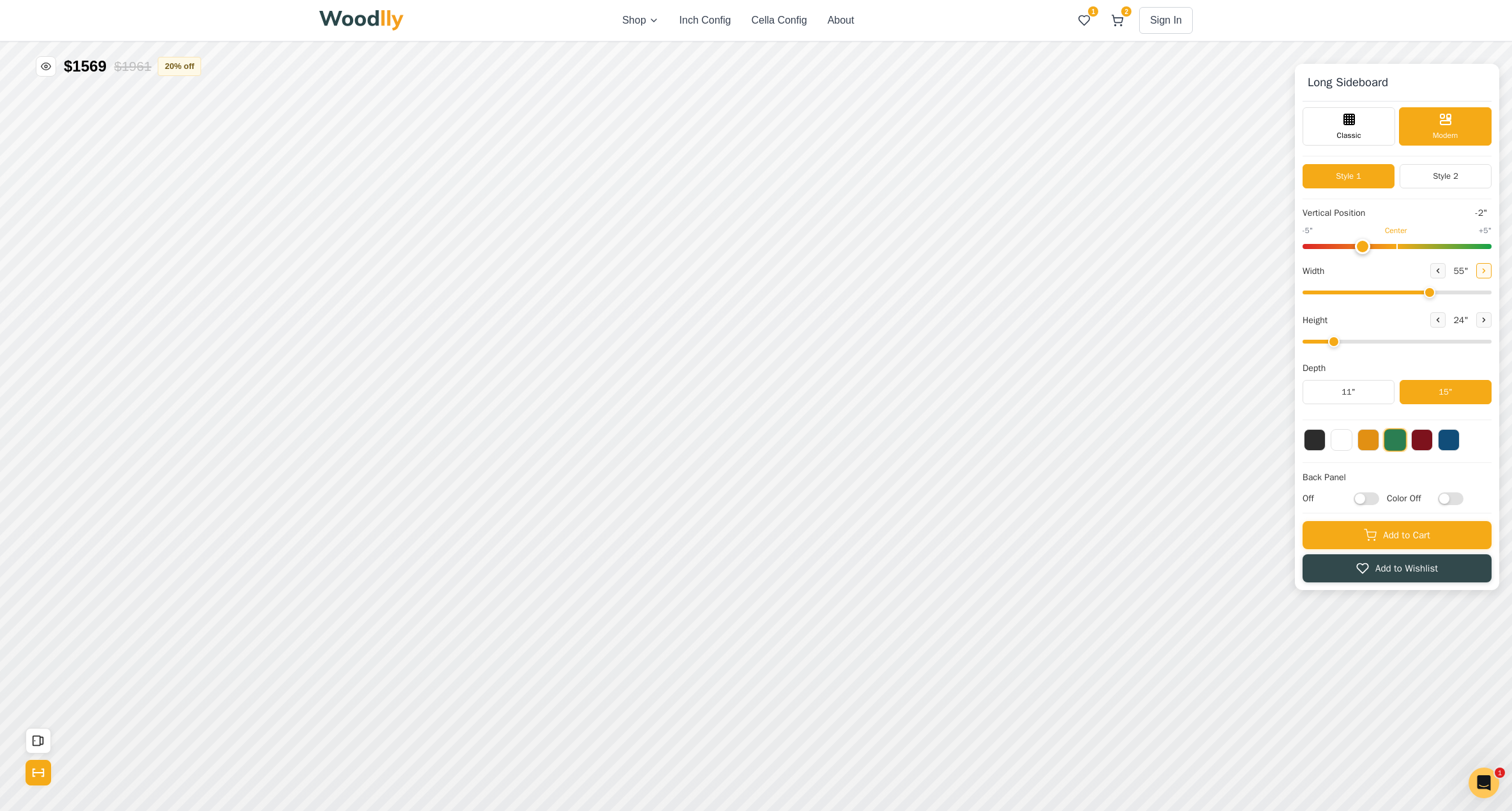 click 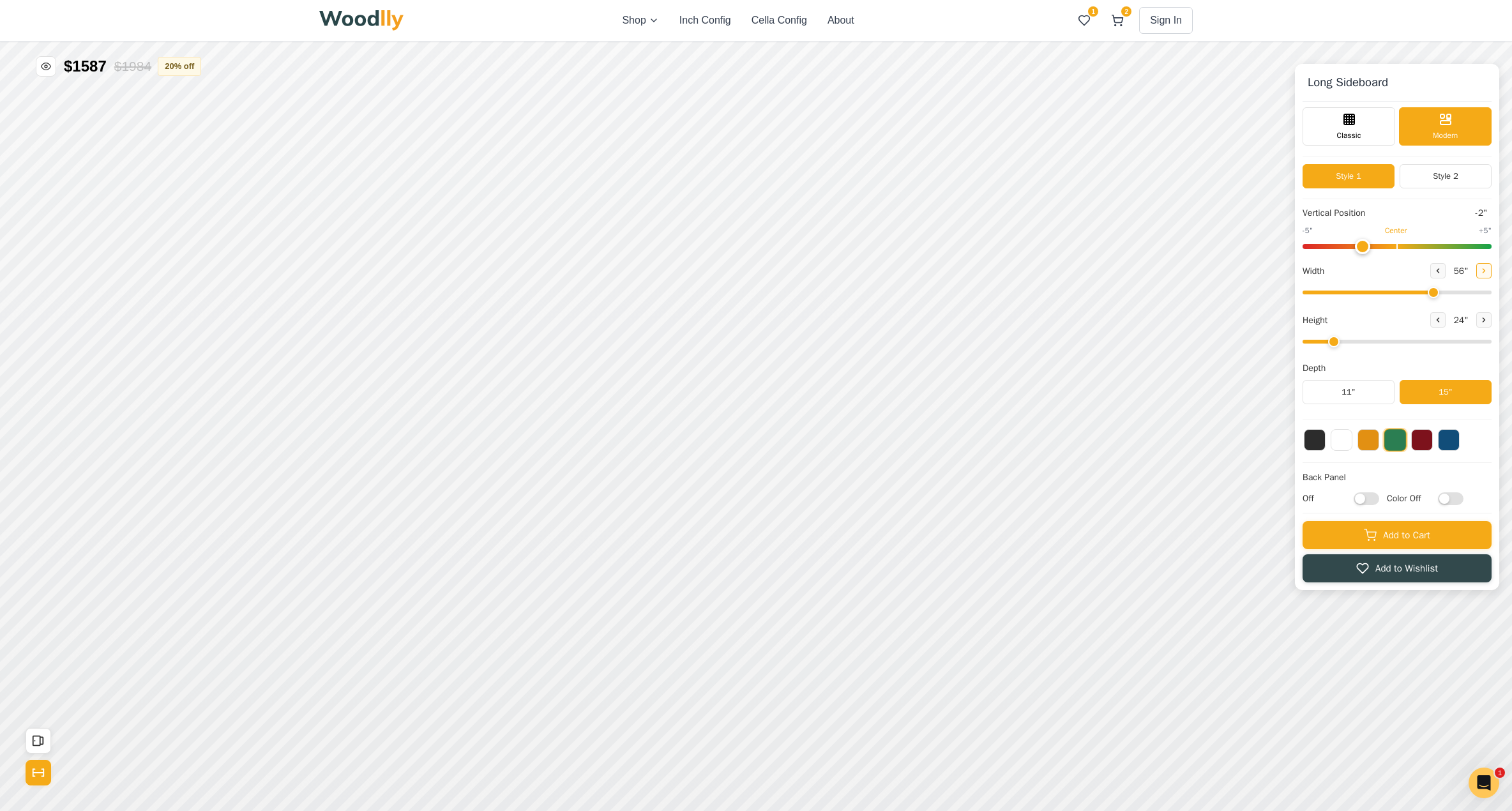 click 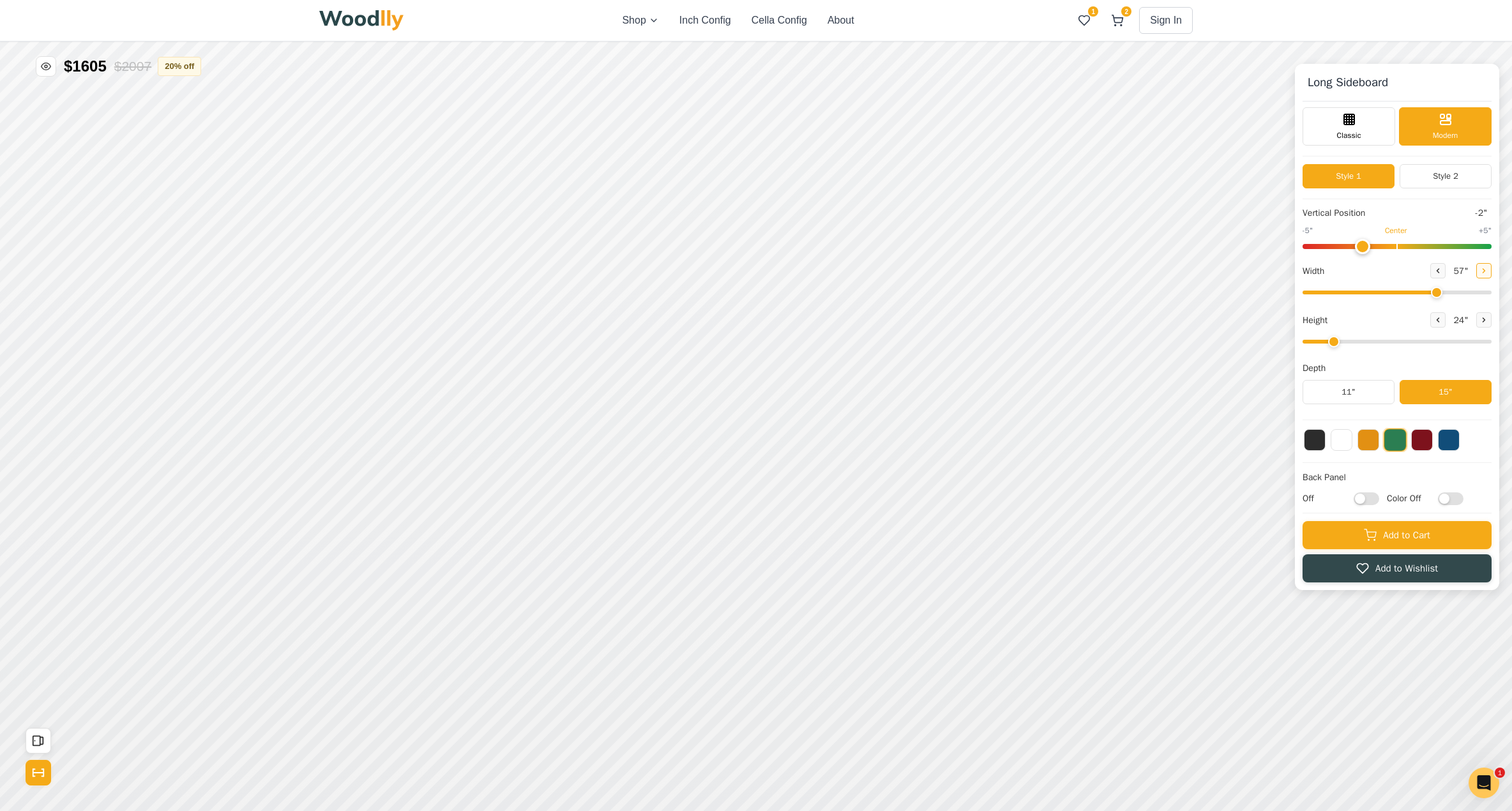 click 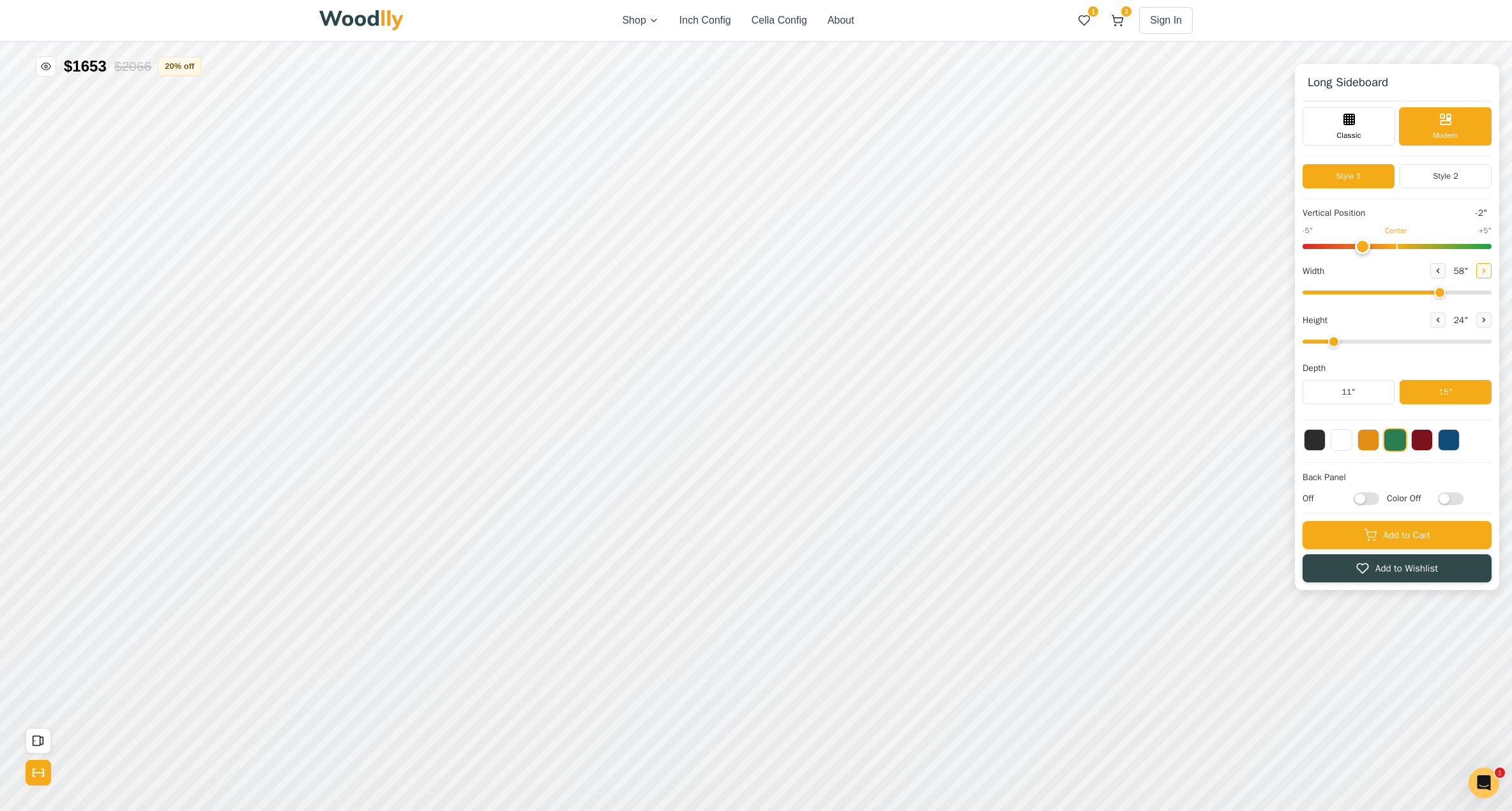 click 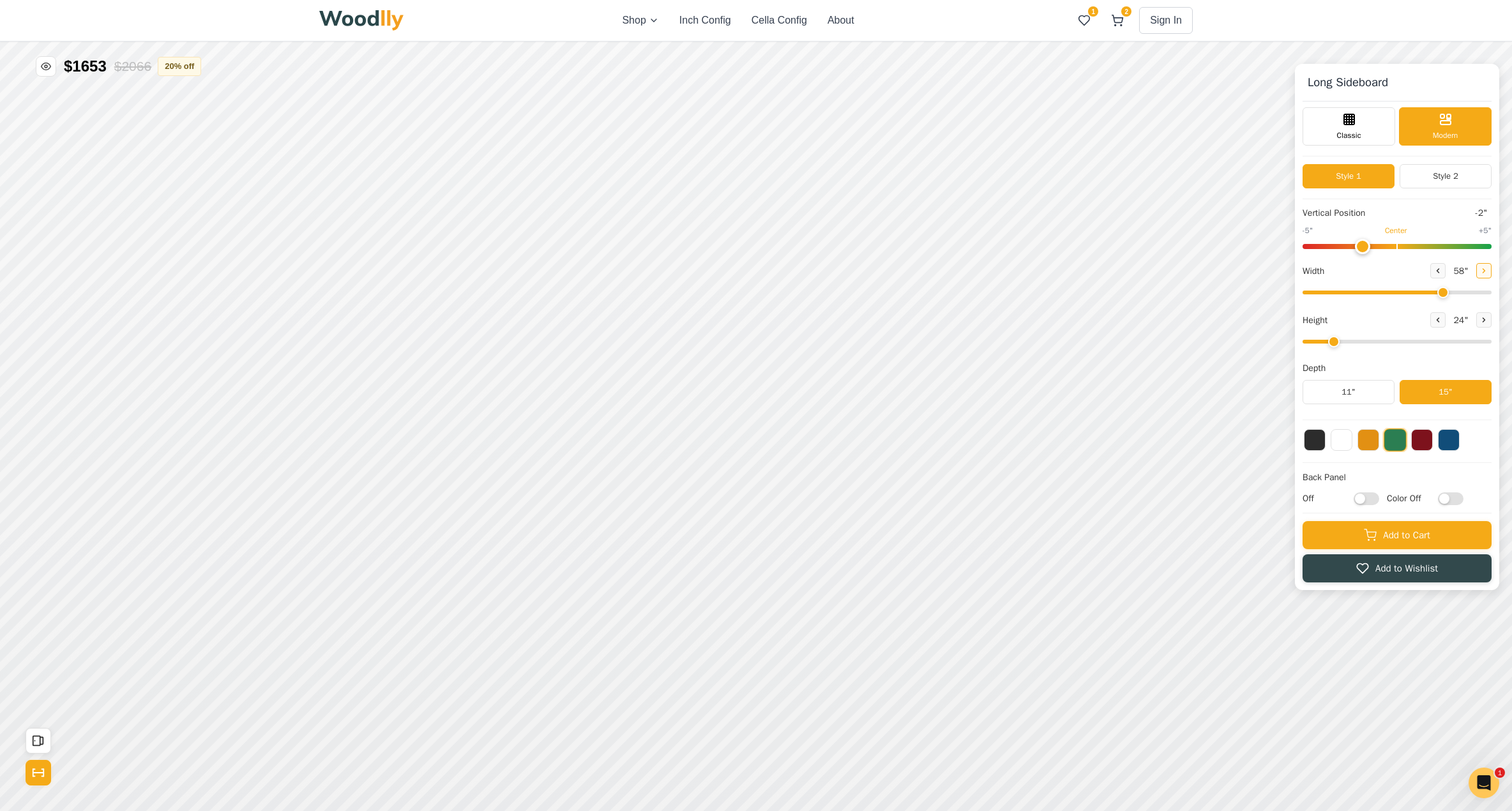 click 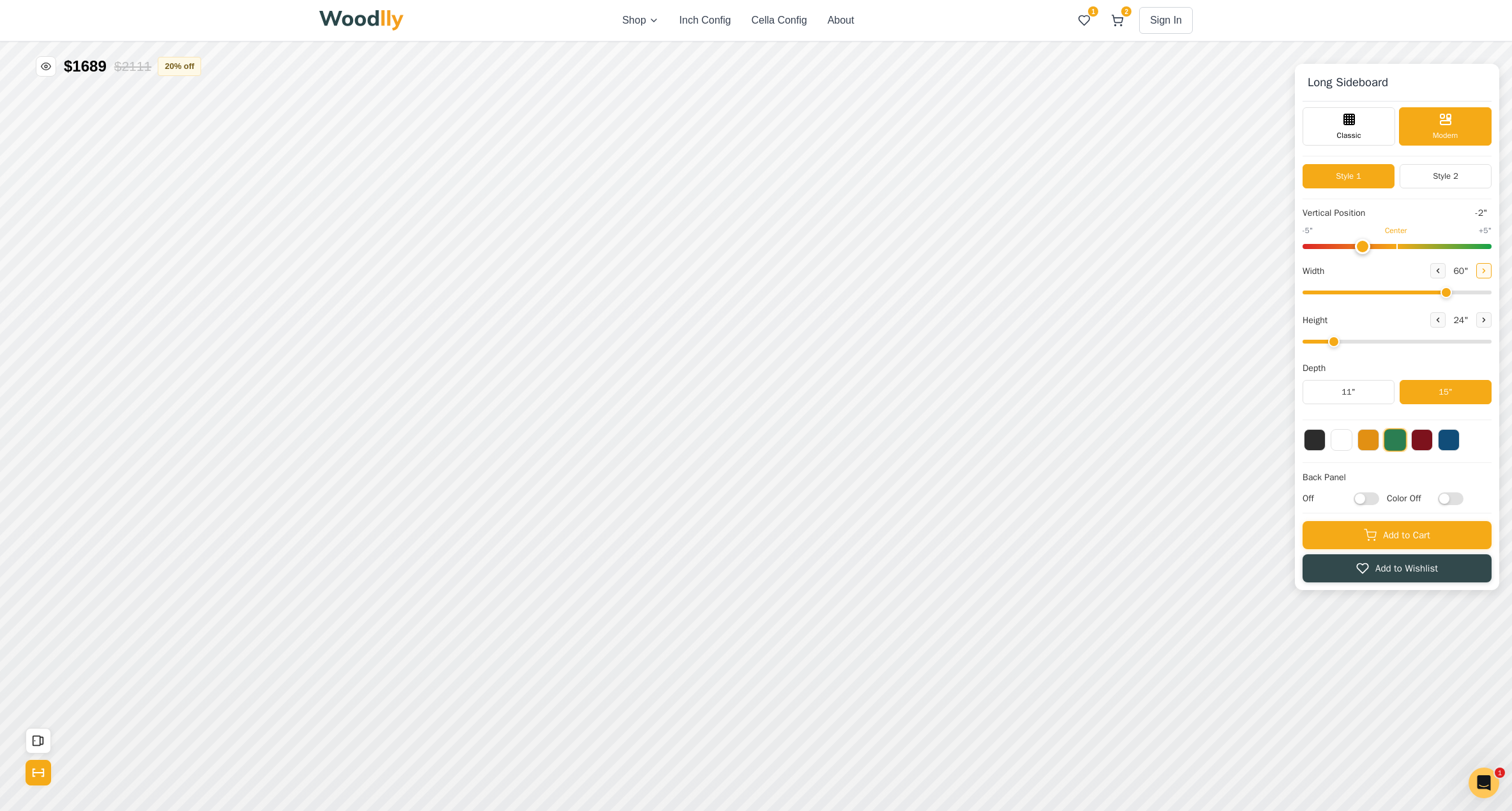click 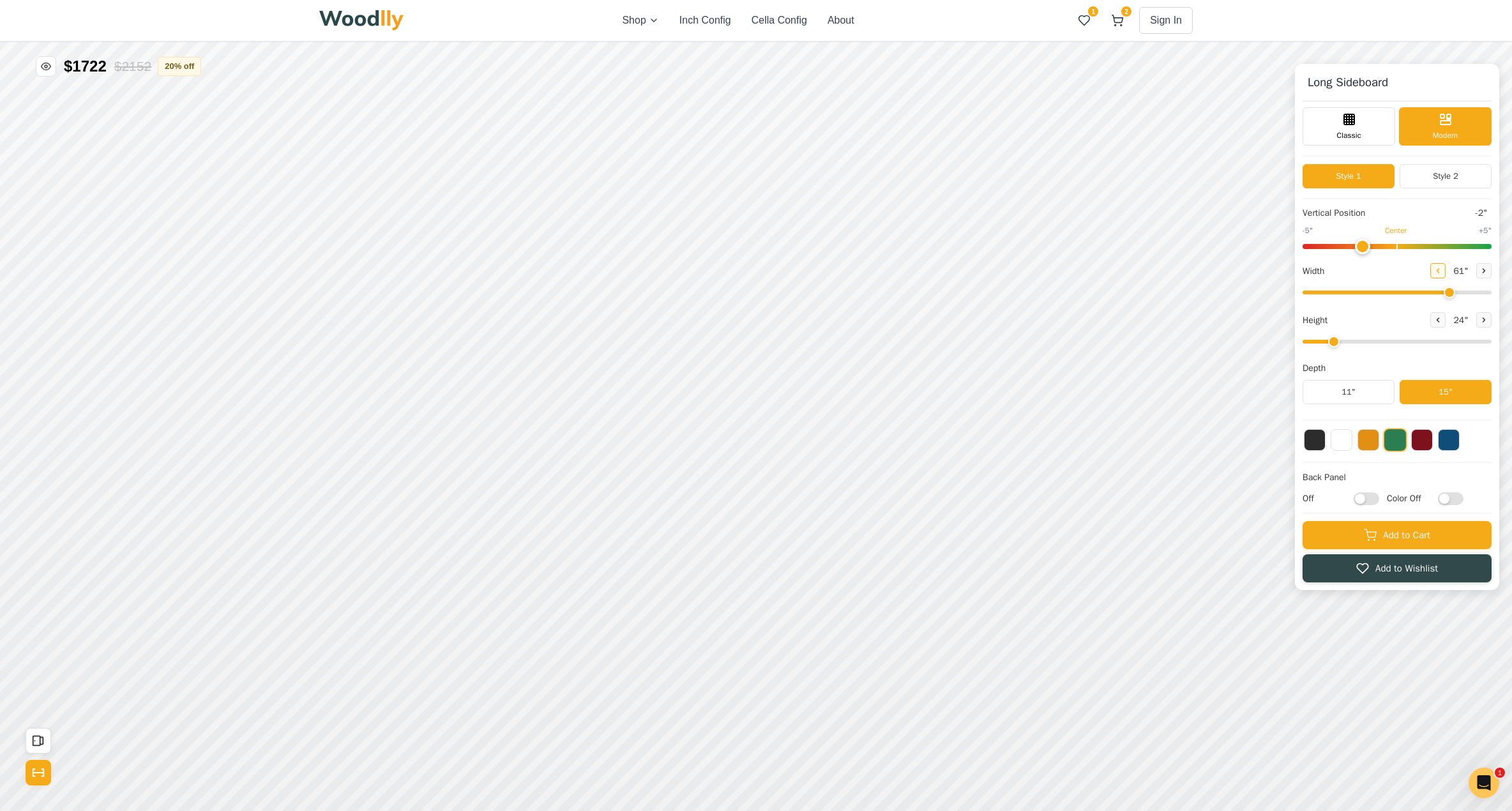 click 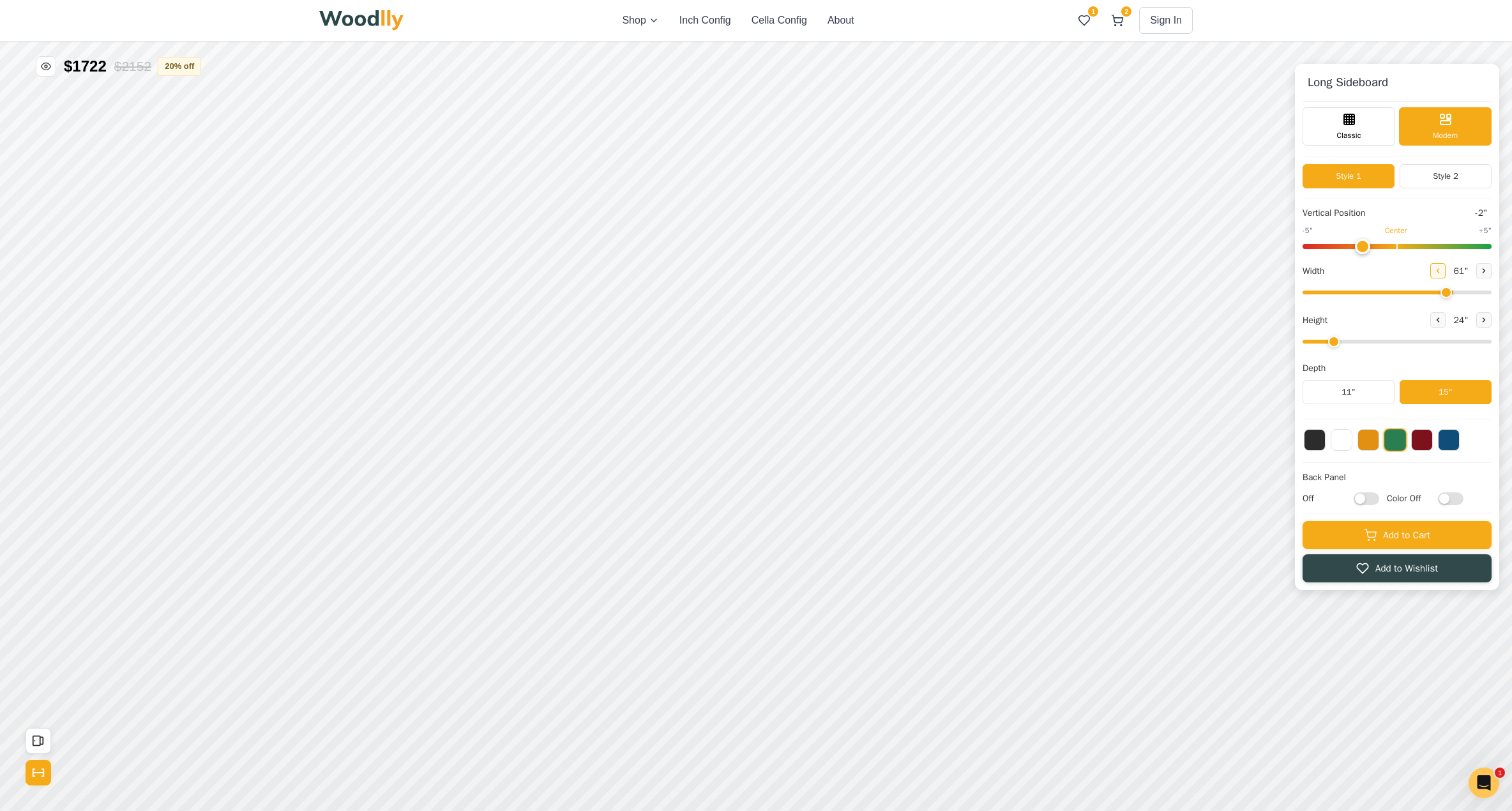 click 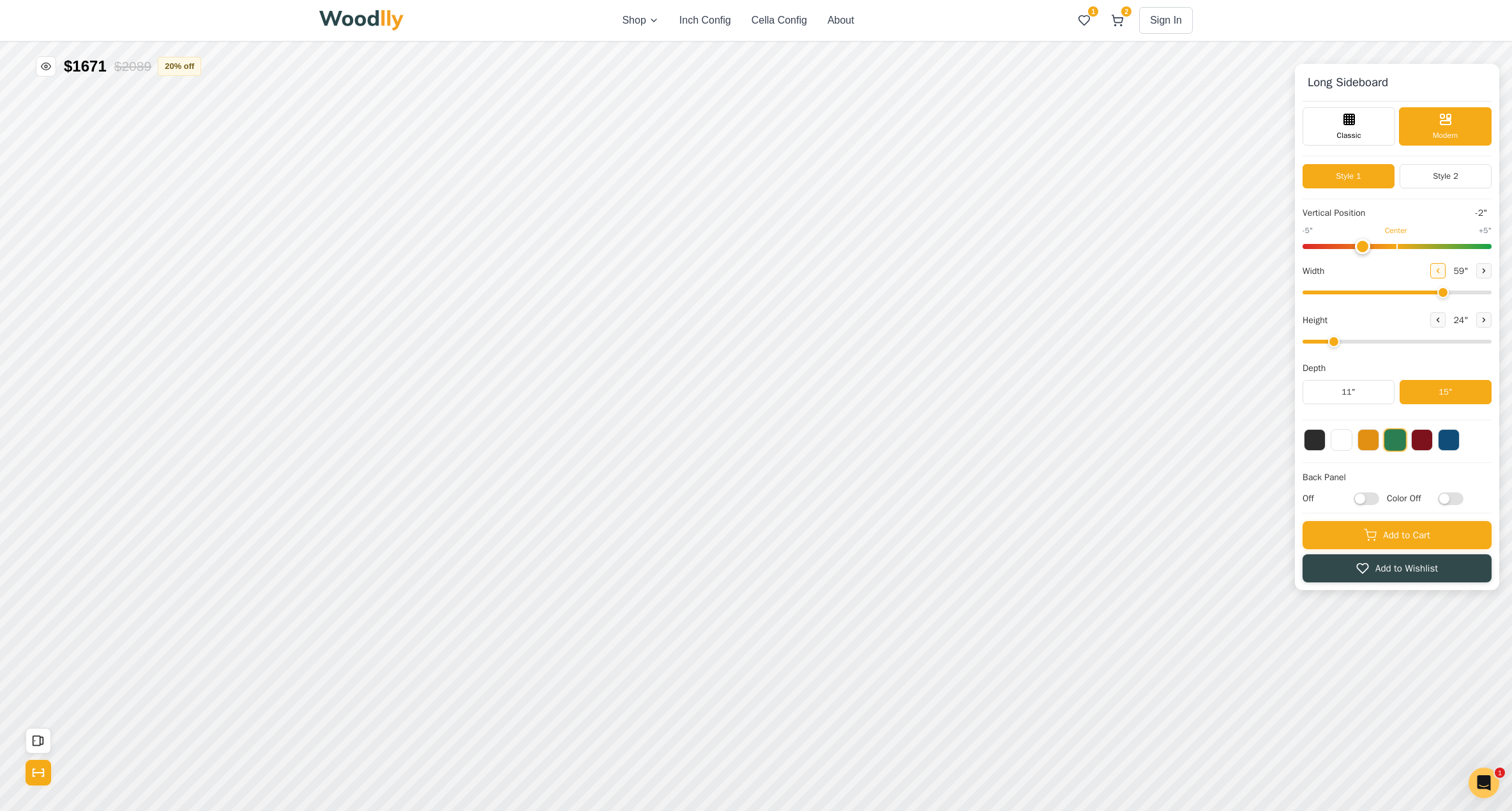 click 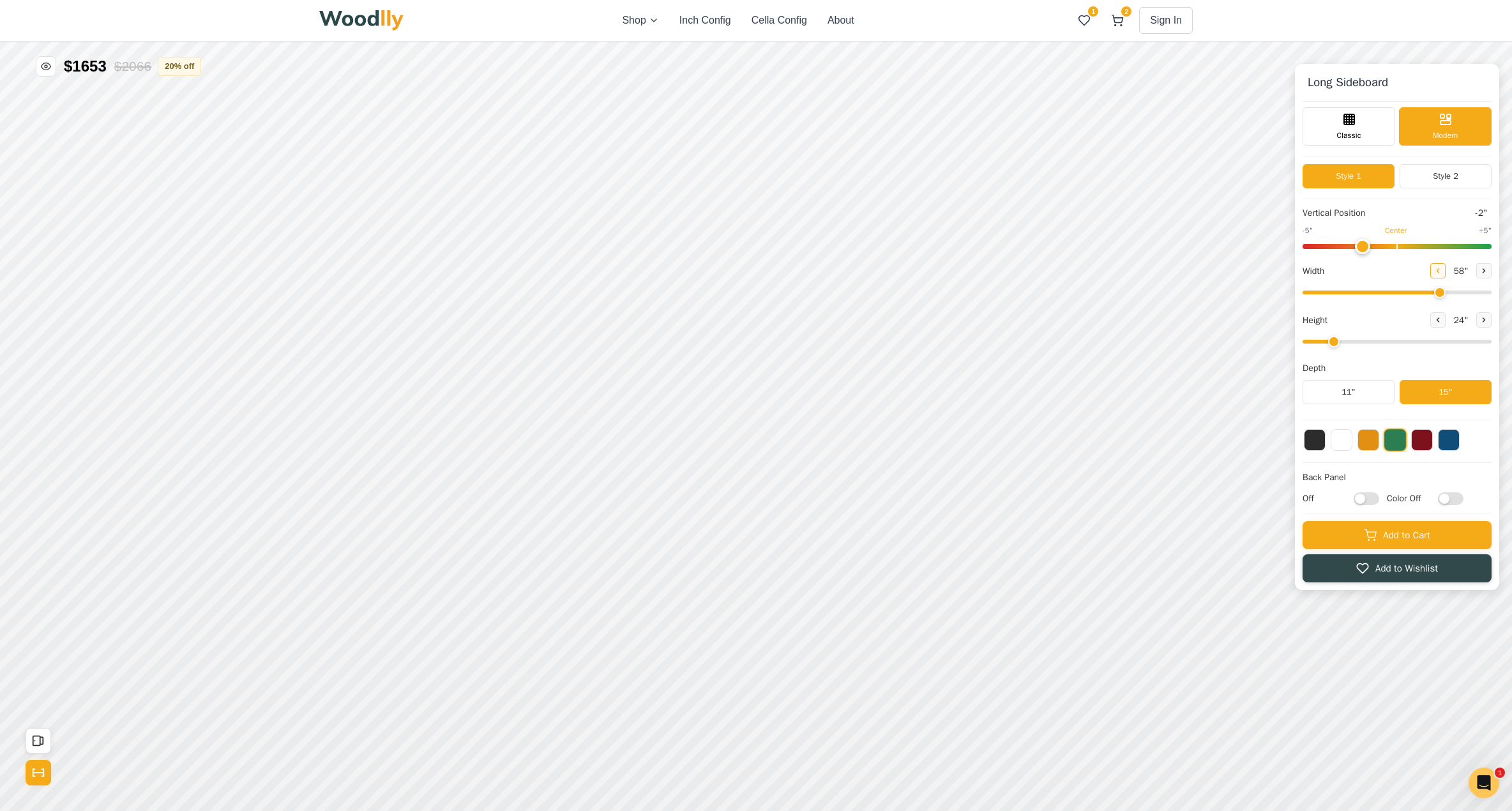 click 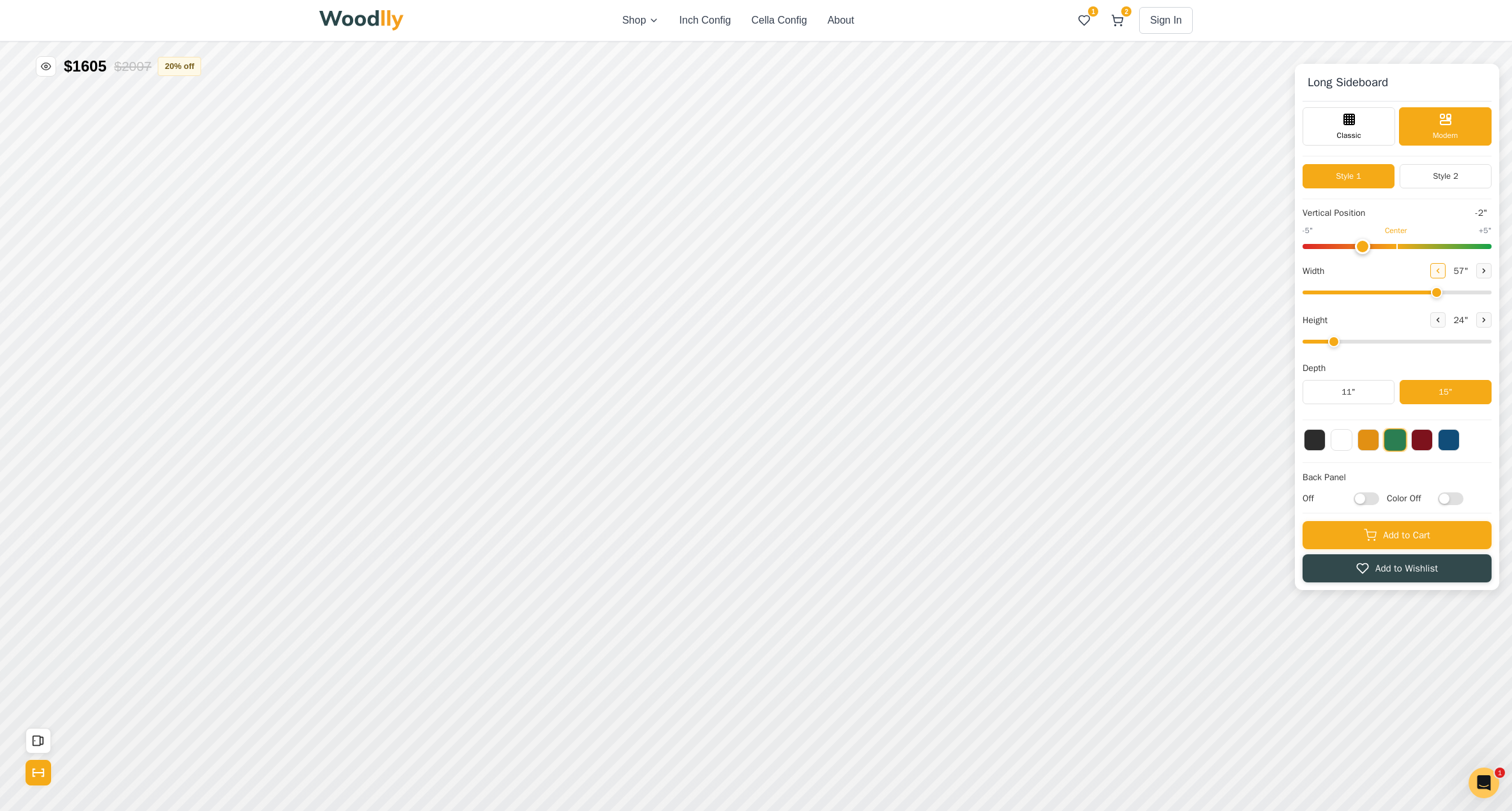 click 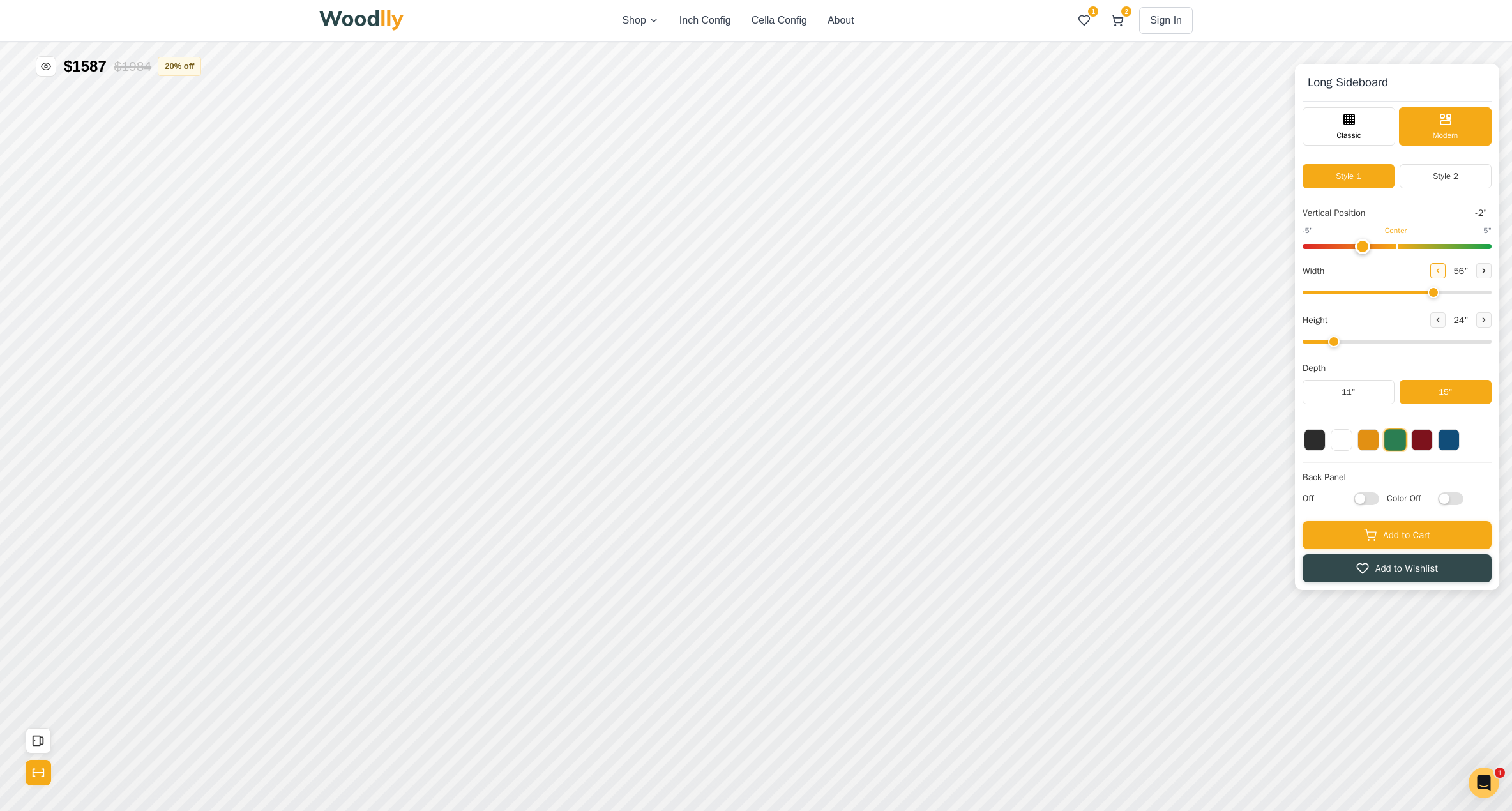 click 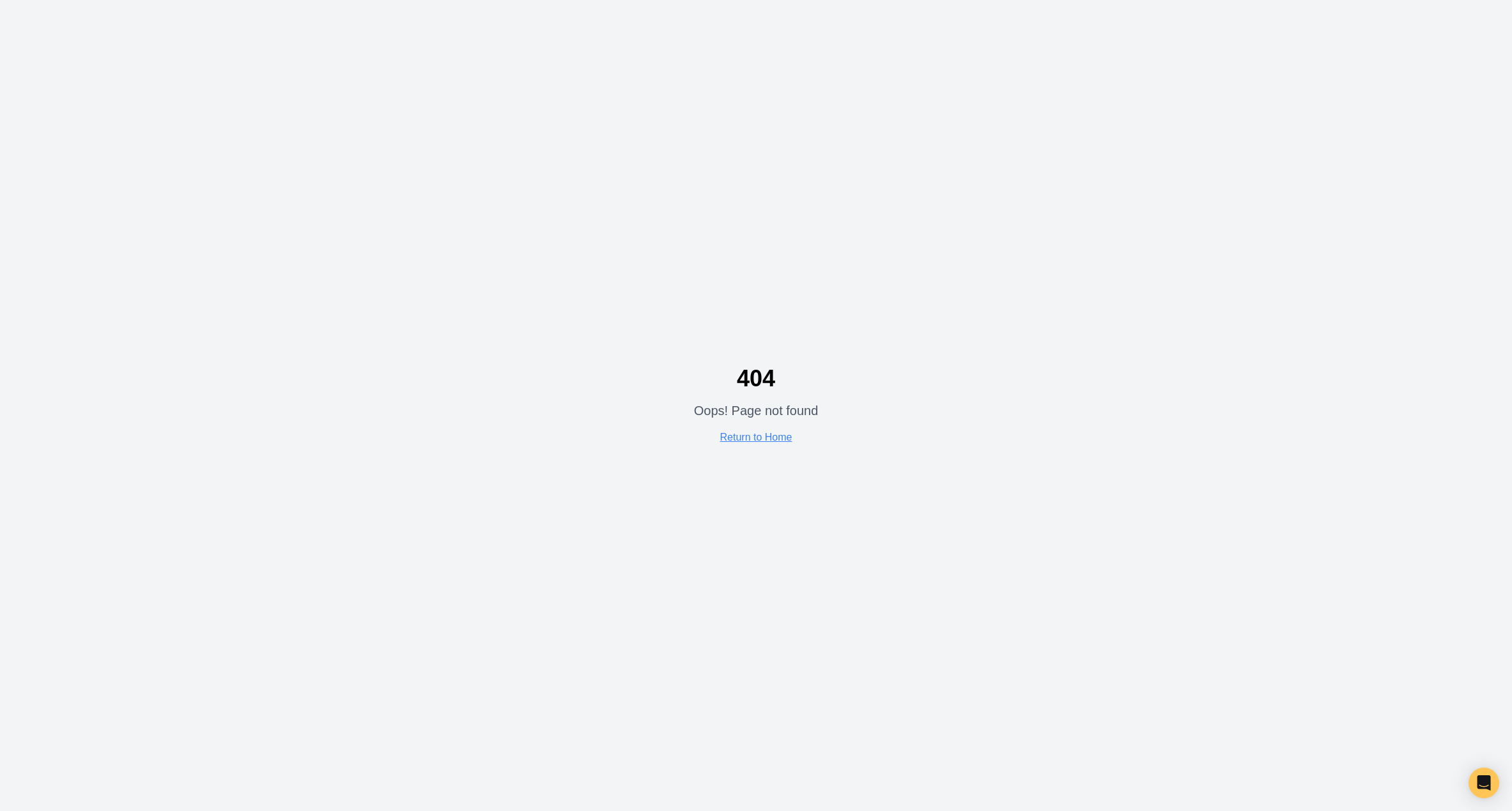 scroll, scrollTop: 0, scrollLeft: 0, axis: both 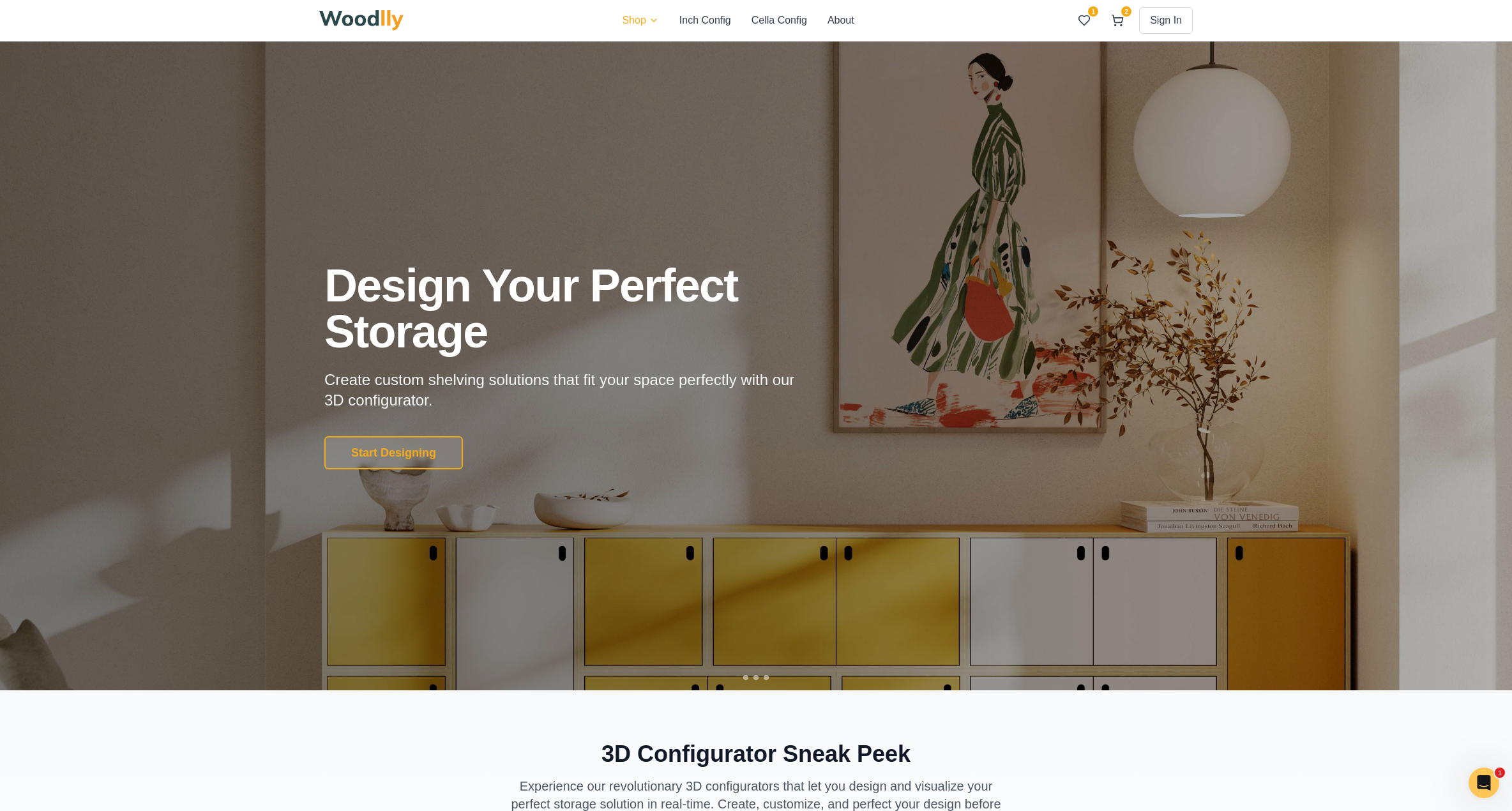 click on "Shop Inch Config Cella Config About 1 2 Sign In 1 2 Design Your Perfect Storage Create custom shelving solutions that fit your space perfectly with our 3D configurator. Start Designing Premium Birch Plywood Crafted from high-quality materials for exceptional durability and minimalist aesthetics. Start Designing Made in [STATE] Proudly designed and handcrafted in America with meticulous attention to detail. Start Designing 3D Configurator Sneak Peek Experience our revolutionary 3D configurators that let you design and visualize your perfect storage solution in real-time. Create, customize, and perfect your design before you buy. Your browser does not support the video tag. Woodlly Inch Interactive 3D Design 1 Choose Your Configuration Select from preset designs or start from scratch with Woodlly Inch 2 Customize Dimensions Adjust size precisely with inch-perfect measurements 3 Select Material & Color Choose from premium finishes and colors for your Woodlly Inch design 1 2 3 lly" at bounding box center (756, 2131) 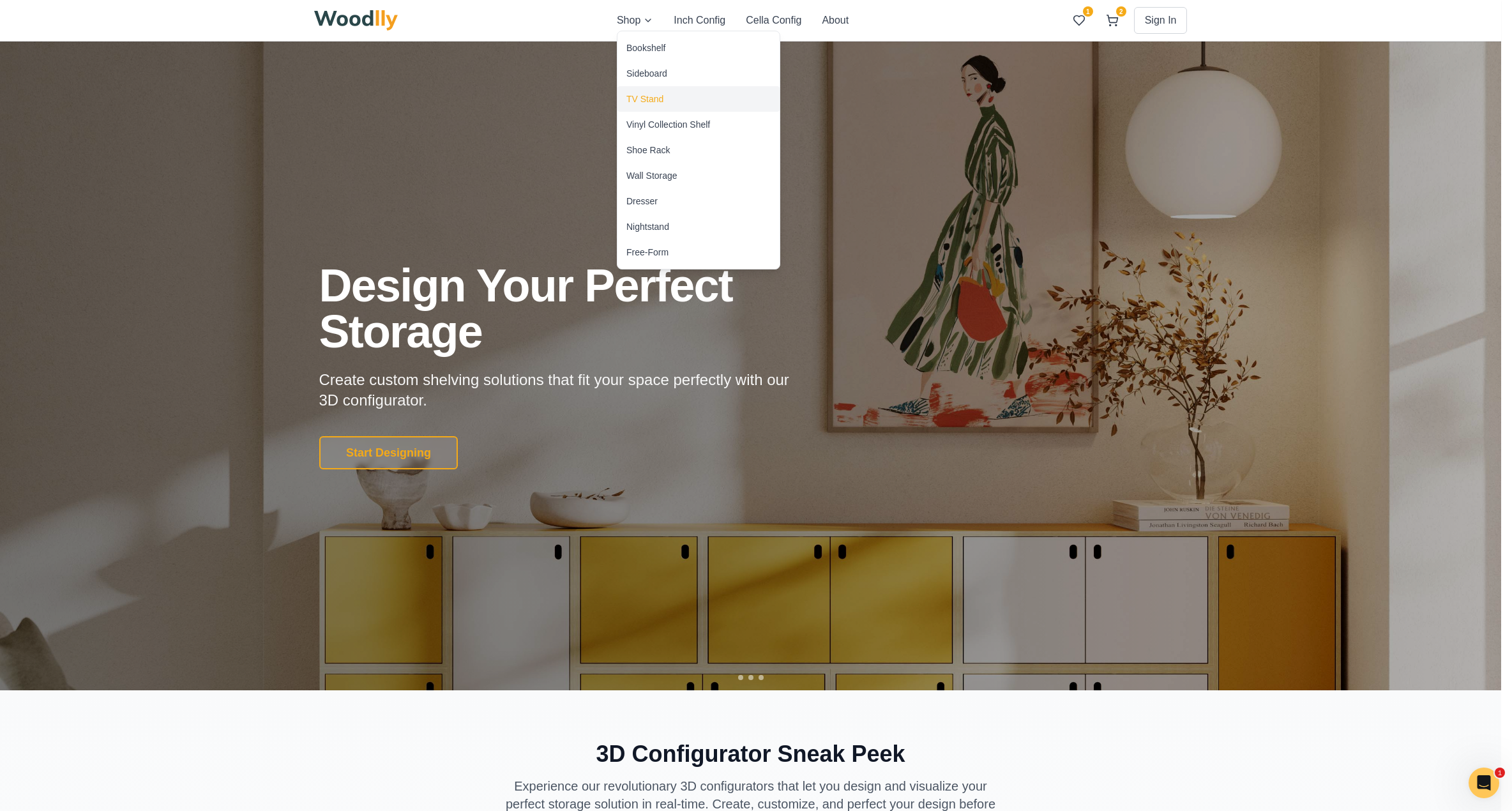 click on "TV Stand" at bounding box center (645, 99) 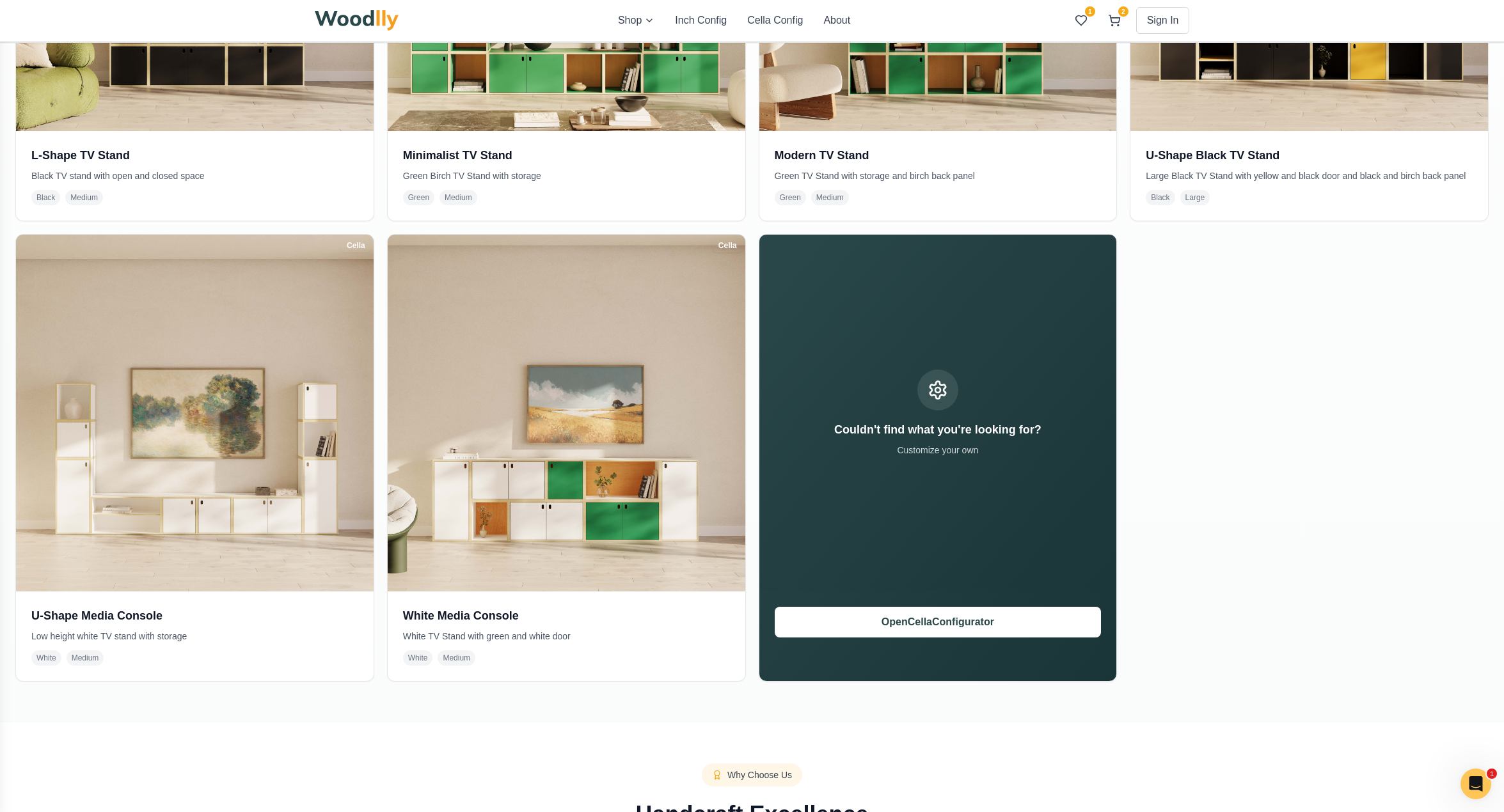 scroll, scrollTop: 1023, scrollLeft: 0, axis: vertical 